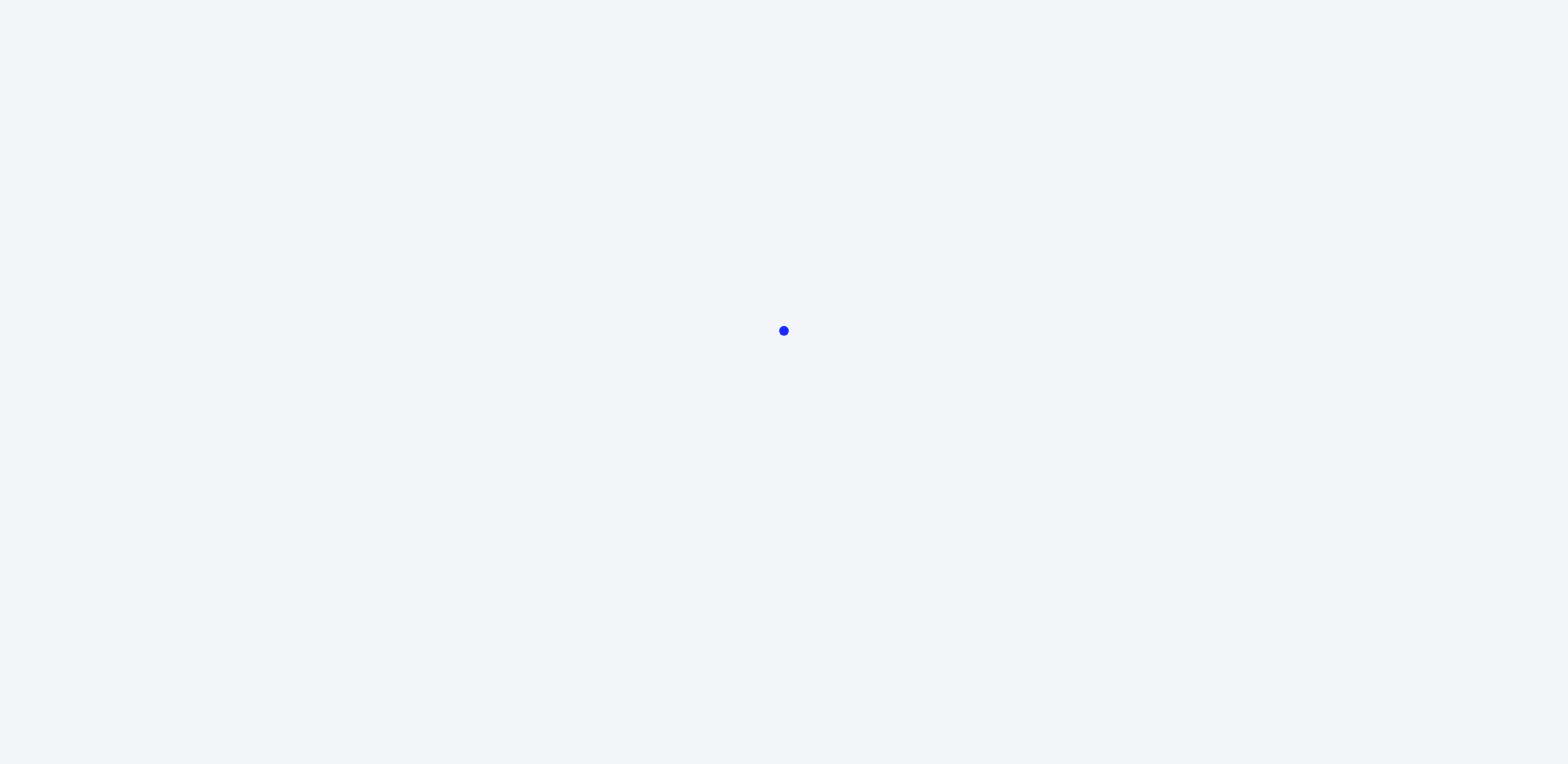 scroll, scrollTop: 0, scrollLeft: 0, axis: both 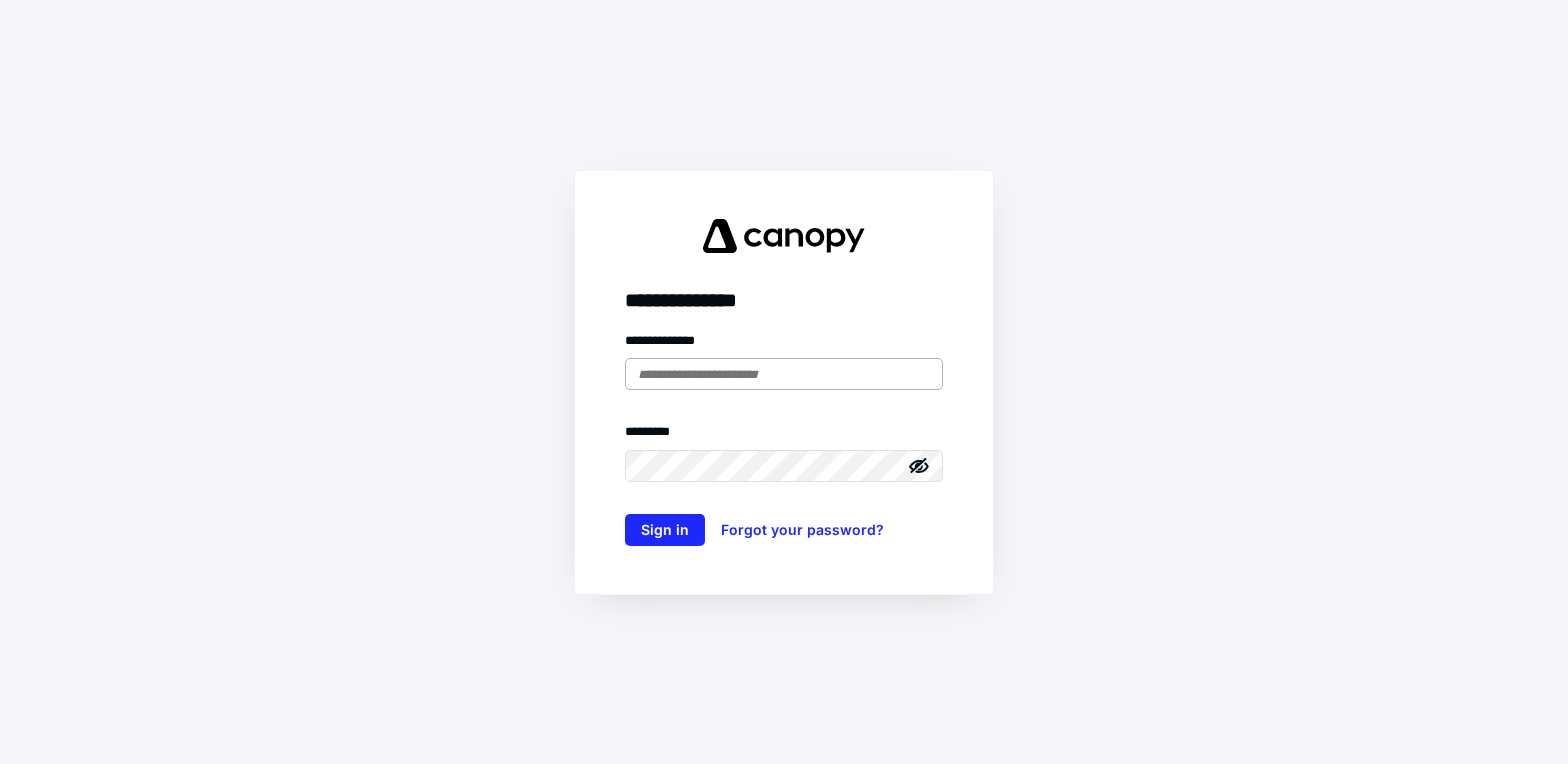 click at bounding box center [784, 374] 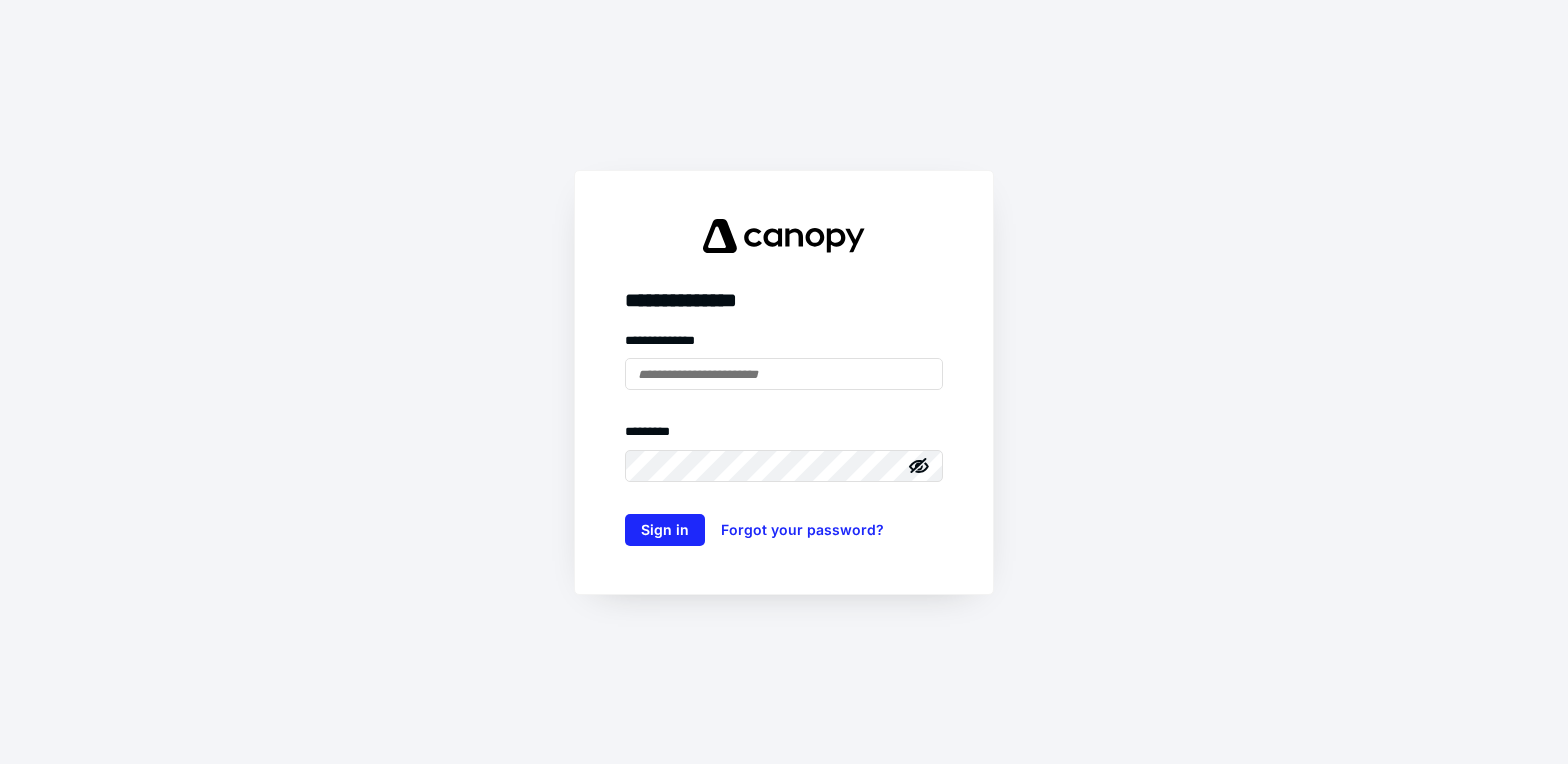 type on "**********" 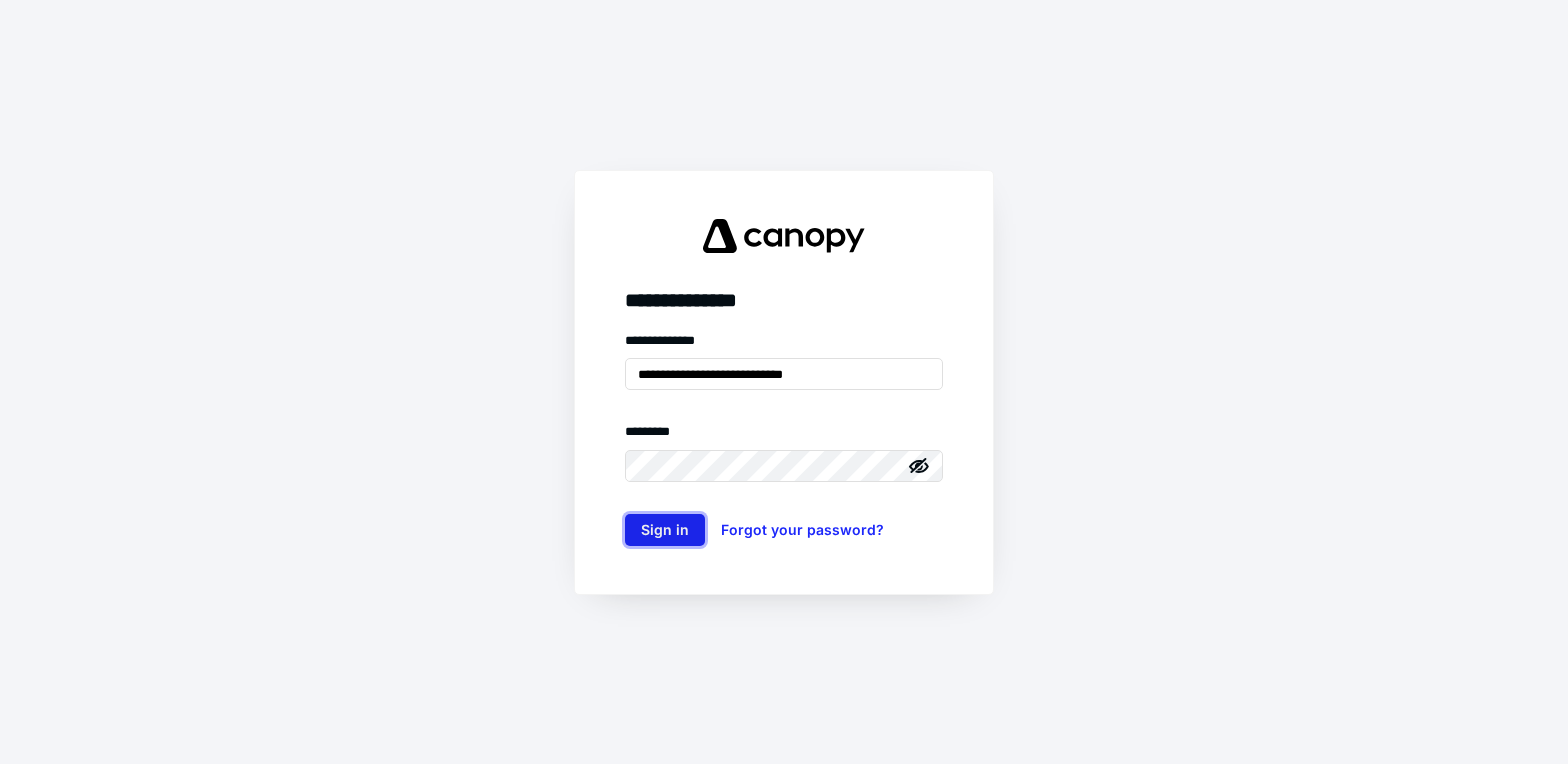 click on "Sign in" at bounding box center [665, 530] 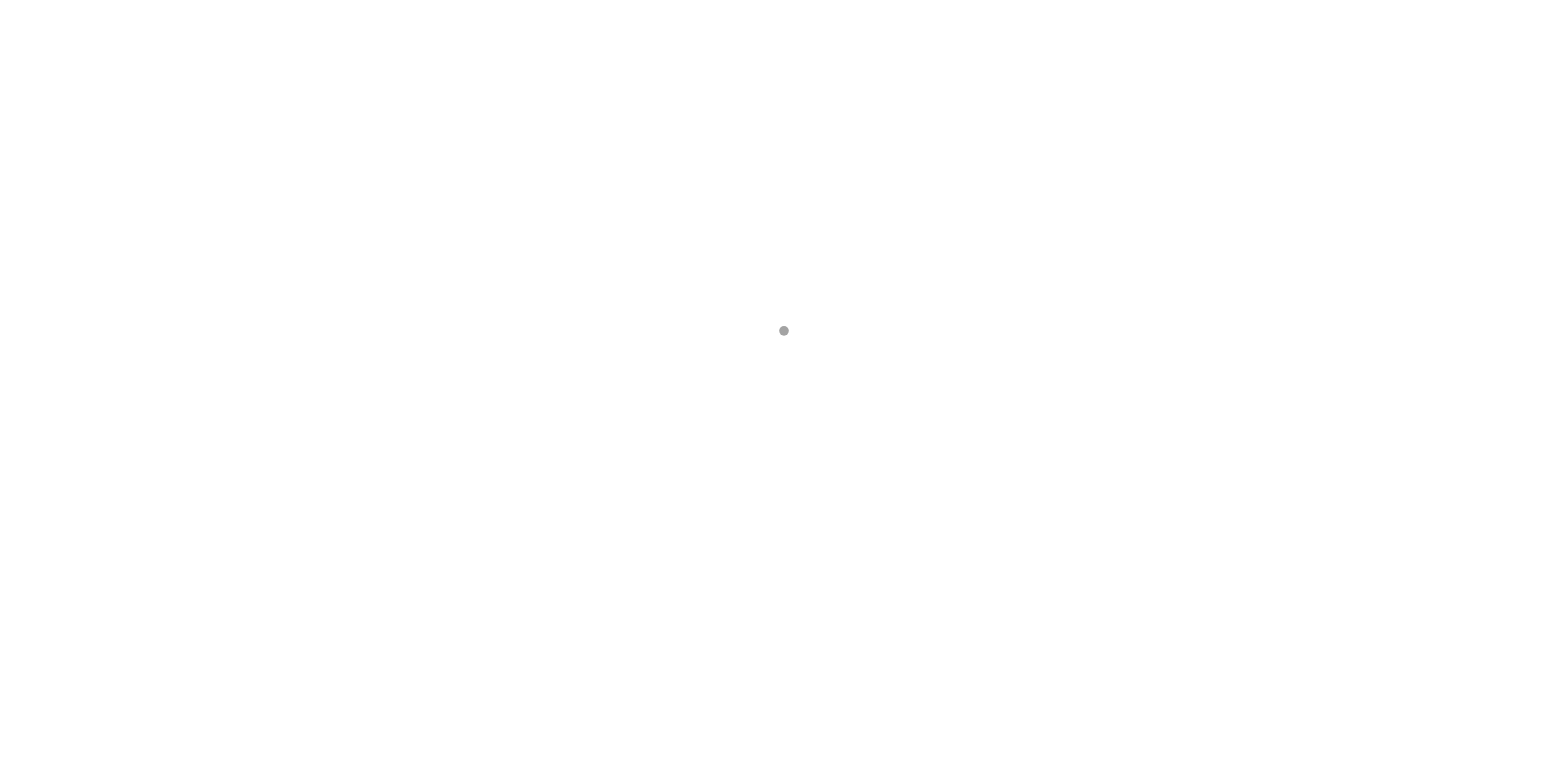 scroll, scrollTop: 0, scrollLeft: 0, axis: both 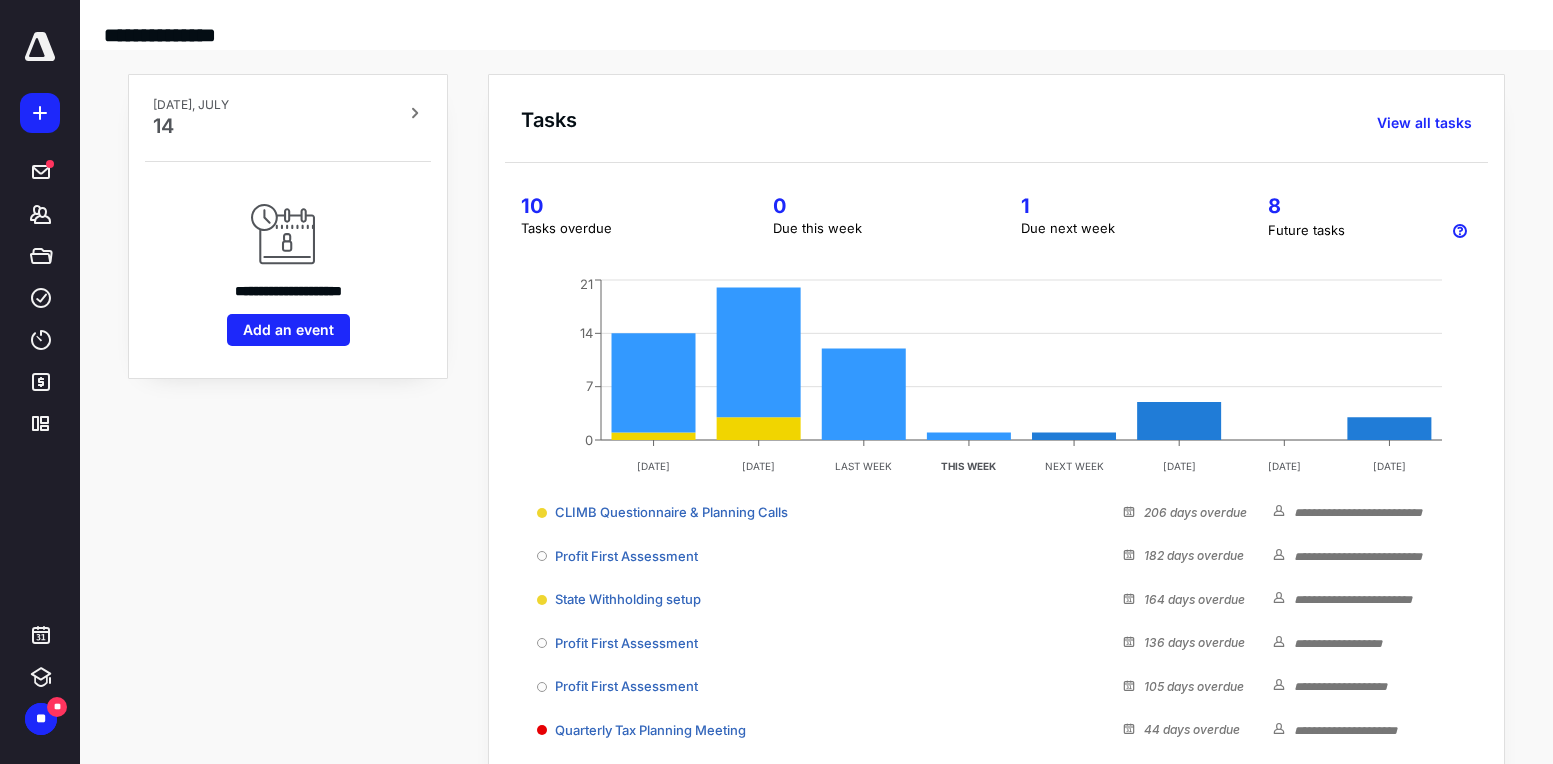 click on "**********" at bounding box center [816, 520] 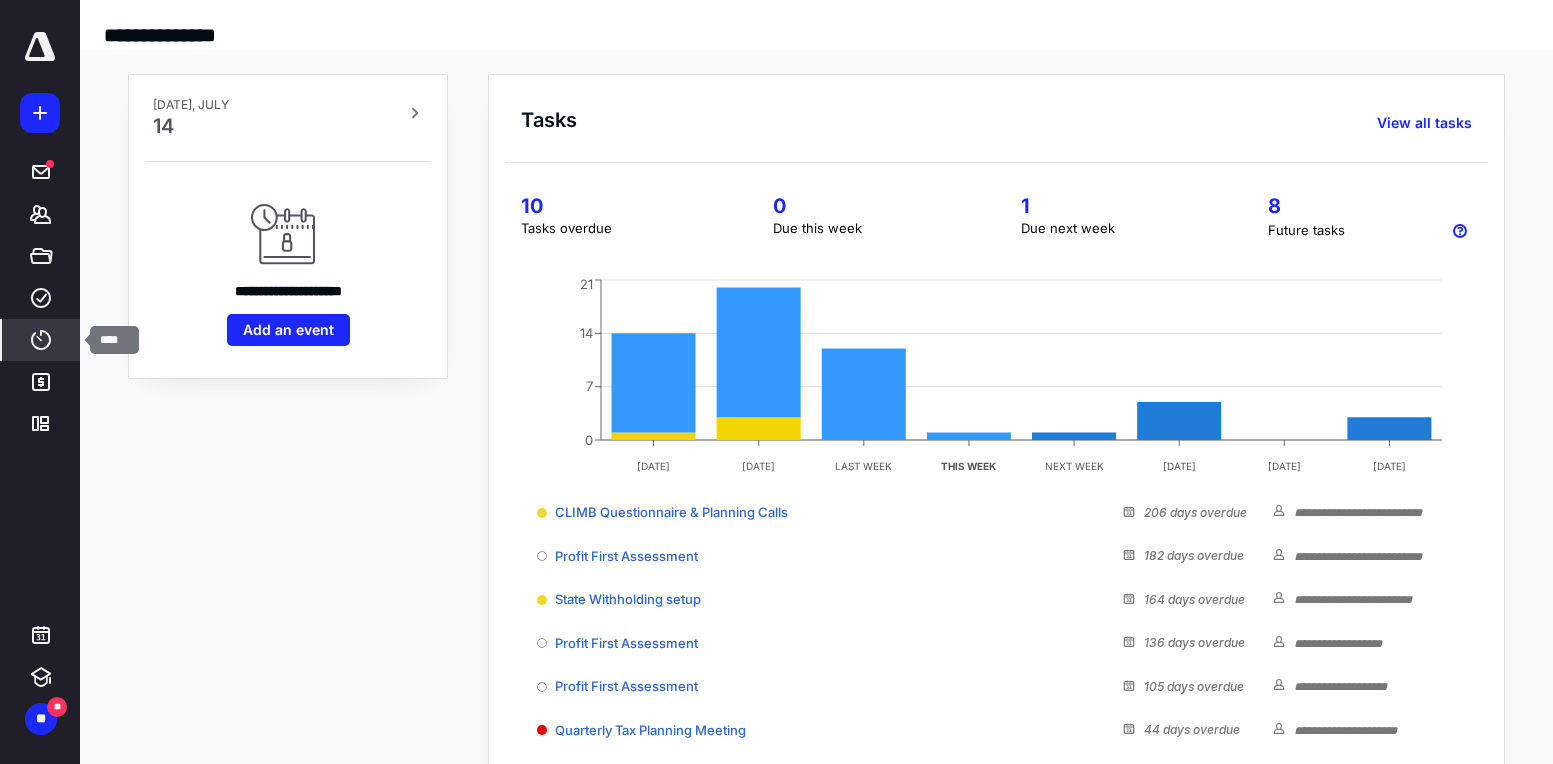click 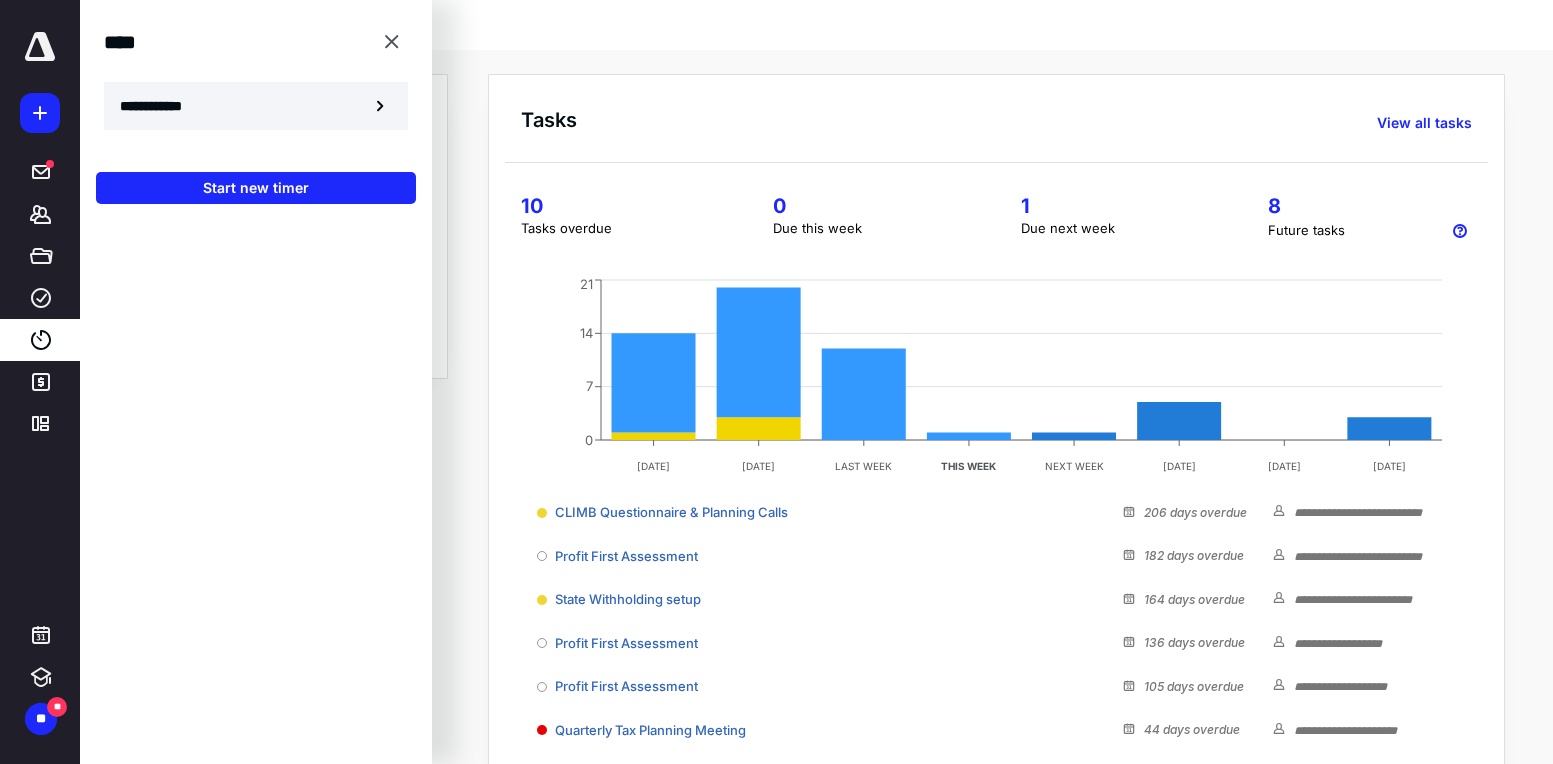 click on "**********" at bounding box center (162, 106) 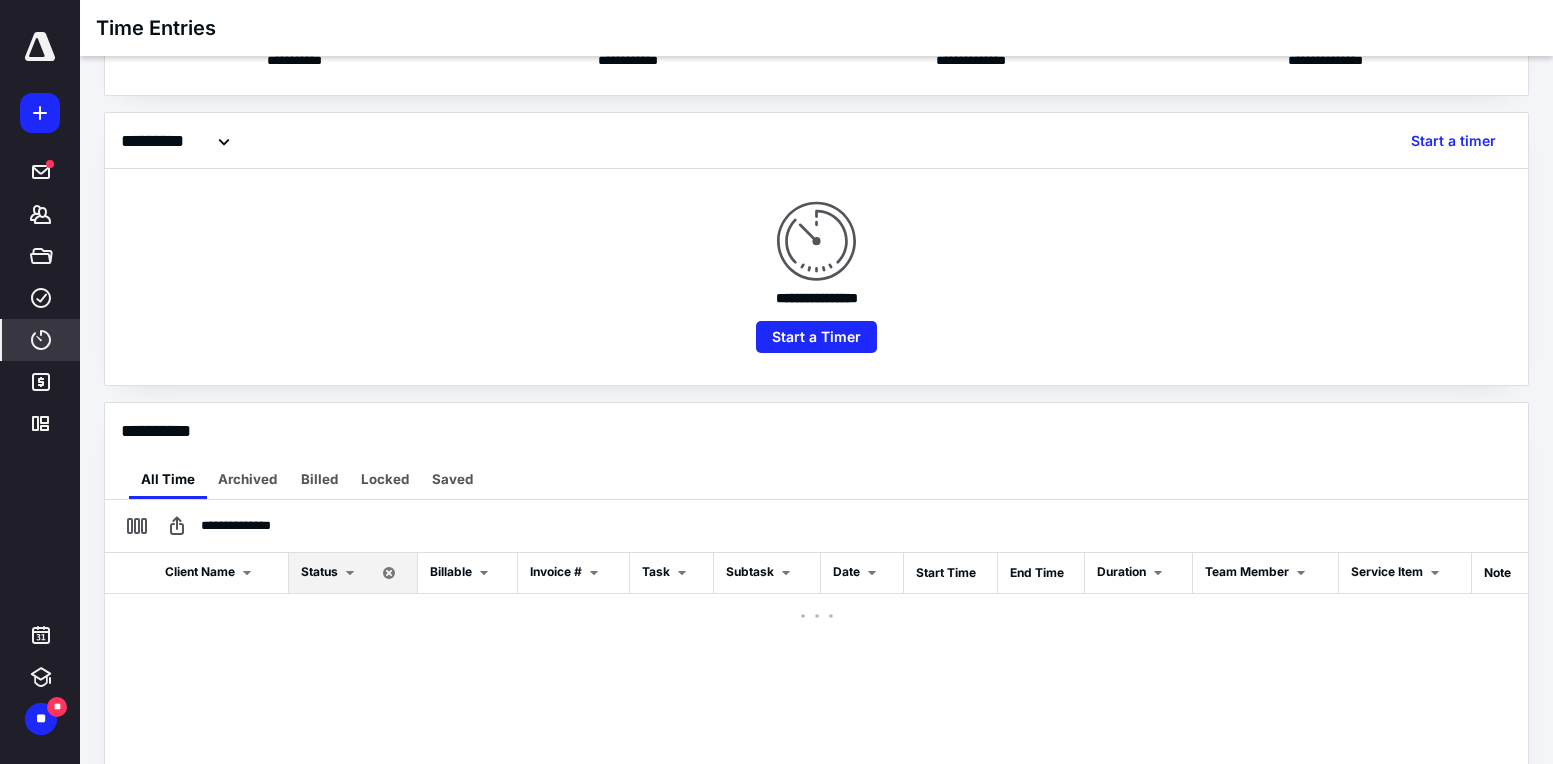 scroll, scrollTop: 200, scrollLeft: 0, axis: vertical 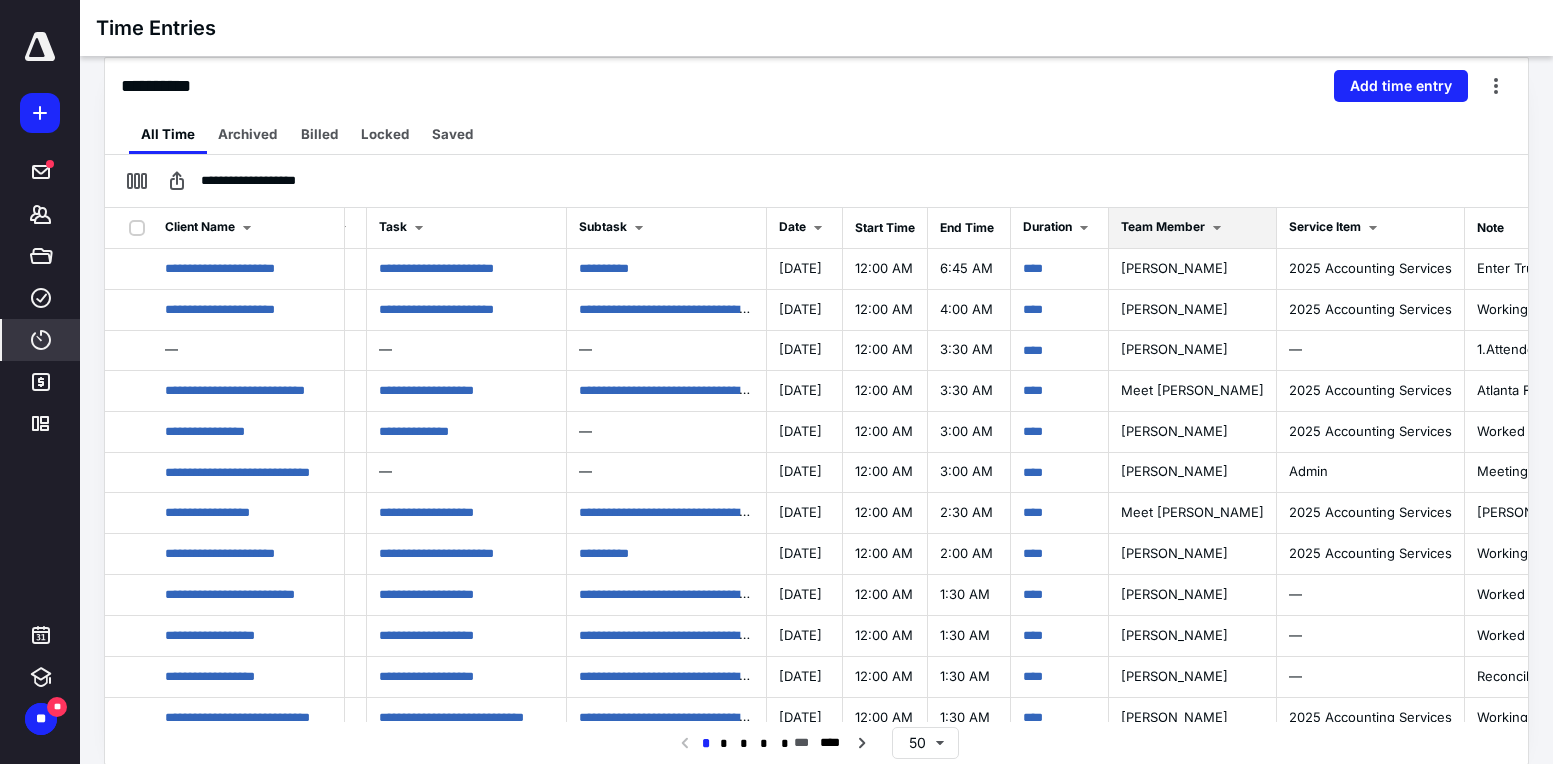 click at bounding box center (1217, 228) 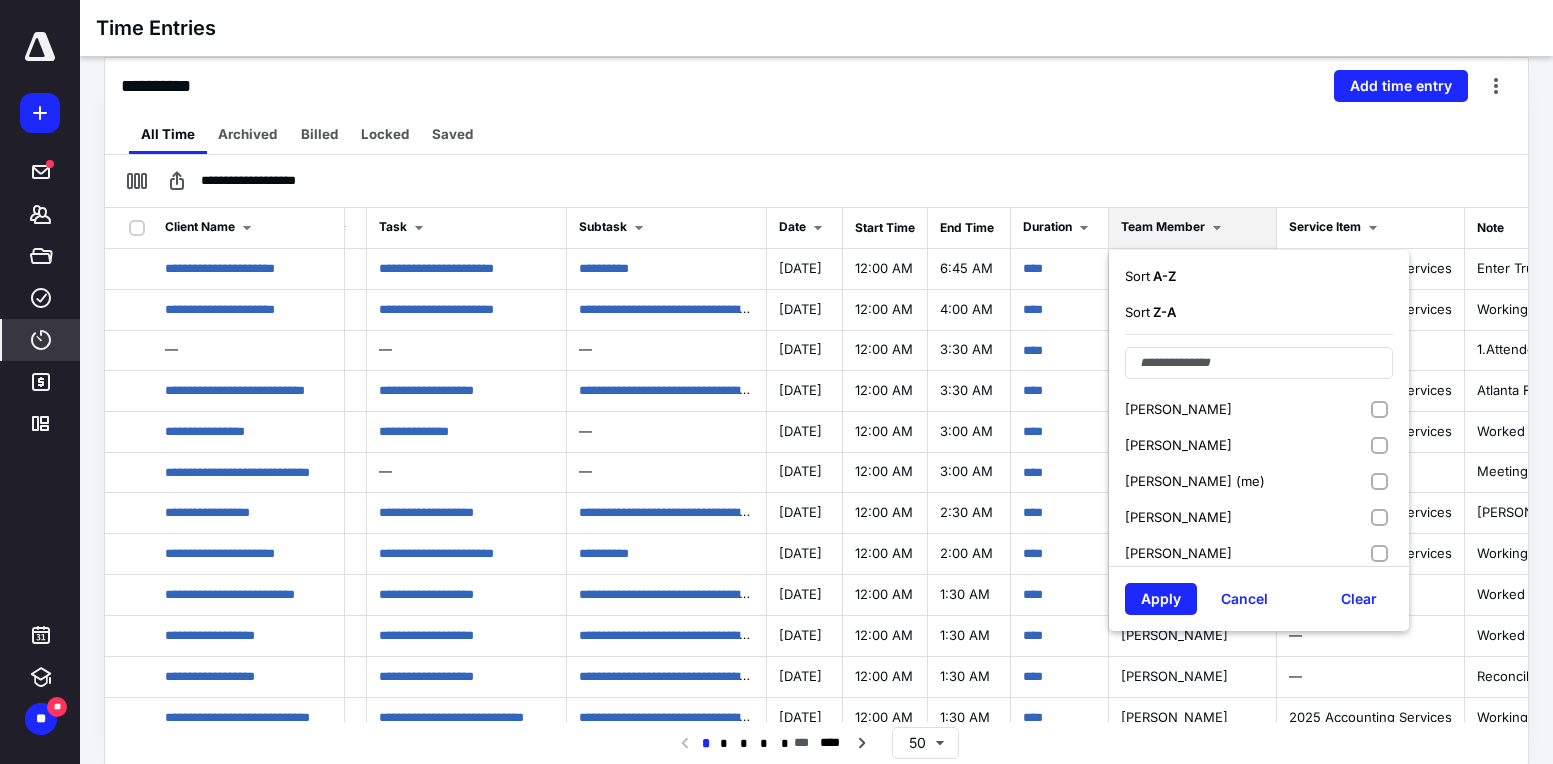 click on "[PERSON_NAME] (me)" at bounding box center [1259, 481] 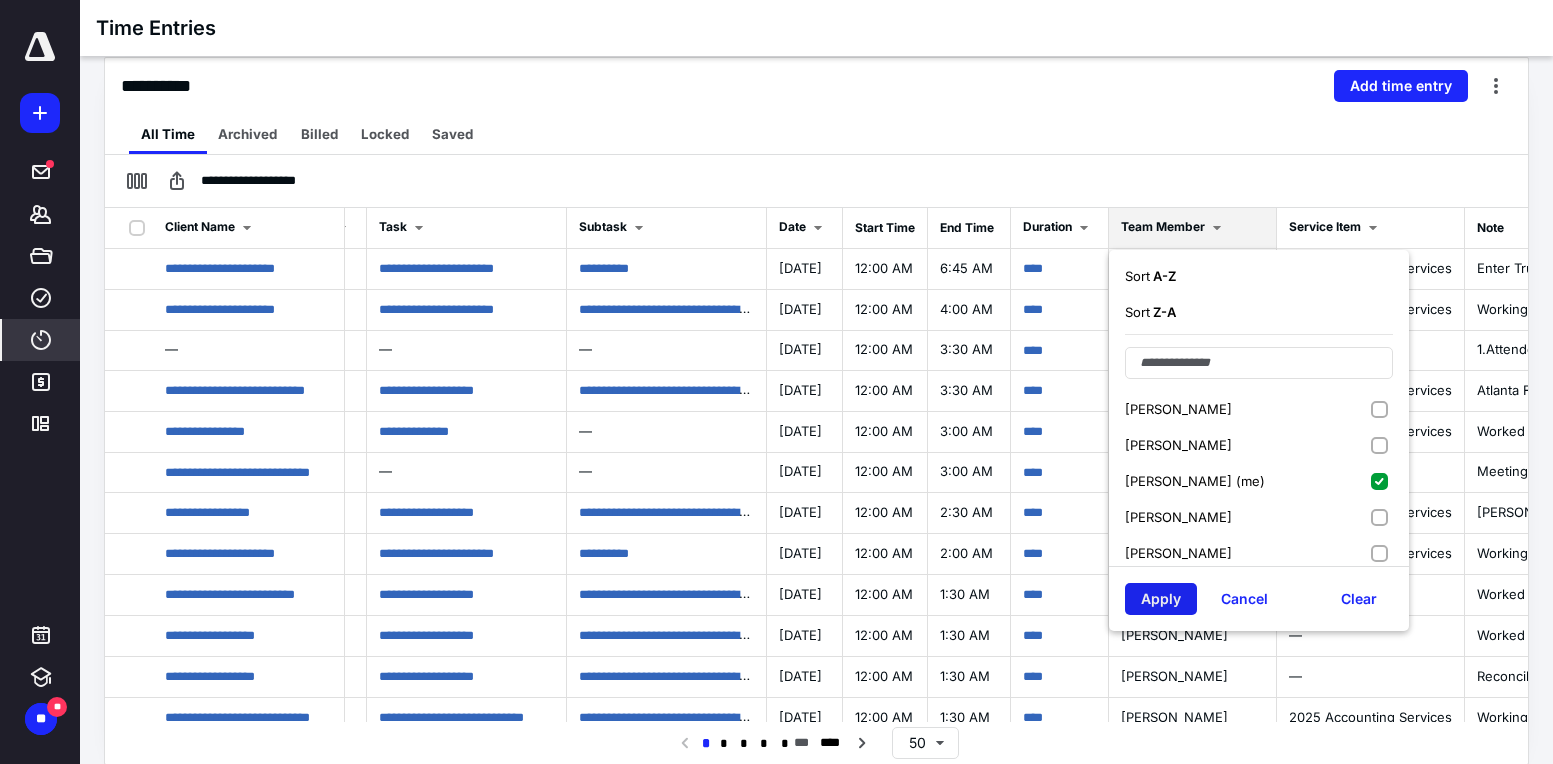 click on "Apply" at bounding box center [1161, 599] 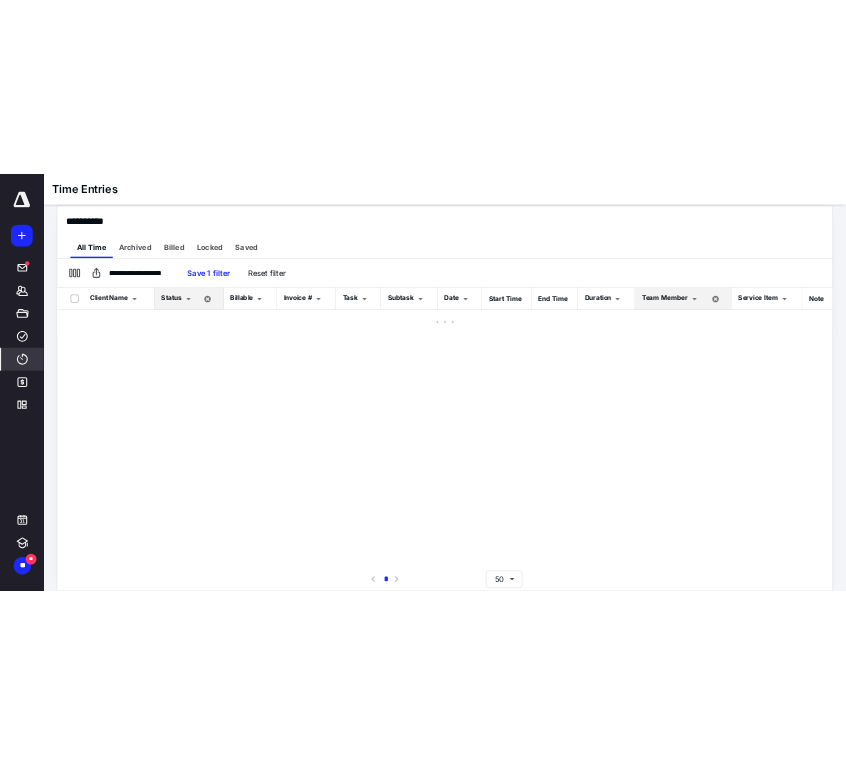 scroll, scrollTop: 0, scrollLeft: 0, axis: both 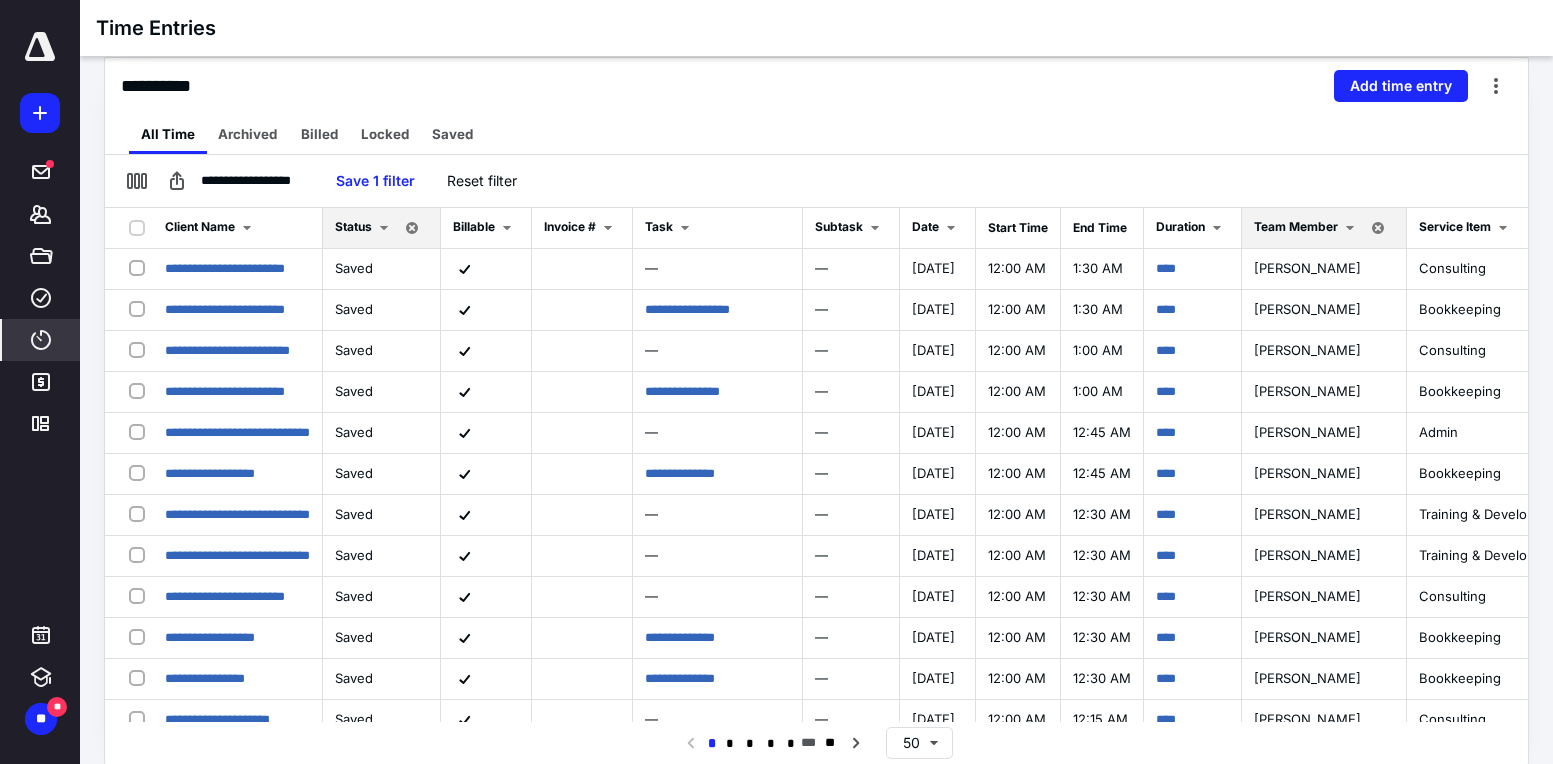 click on "All Time Archived Billed Locked Saved" at bounding box center (816, 134) 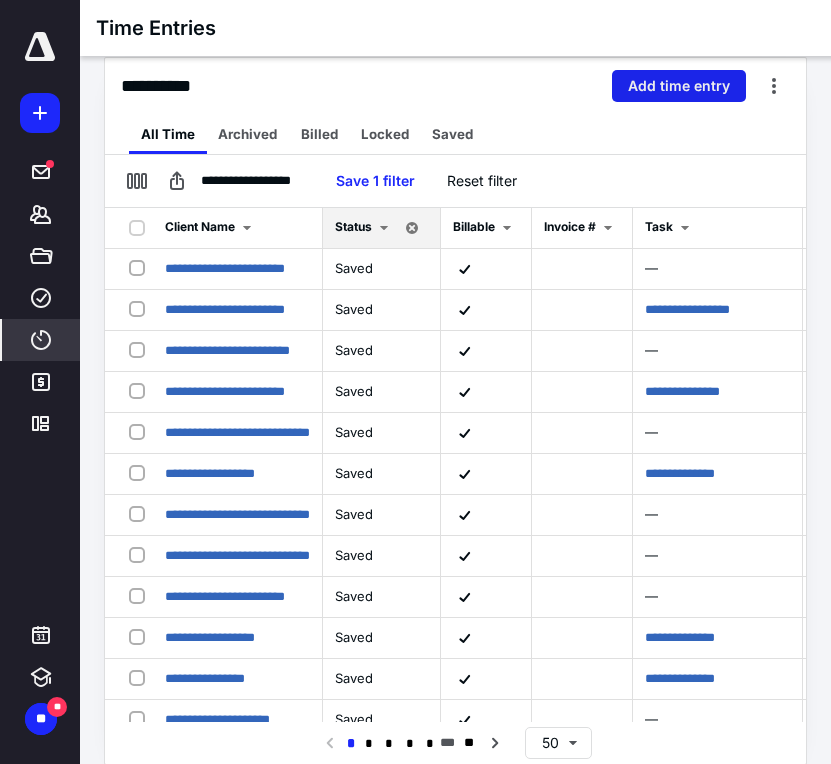 type 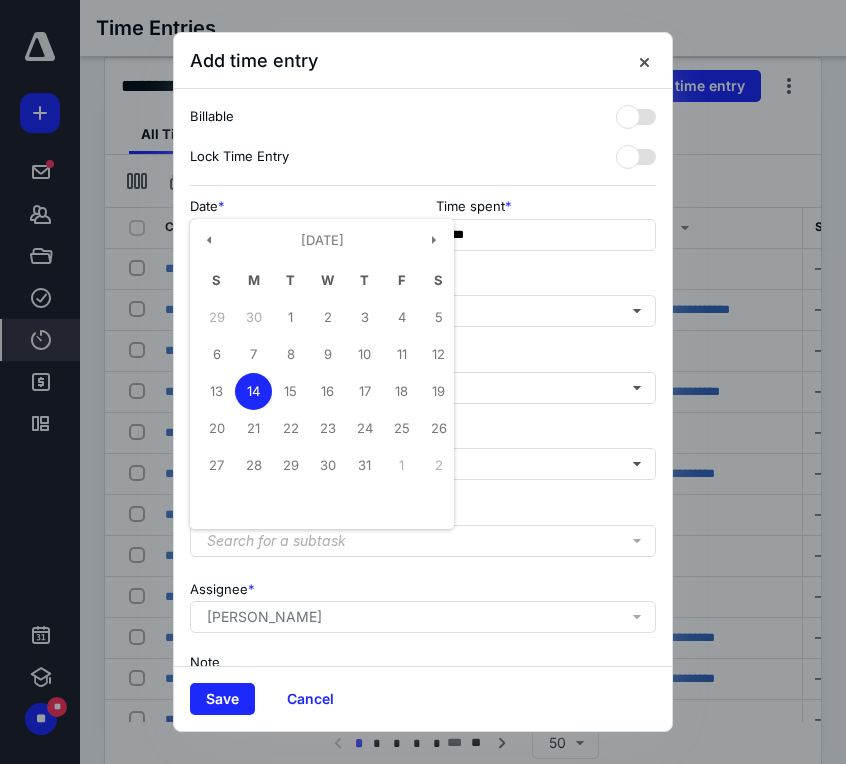 click on "**********" at bounding box center [300, 235] 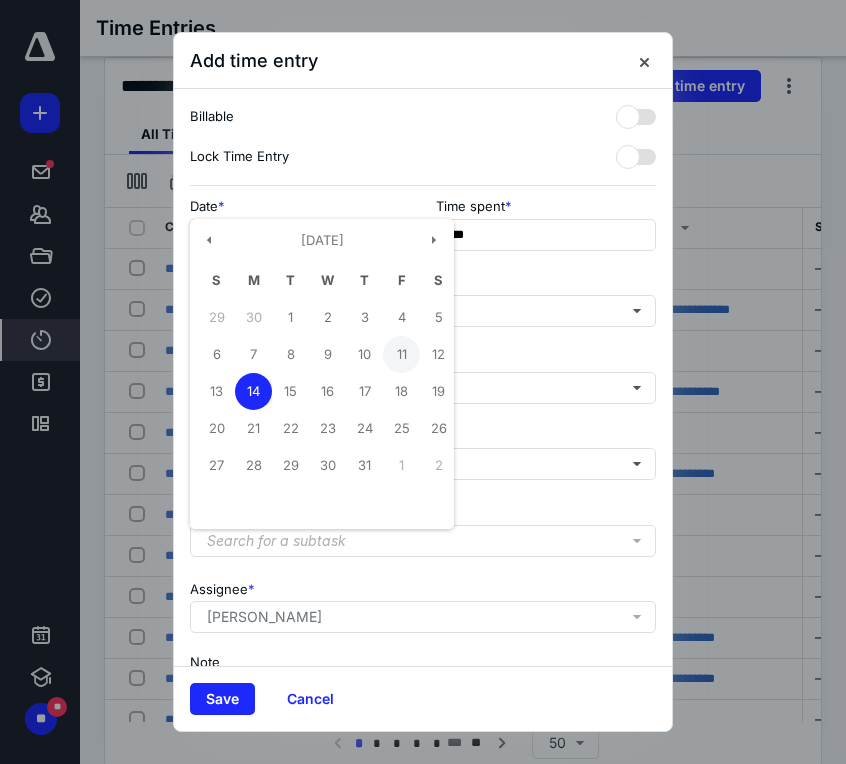 click on "11" at bounding box center (401, 354) 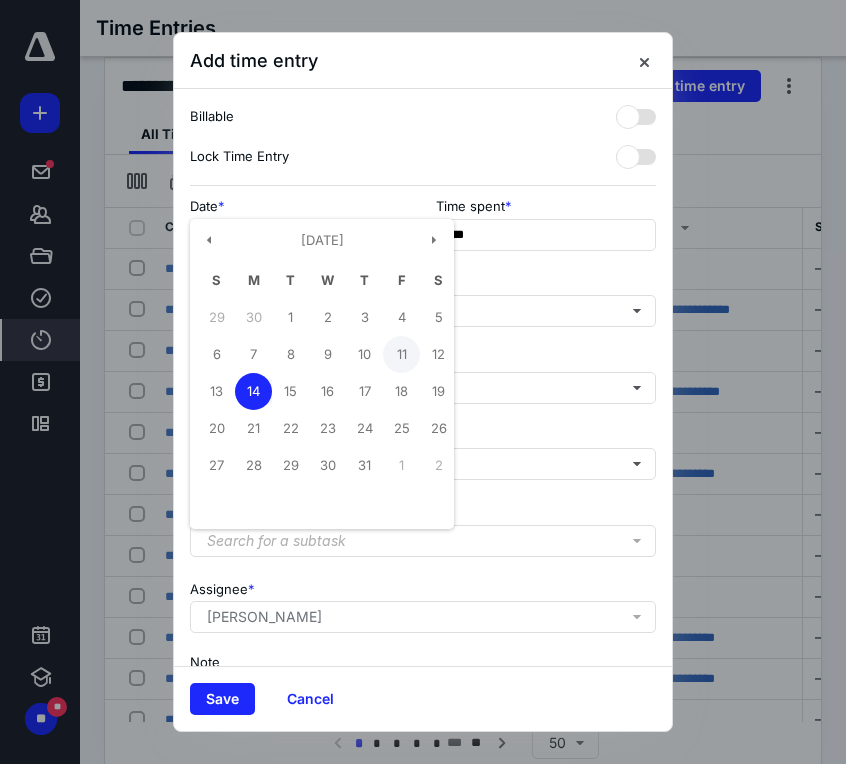 type on "**********" 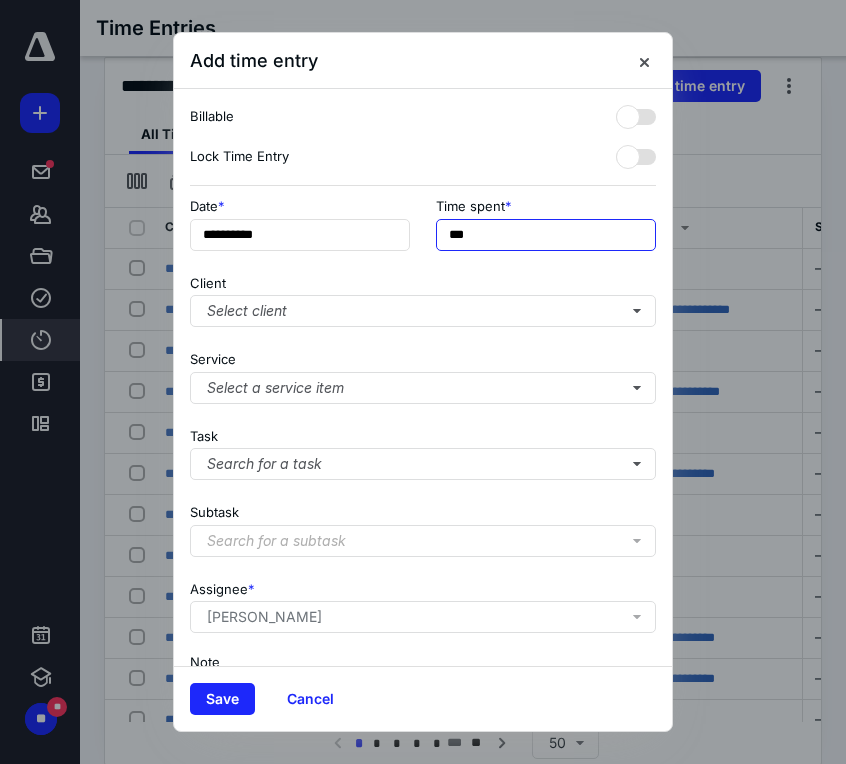 drag, startPoint x: 508, startPoint y: 236, endPoint x: 428, endPoint y: 235, distance: 80.00625 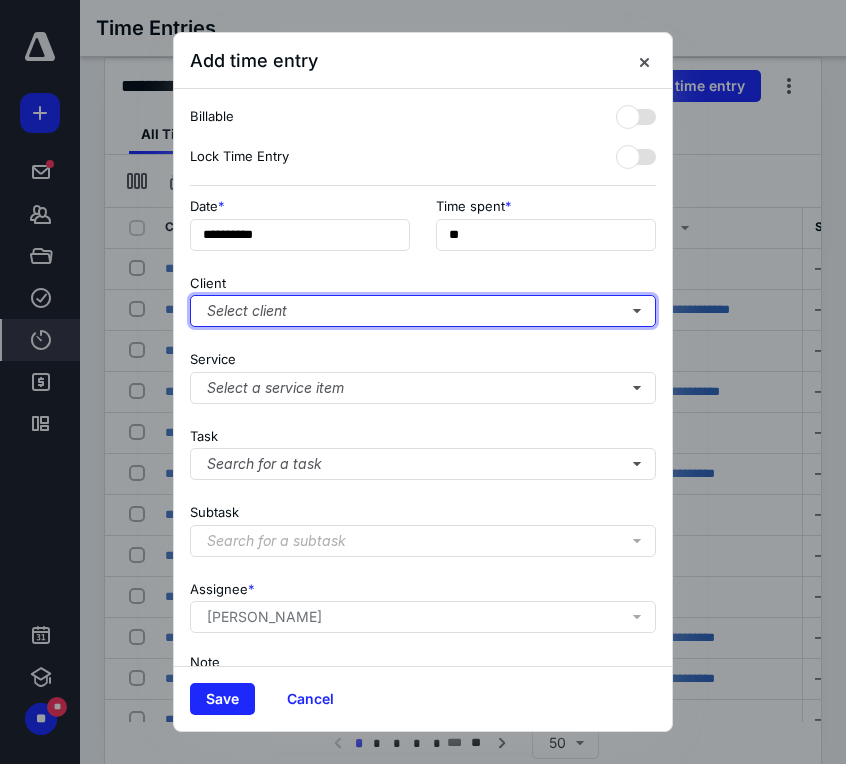 type on "***" 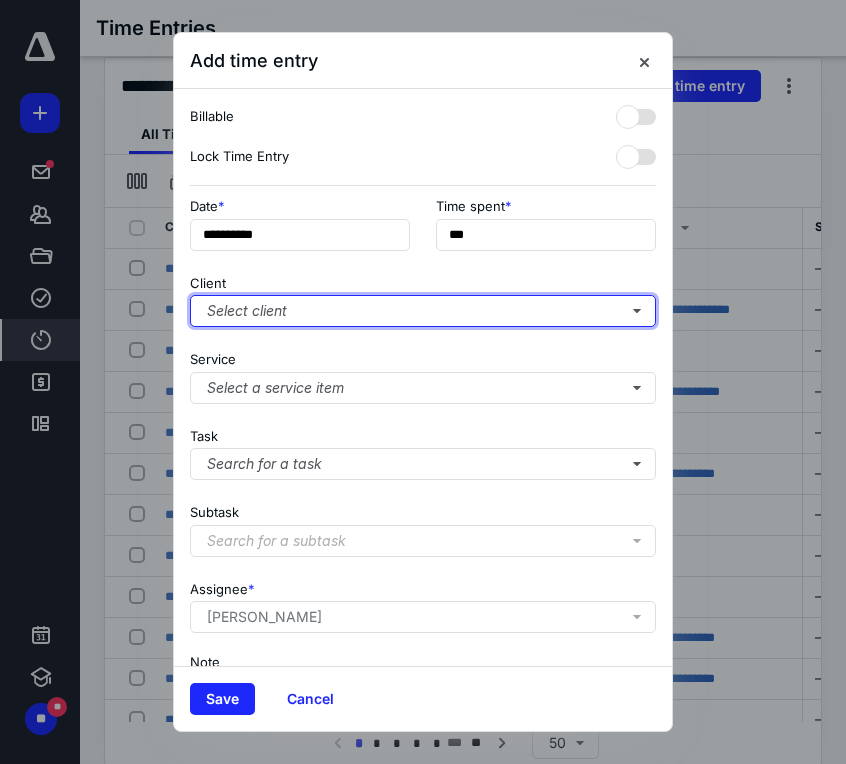 type 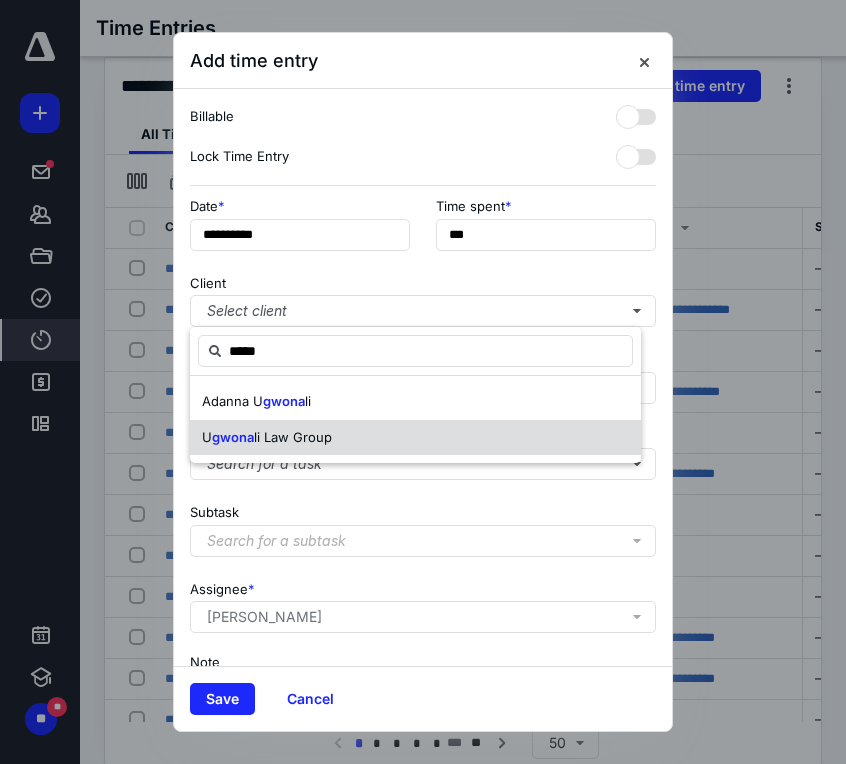 click on "li Law Group" at bounding box center [293, 437] 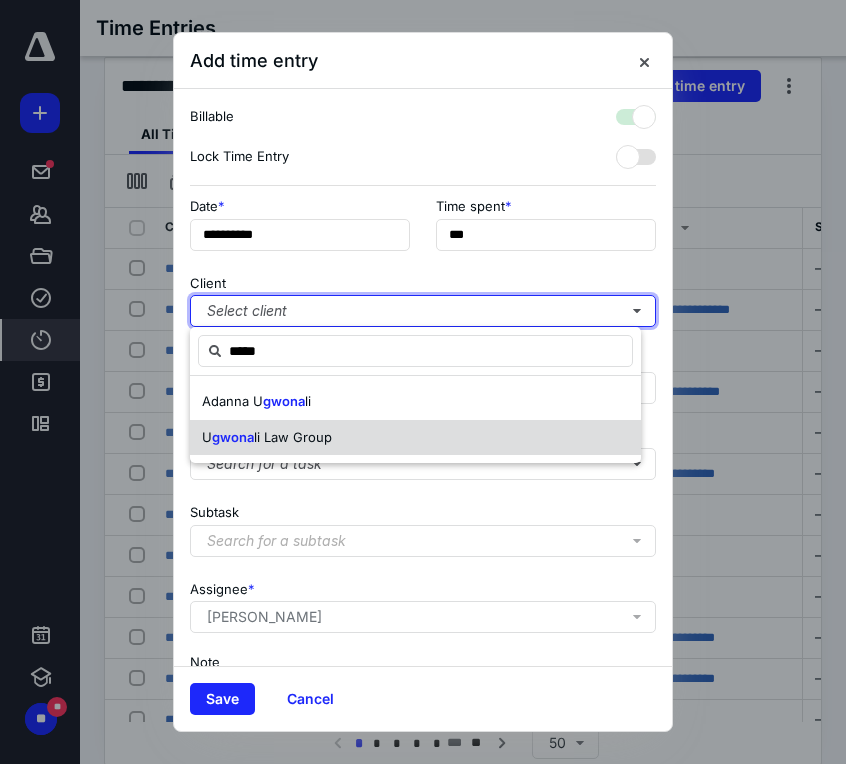 checkbox on "true" 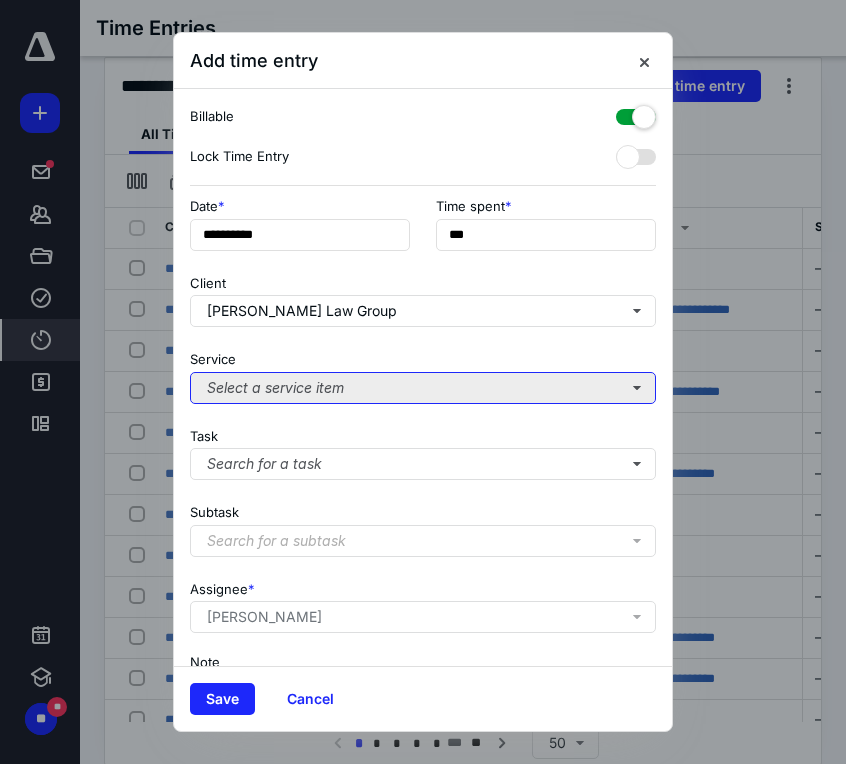 click on "Select a service item" at bounding box center (423, 388) 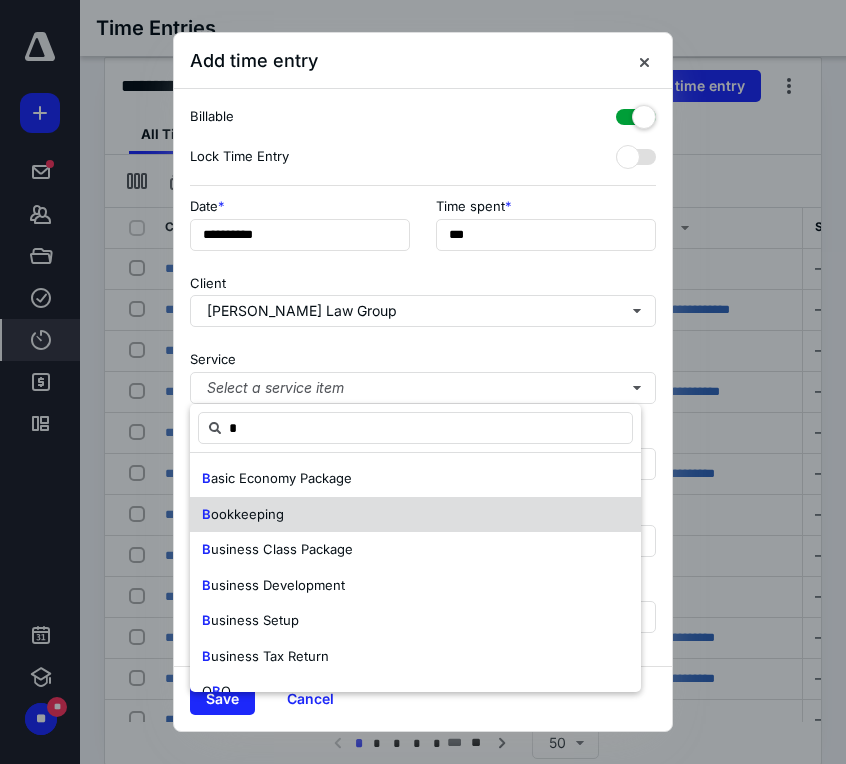 click on "ookkeeping" at bounding box center (247, 514) 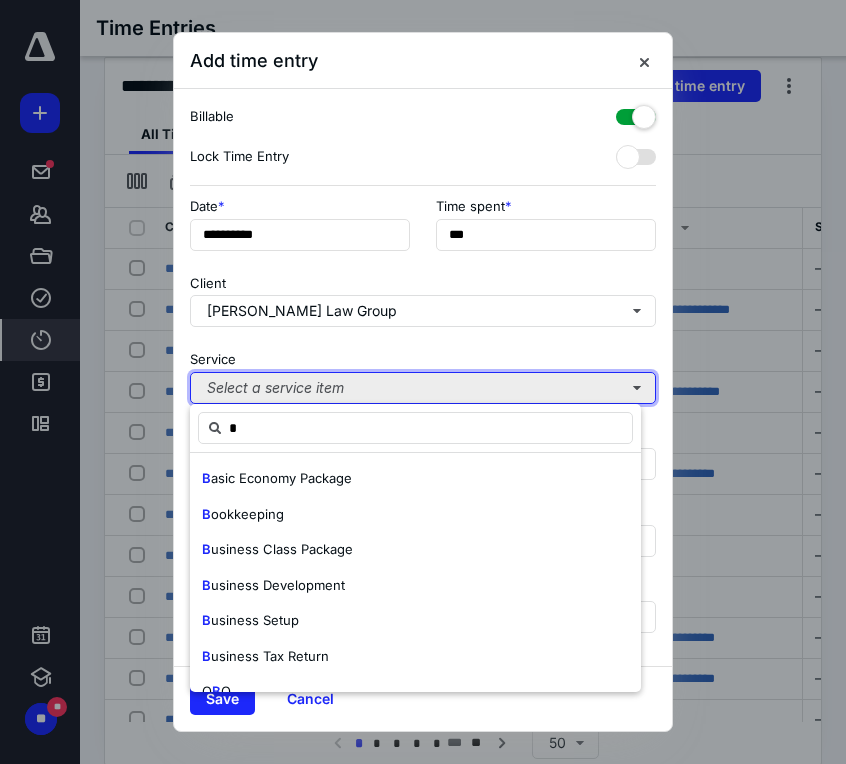 type 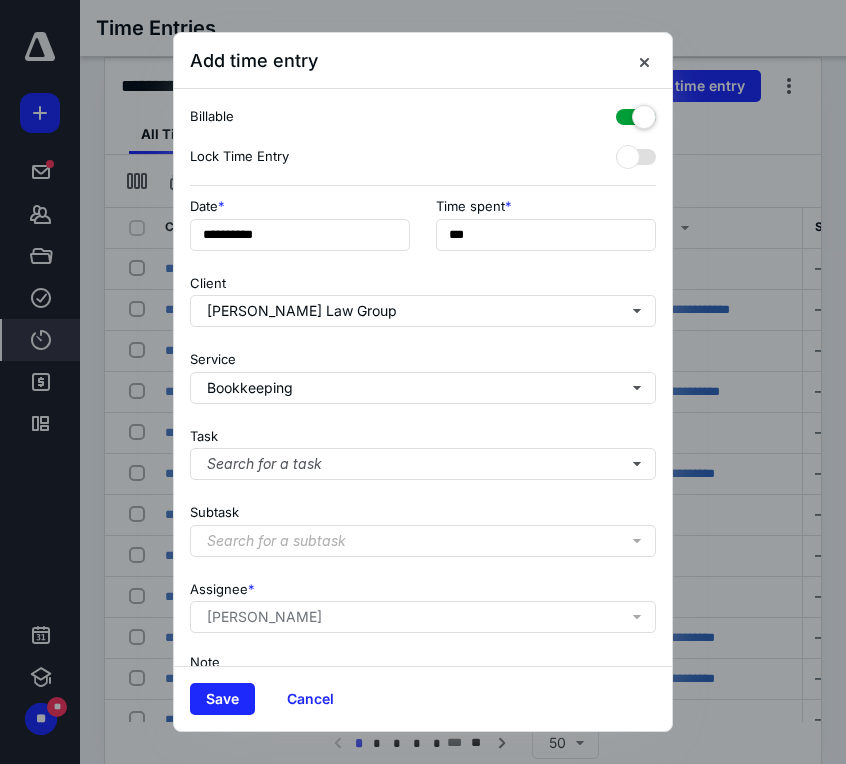 scroll, scrollTop: 138, scrollLeft: 0, axis: vertical 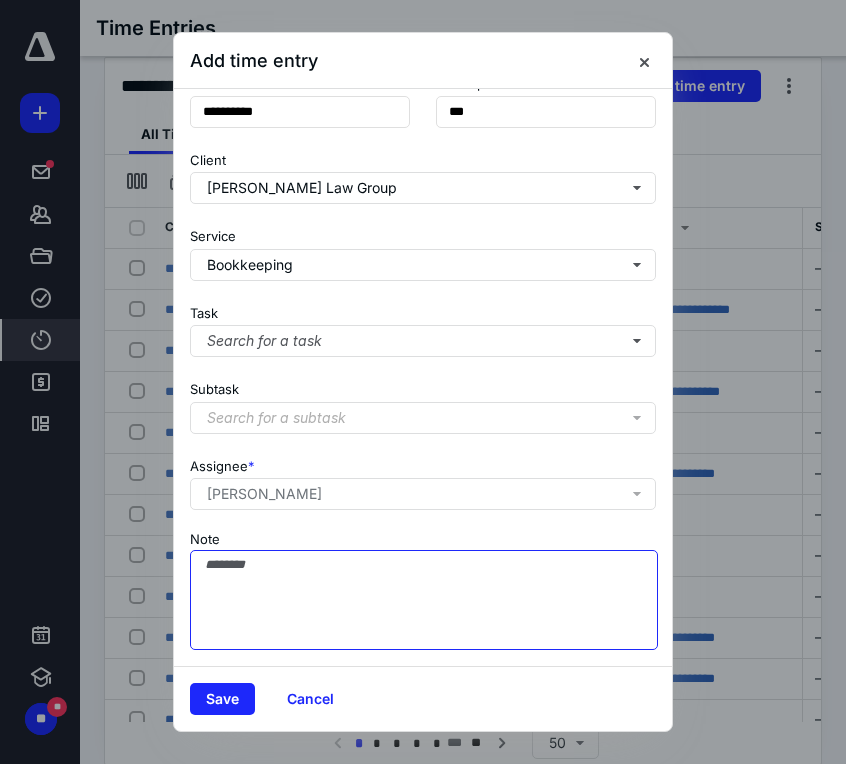 click on "Note" at bounding box center (424, 600) 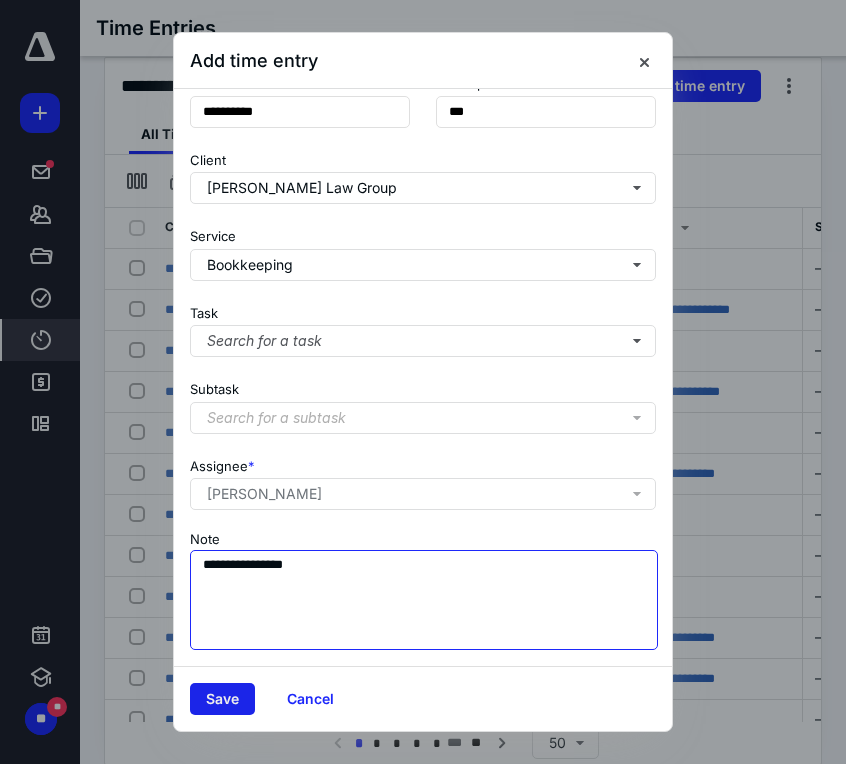 type on "**********" 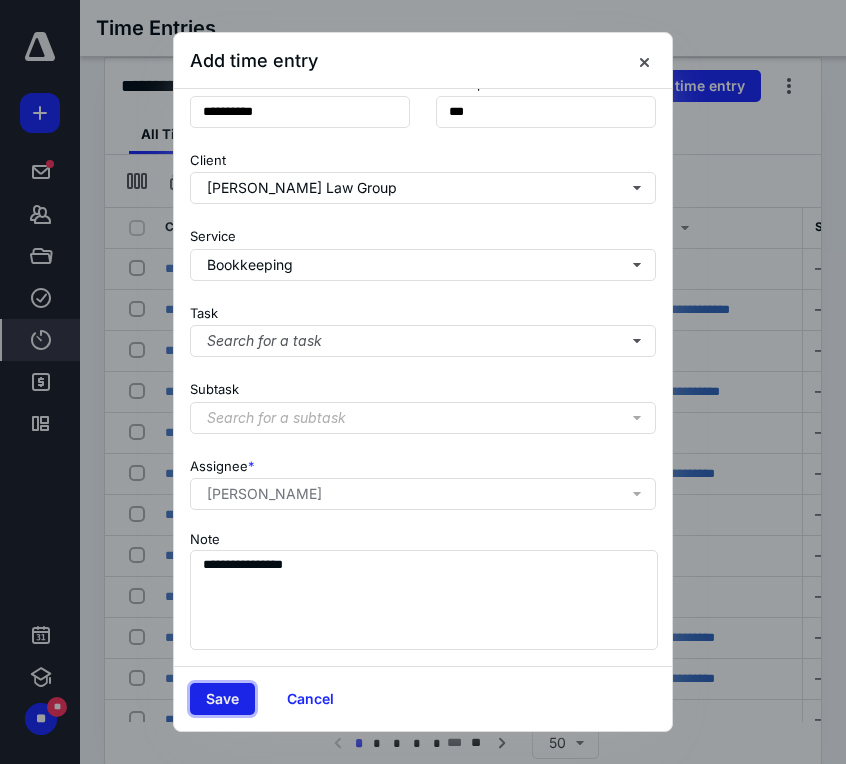 click on "Save" at bounding box center (222, 699) 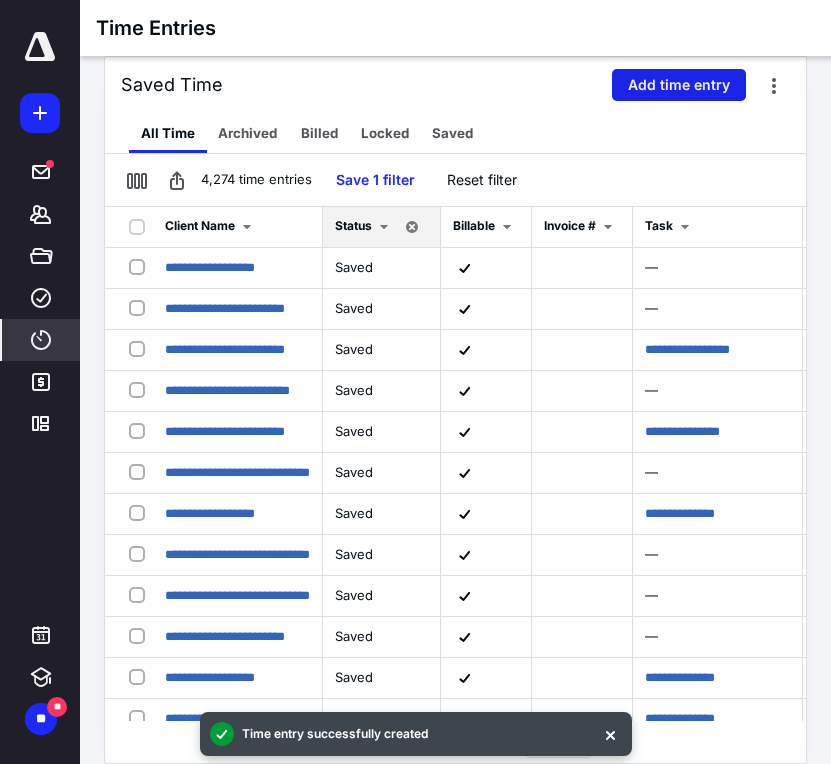 click on "Add time entry" at bounding box center (679, 85) 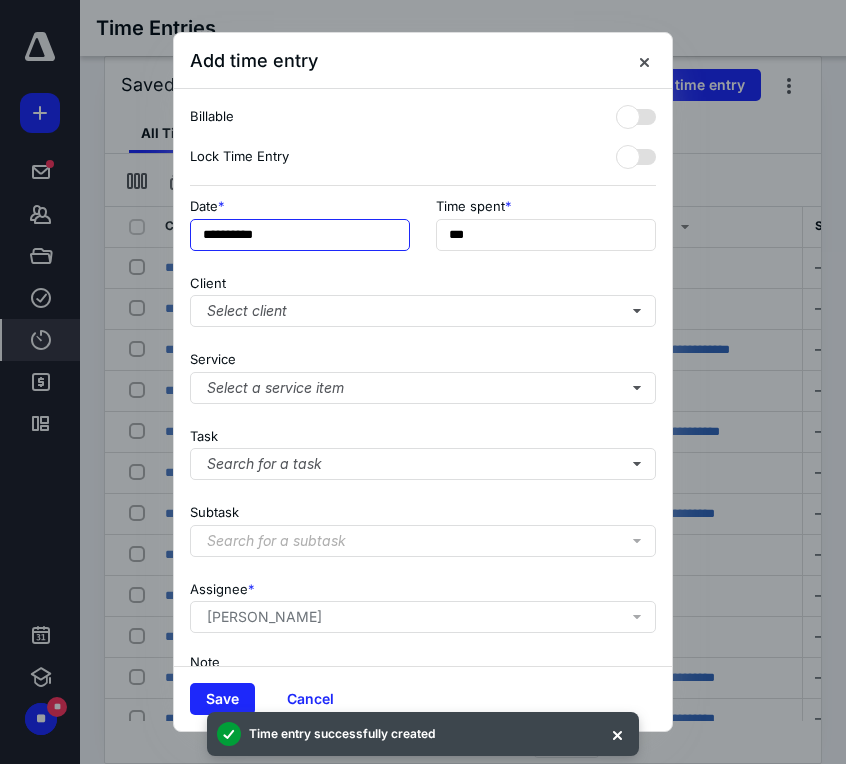 click on "**********" at bounding box center (300, 235) 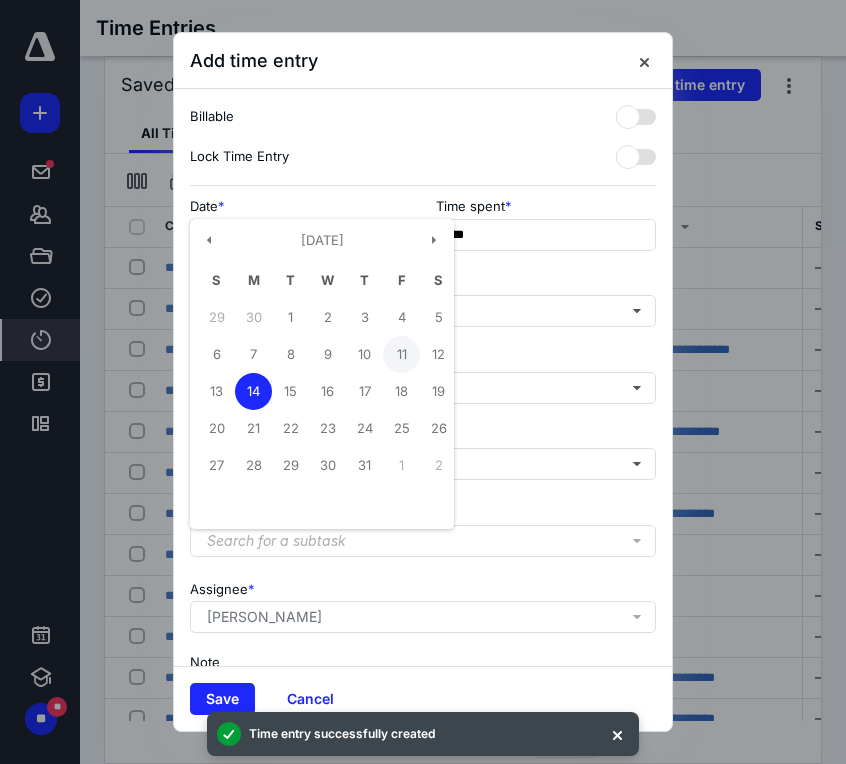 click on "11" at bounding box center (401, 354) 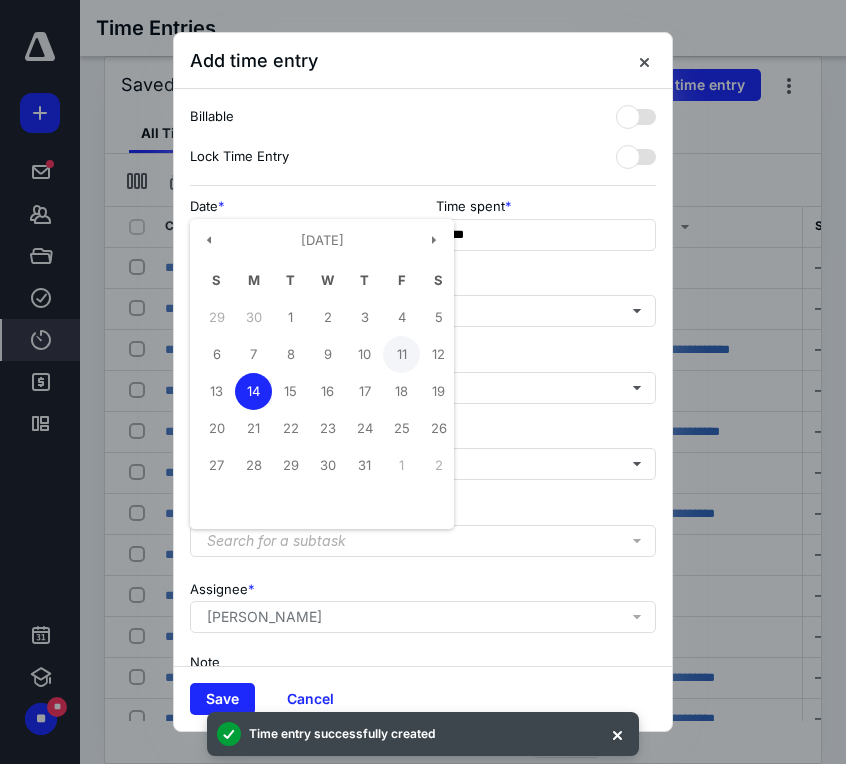 type on "**********" 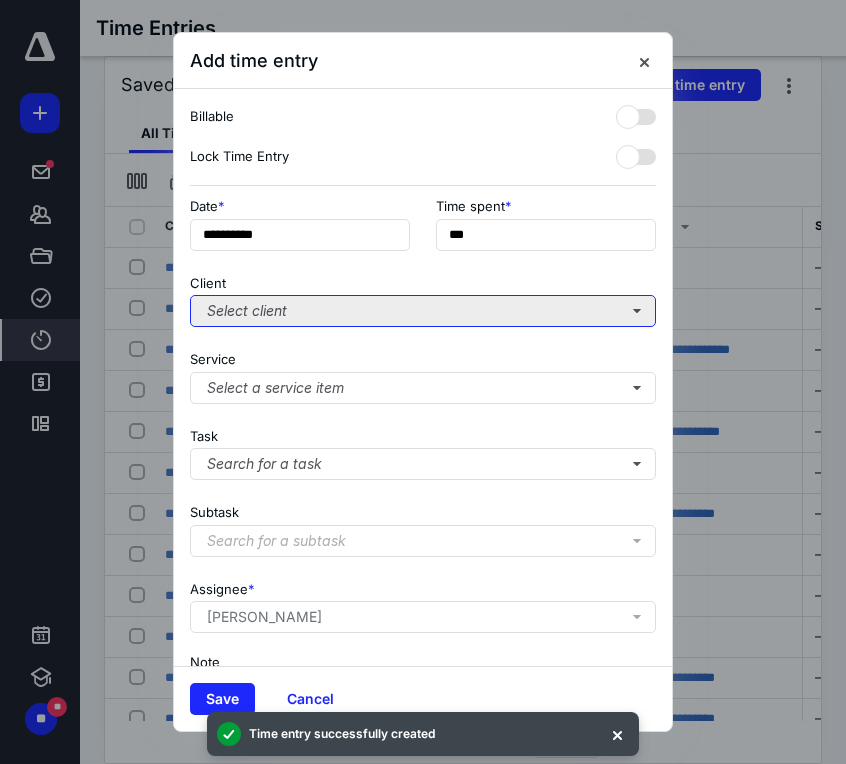 click on "Select client" at bounding box center [423, 311] 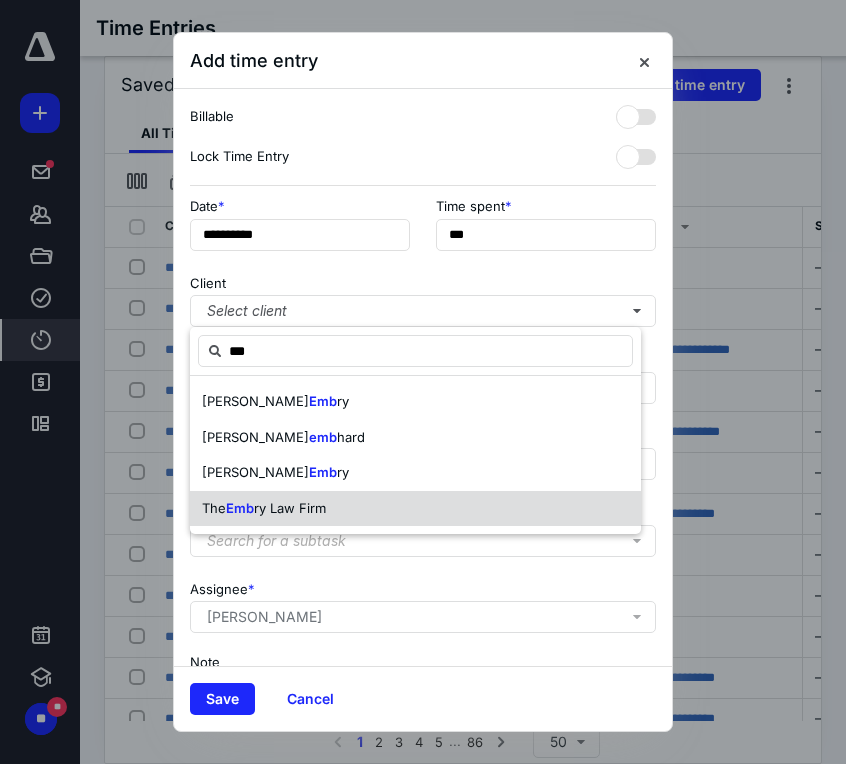 drag, startPoint x: 270, startPoint y: 506, endPoint x: 274, endPoint y: 470, distance: 36.221542 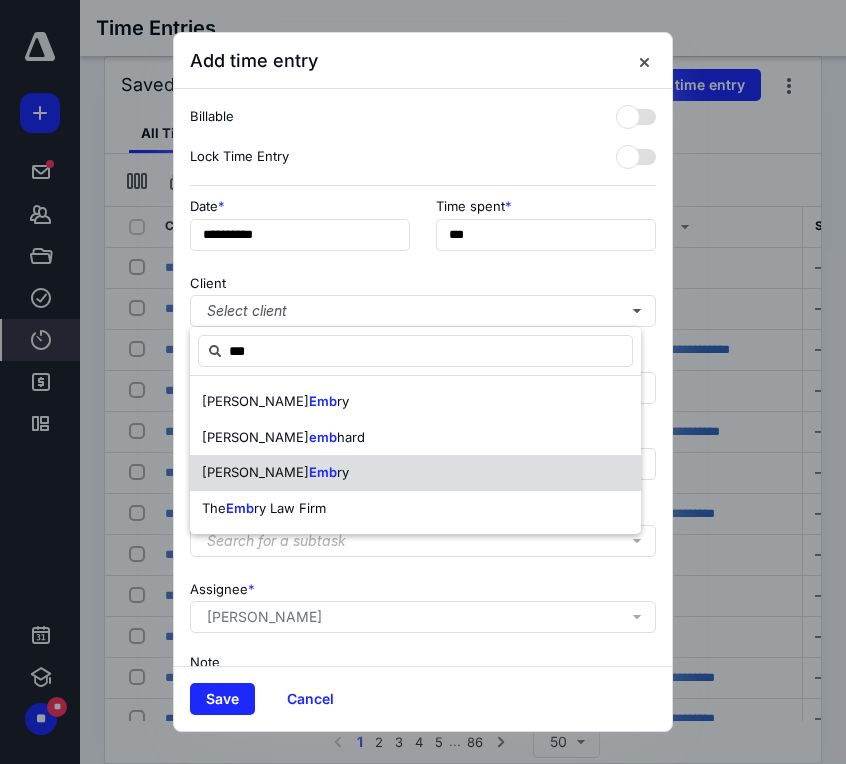 type on "***" 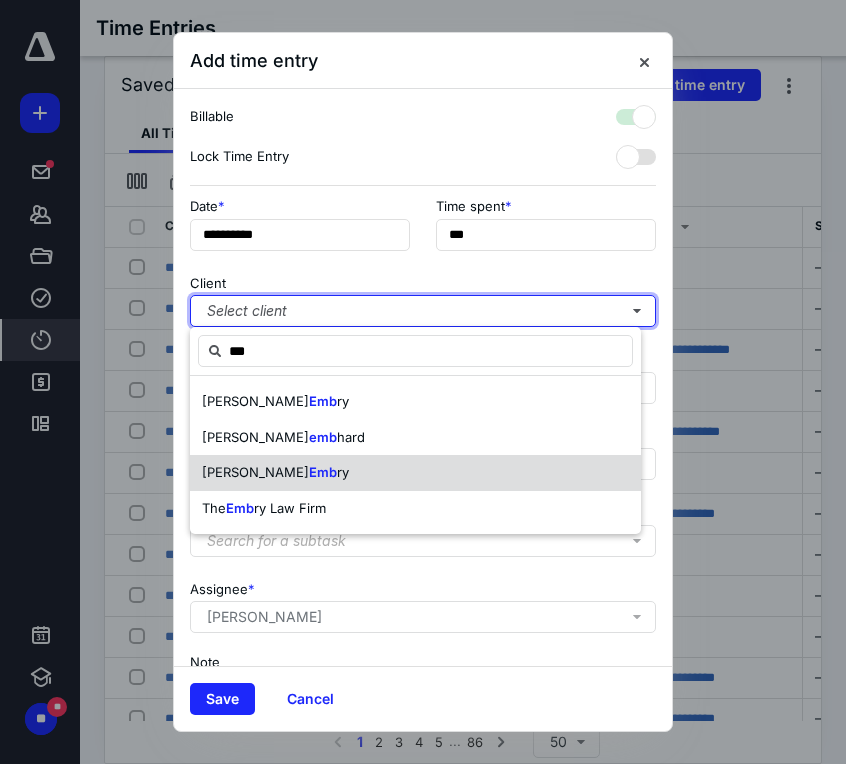 checkbox on "true" 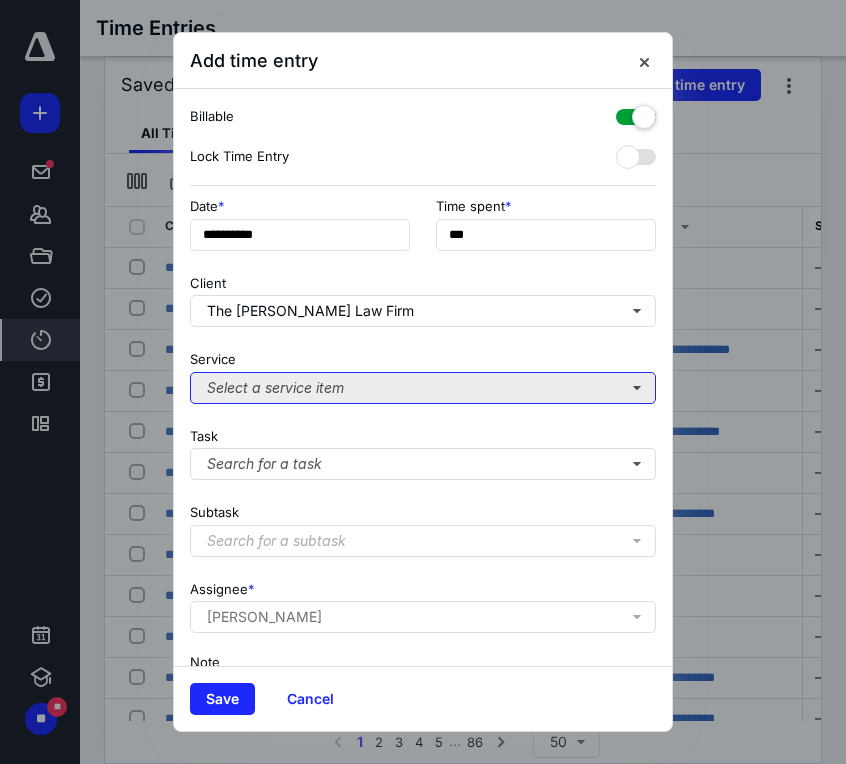 click on "Select a service item" at bounding box center (423, 388) 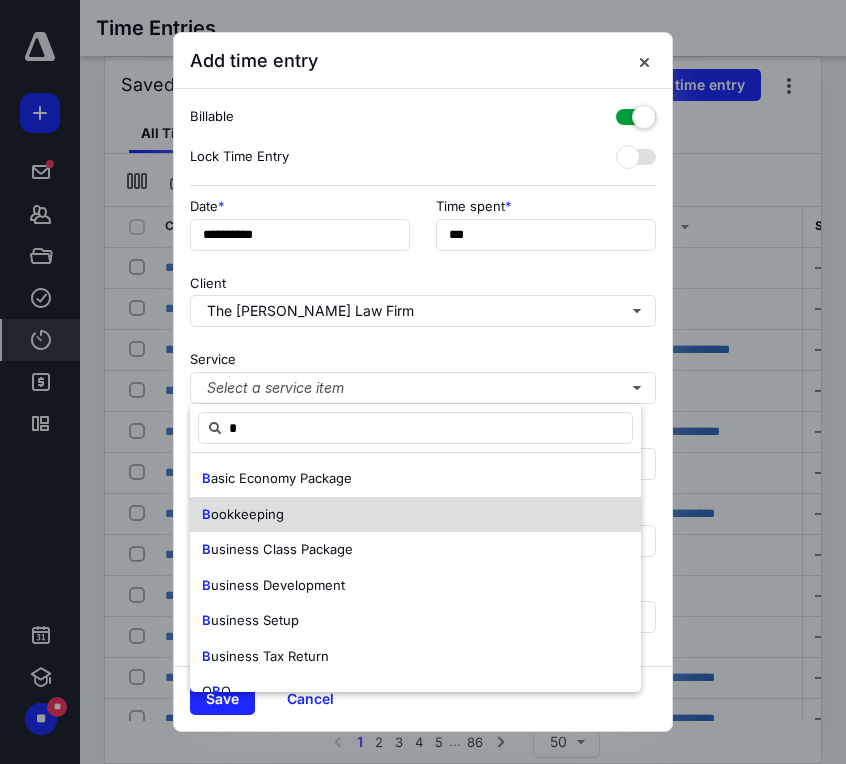 click on "ookkeeping" at bounding box center (247, 514) 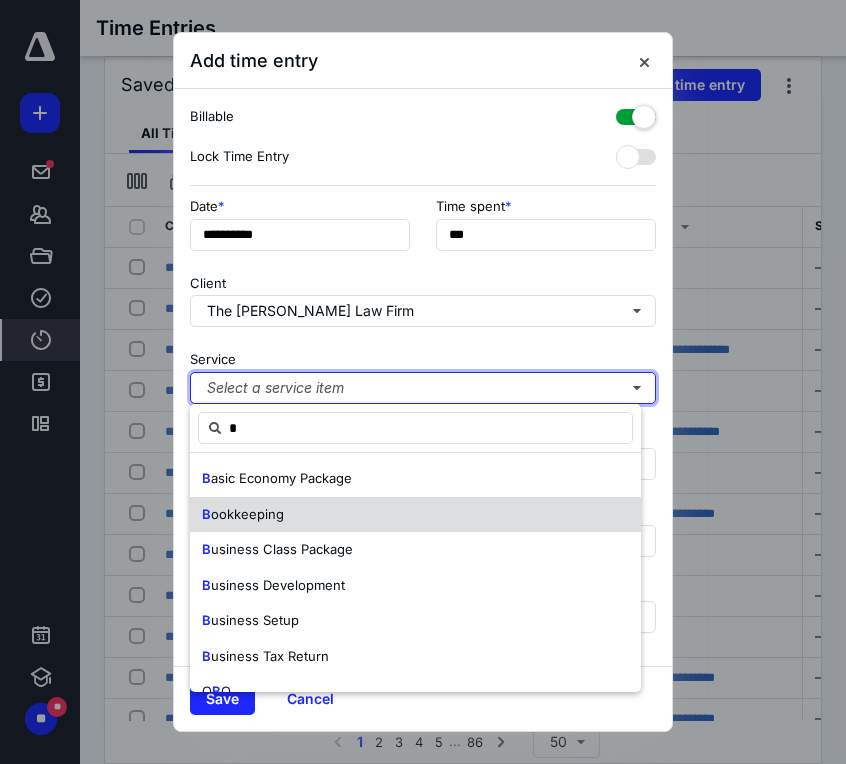 type 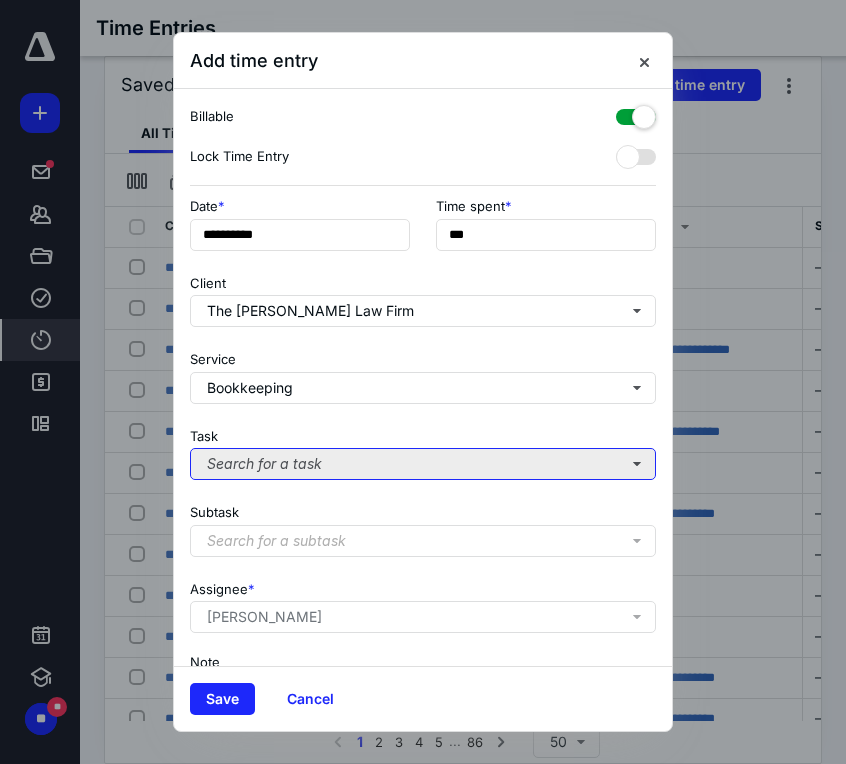 click on "Search for a task" at bounding box center [423, 464] 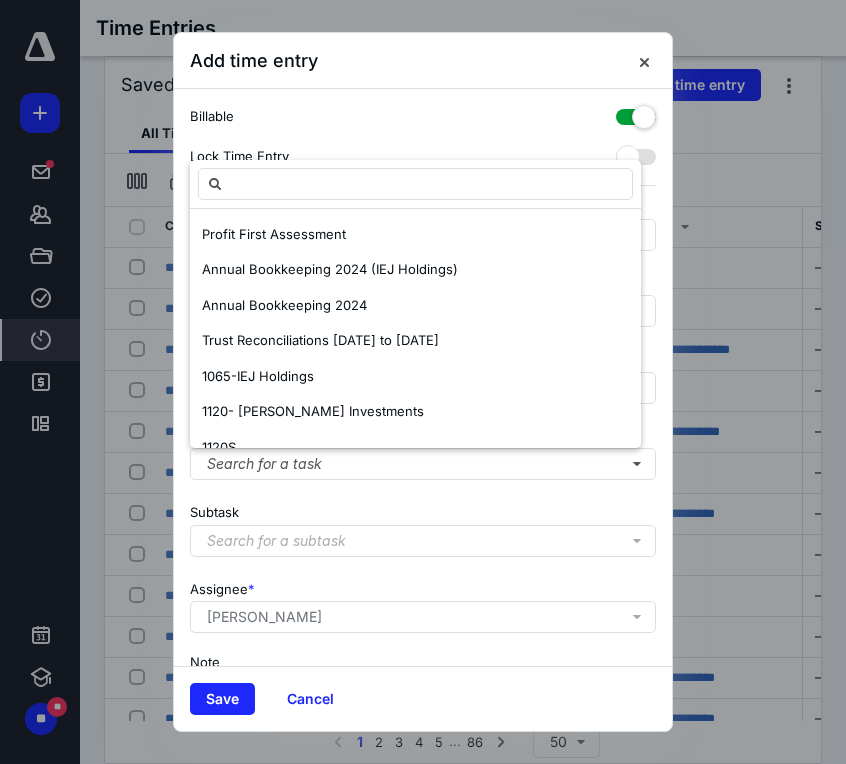 scroll, scrollTop: 96, scrollLeft: 0, axis: vertical 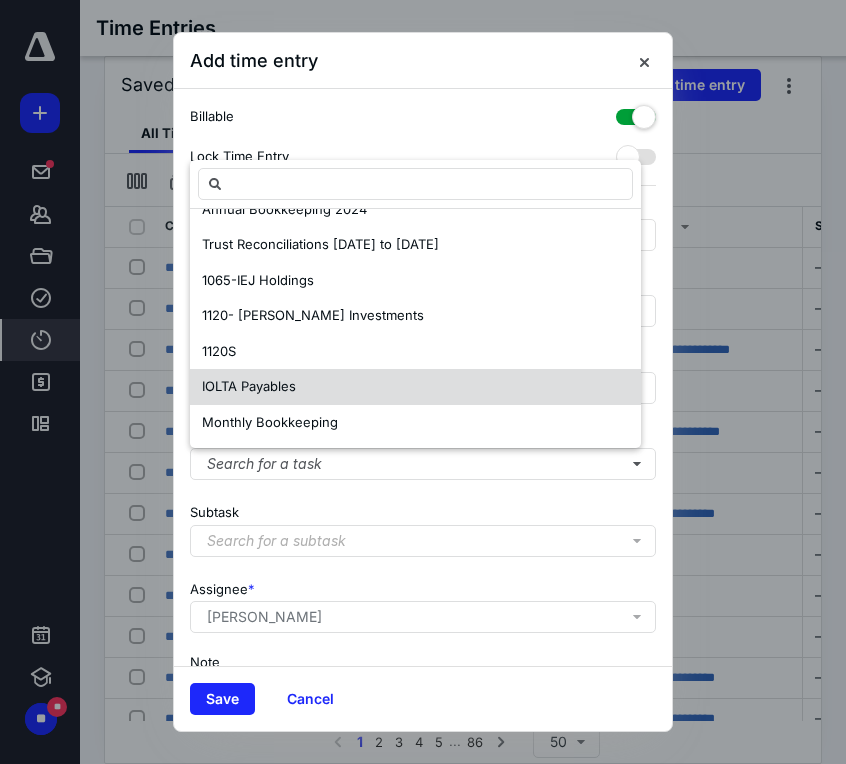 click on "IOLTA Payables" at bounding box center [249, 386] 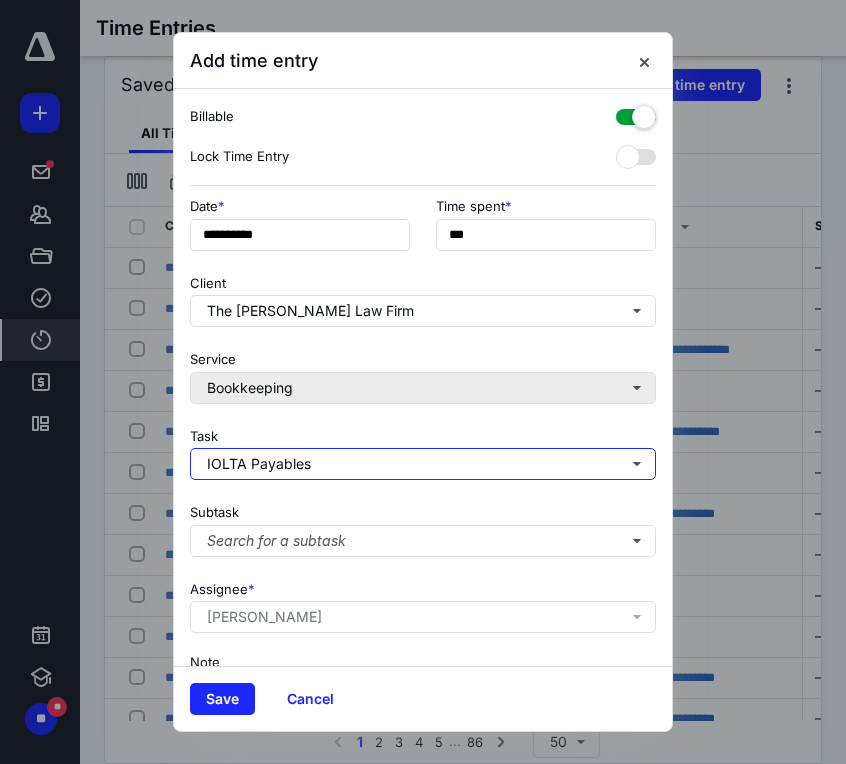 scroll, scrollTop: 0, scrollLeft: 0, axis: both 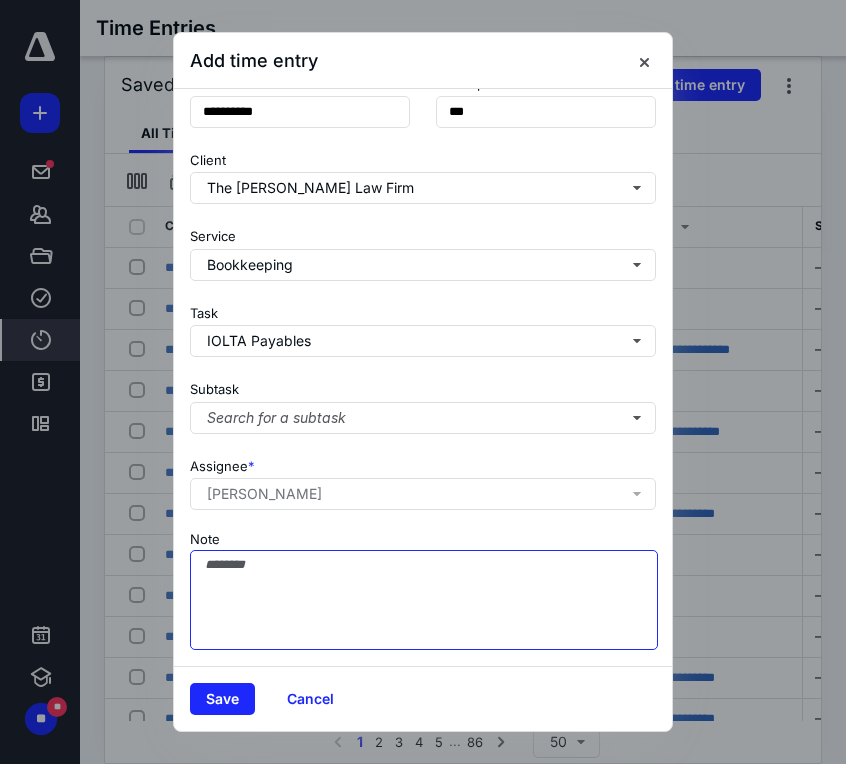 click on "Note" at bounding box center [424, 600] 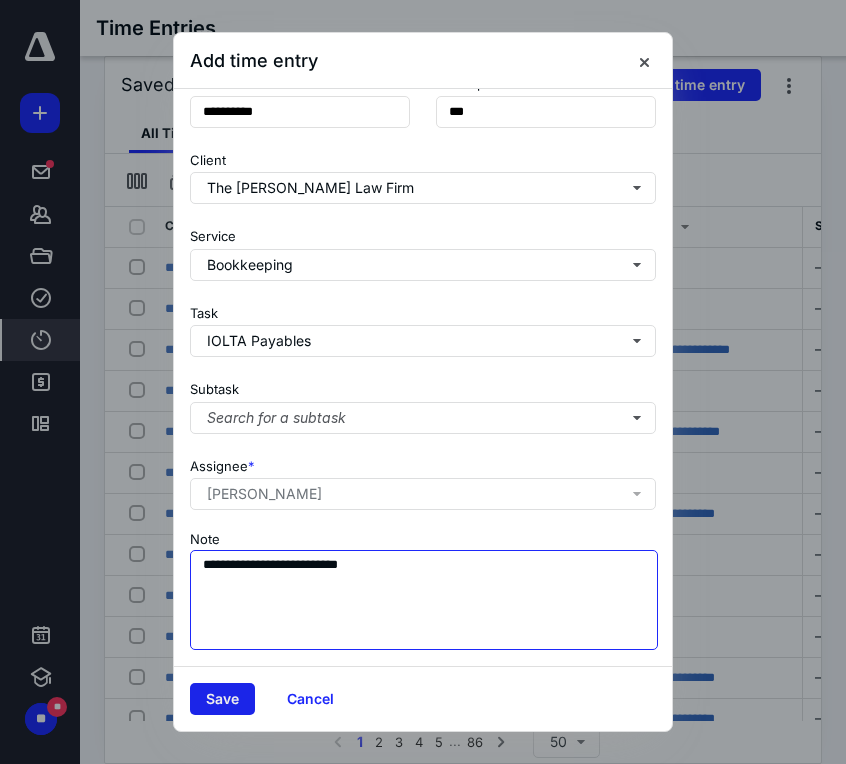 type on "**********" 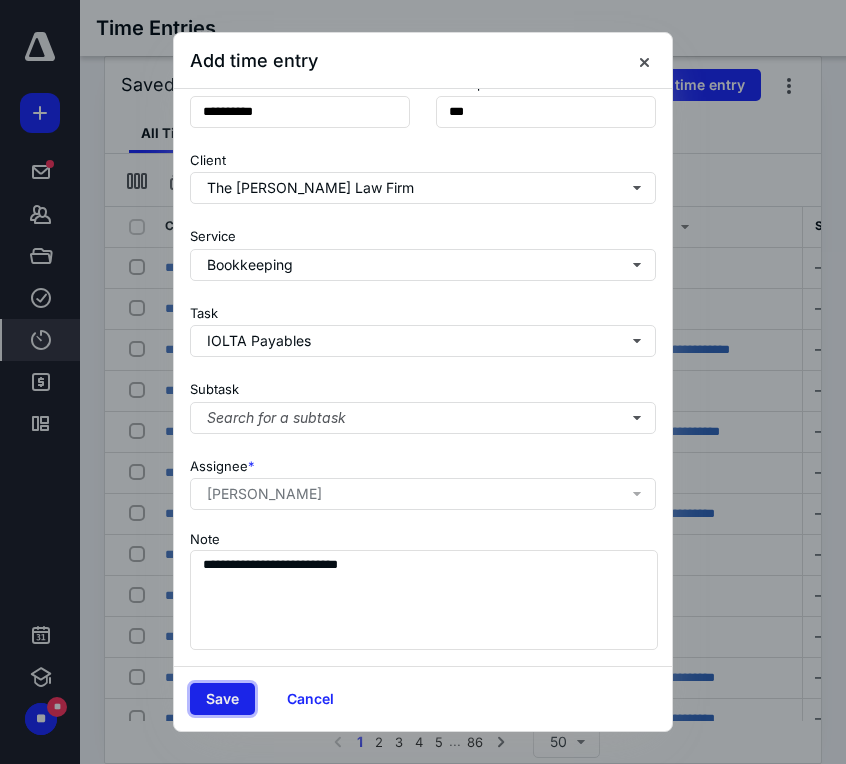 click on "Save" at bounding box center (222, 699) 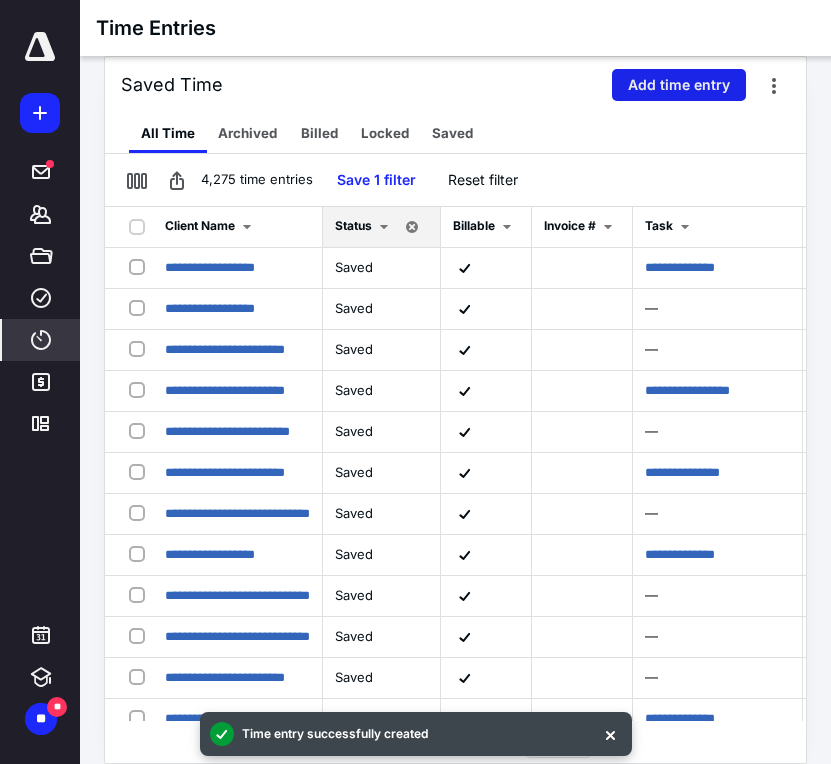 click on "Add time entry" at bounding box center (679, 85) 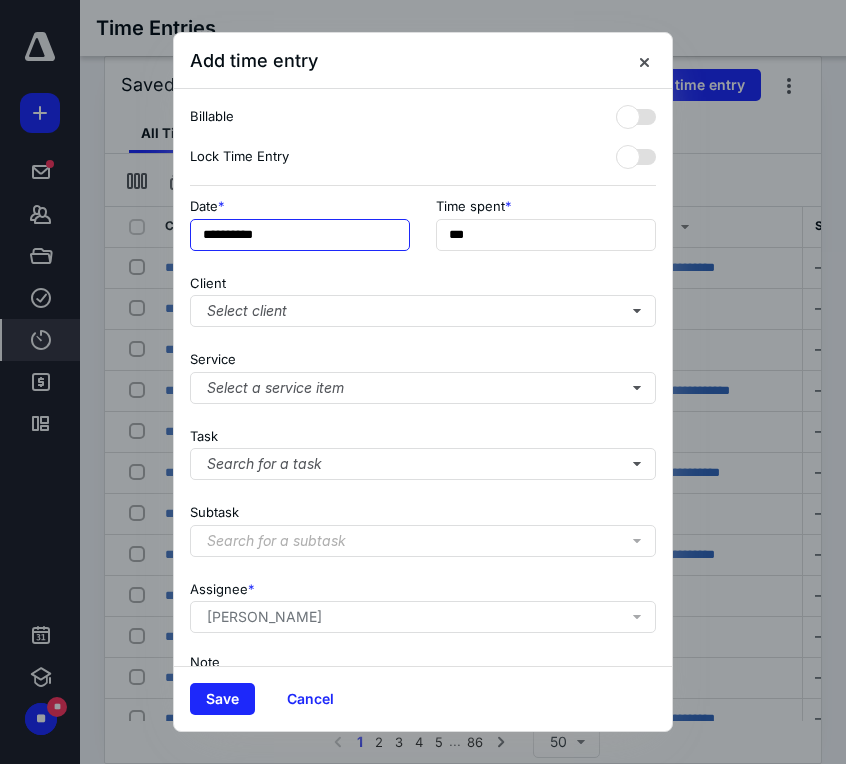 click on "**********" at bounding box center (300, 235) 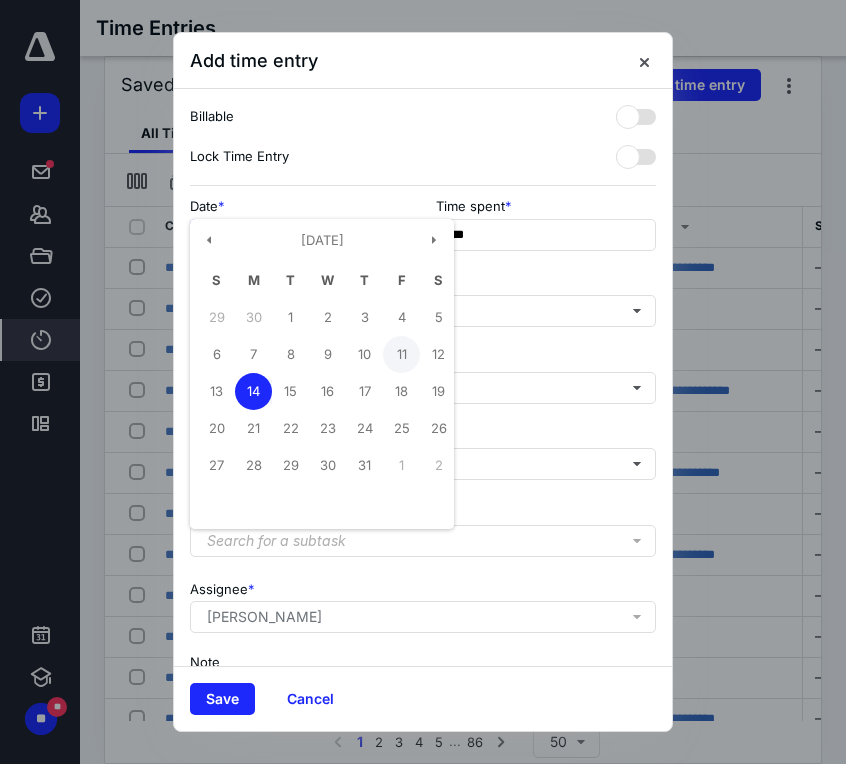 click on "11" at bounding box center [401, 354] 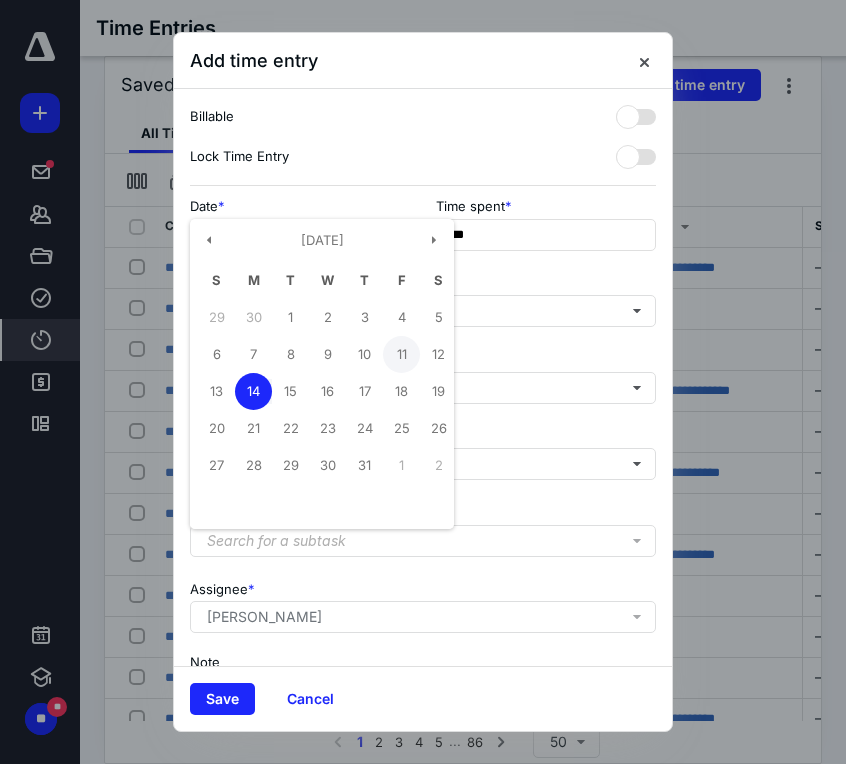 type on "**********" 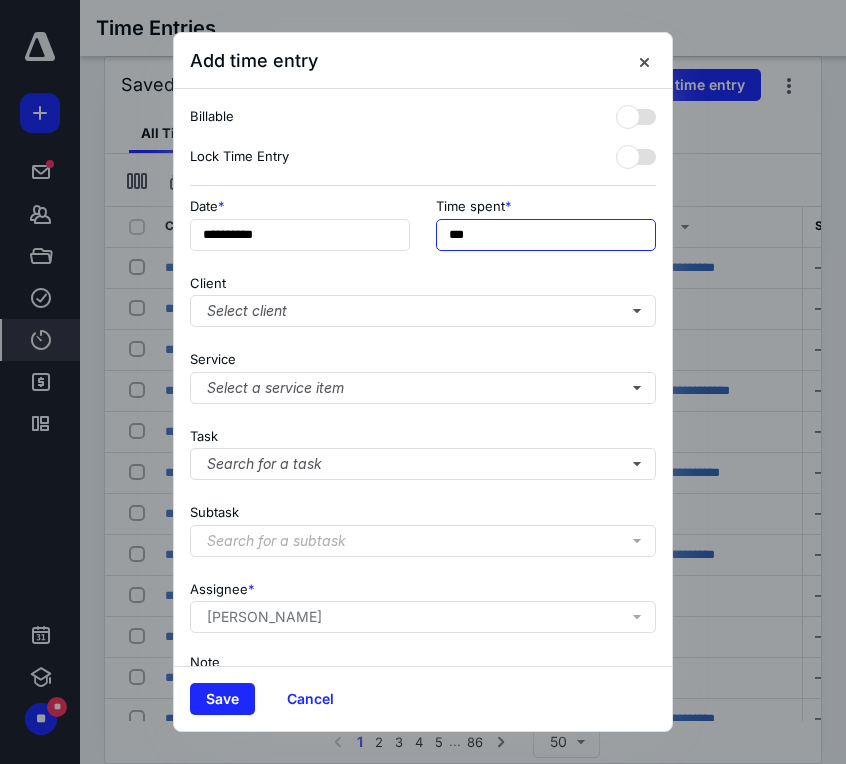 drag, startPoint x: 510, startPoint y: 237, endPoint x: 411, endPoint y: 222, distance: 100.12991 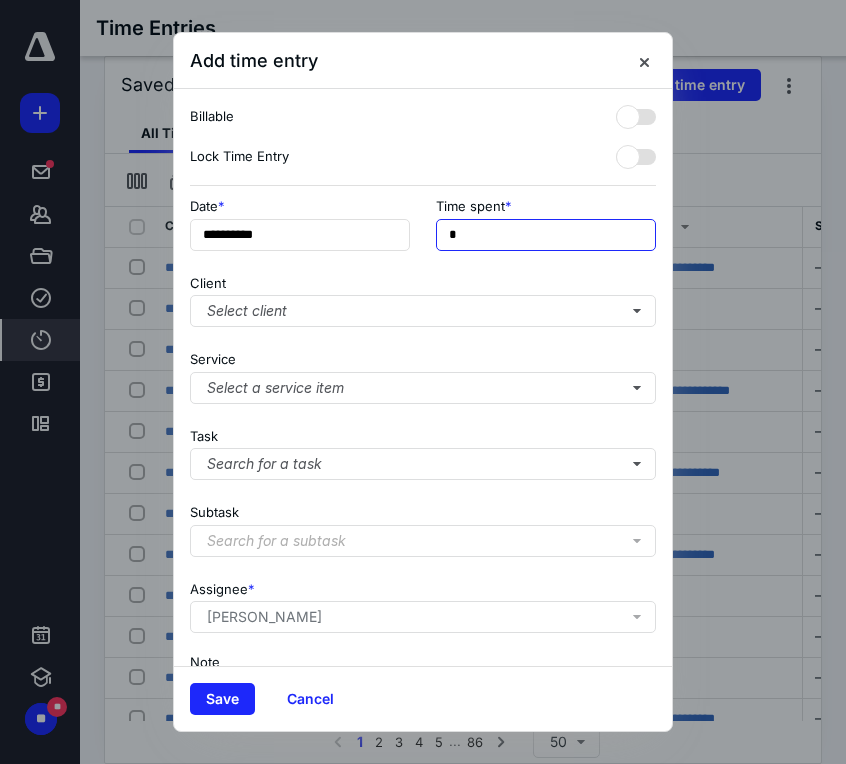 type on "******" 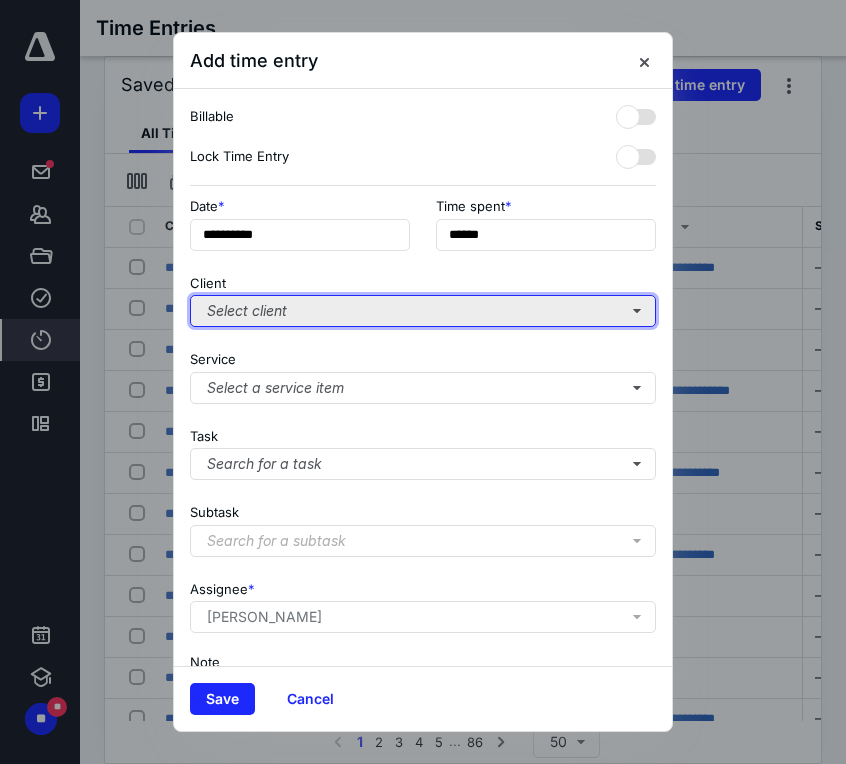 click on "Select client" at bounding box center [423, 311] 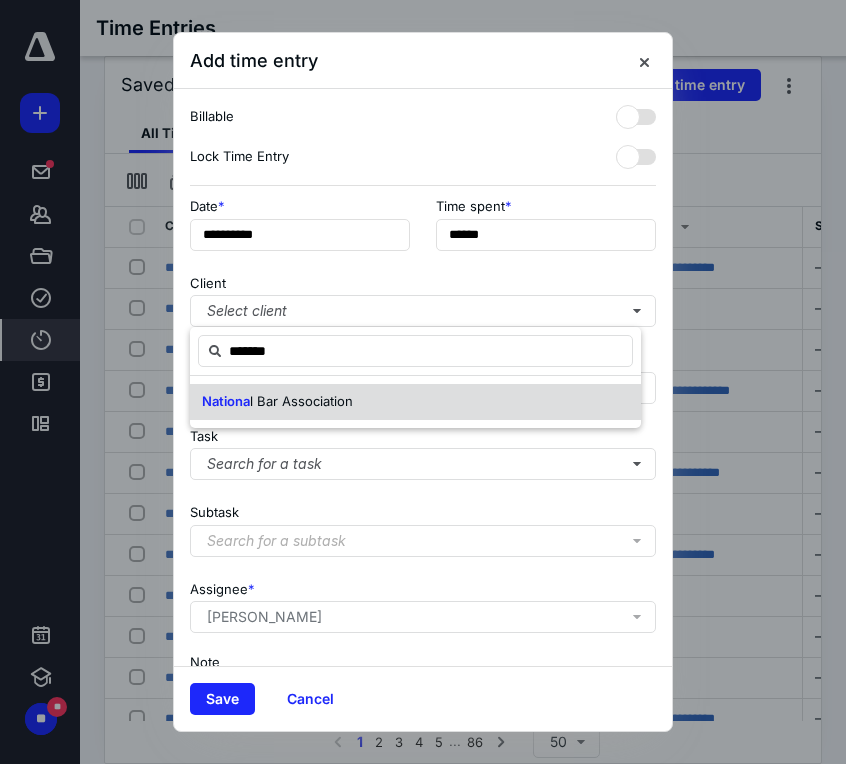 click on "Nationa l Bar Association" at bounding box center [277, 402] 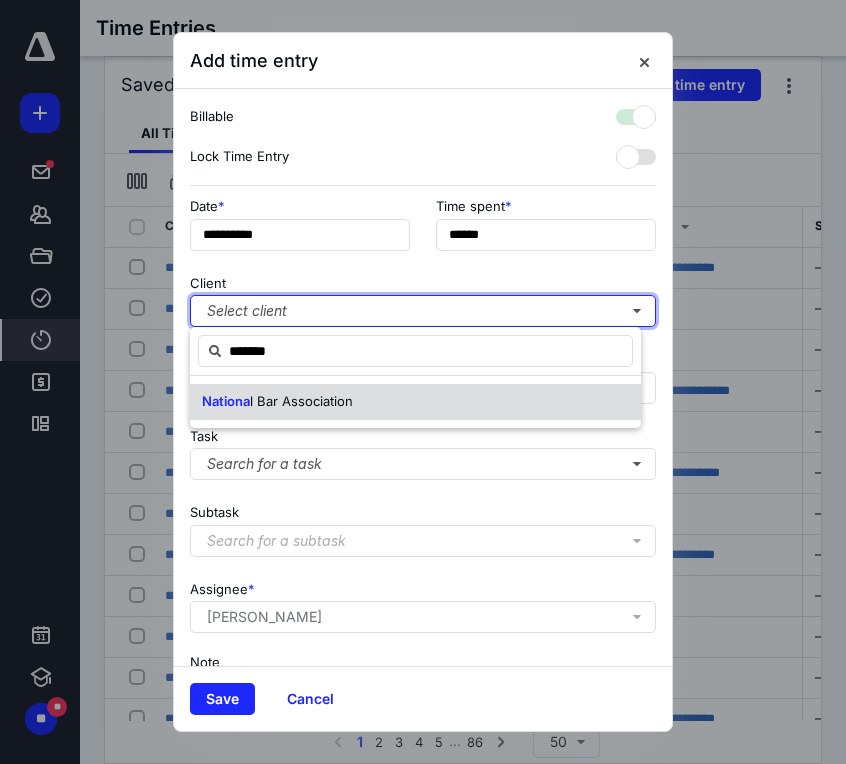 checkbox on "true" 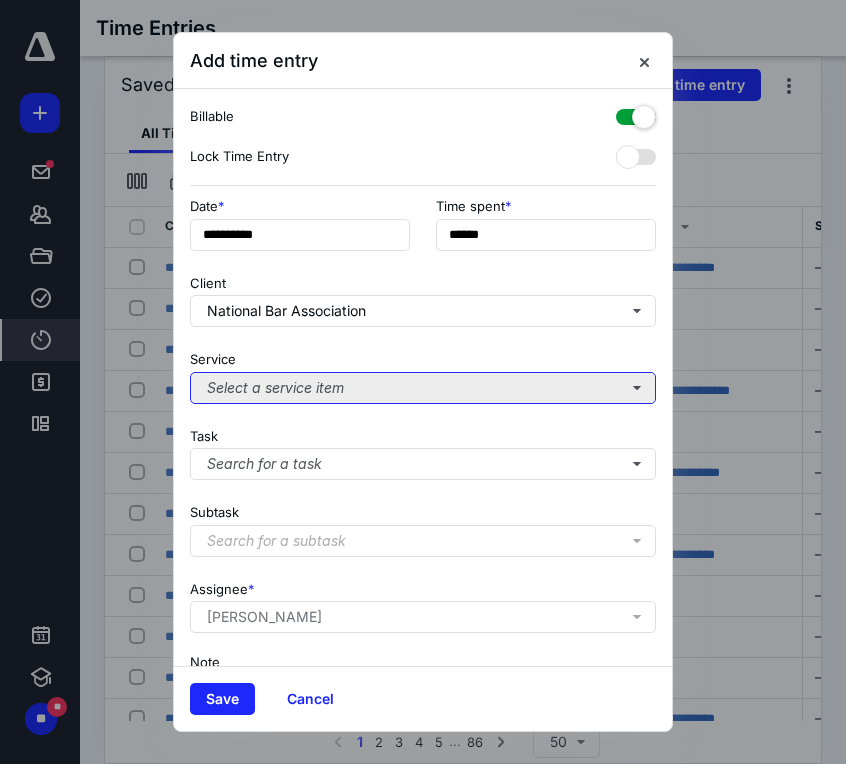 click on "Select a service item" at bounding box center [423, 388] 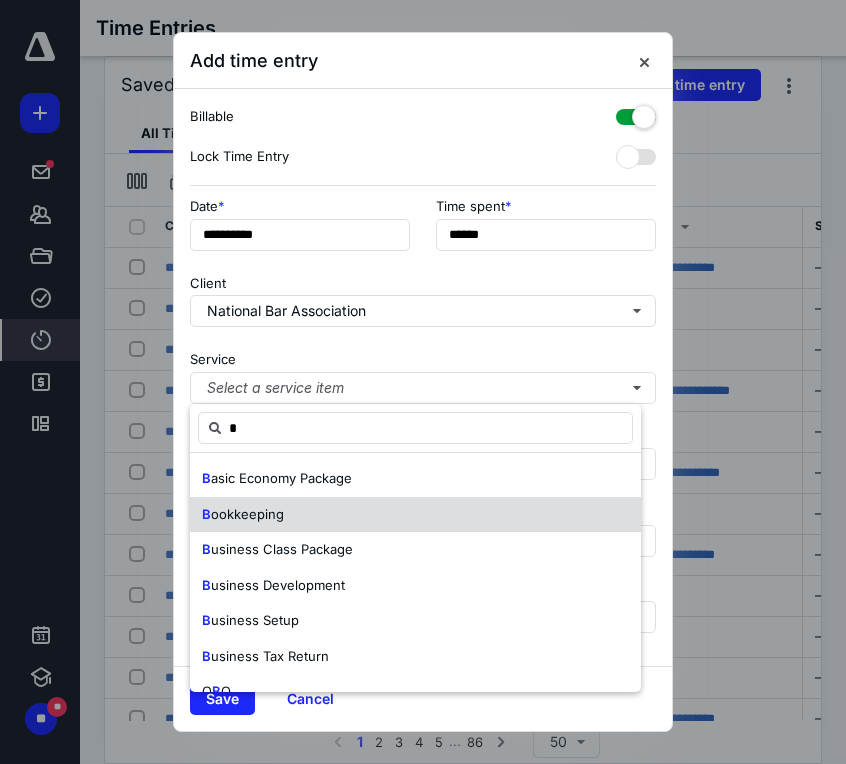 click on "ookkeeping" at bounding box center (247, 514) 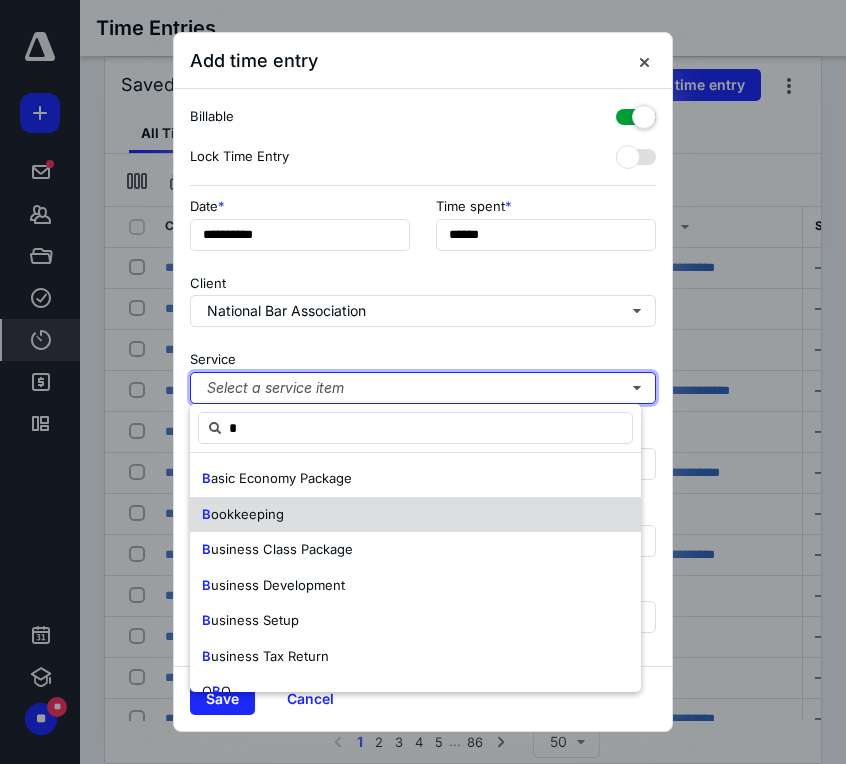 type 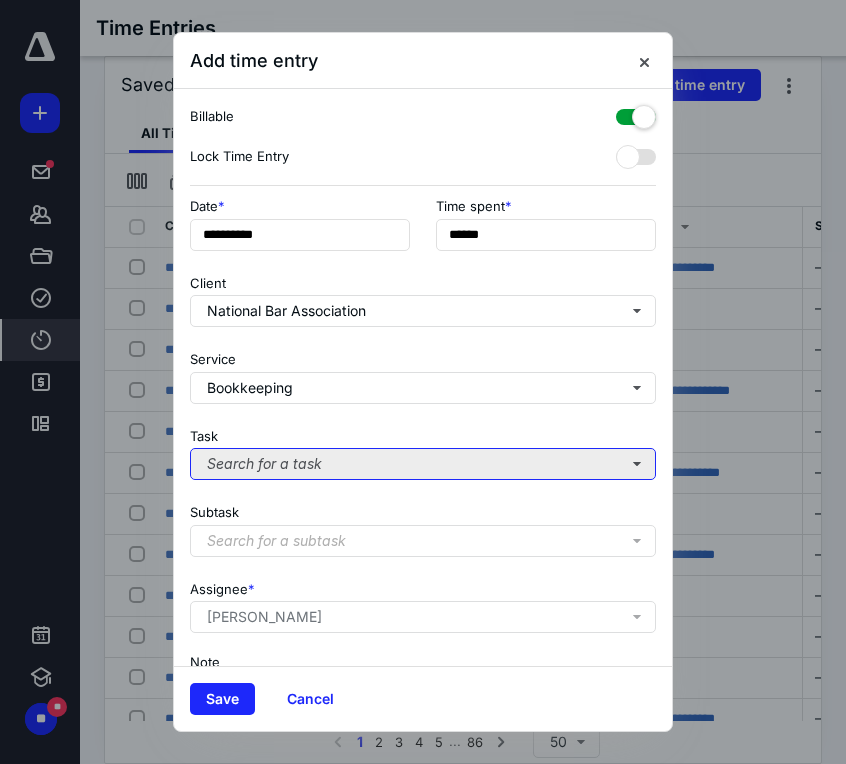 click on "Search for a task" at bounding box center (423, 464) 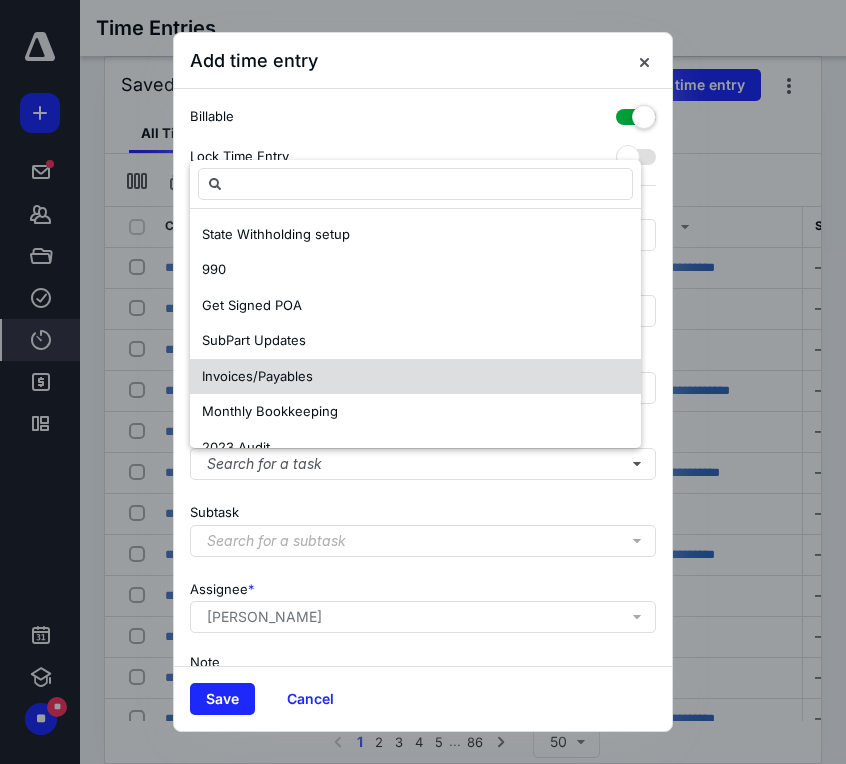 click on "Invoices/Payables" at bounding box center [257, 376] 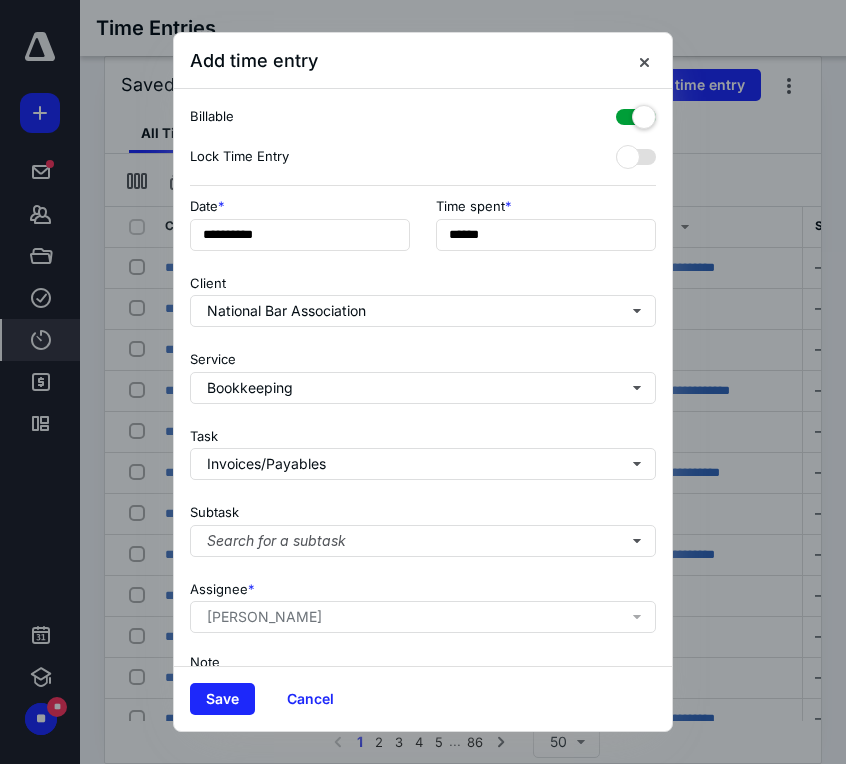 scroll, scrollTop: 138, scrollLeft: 0, axis: vertical 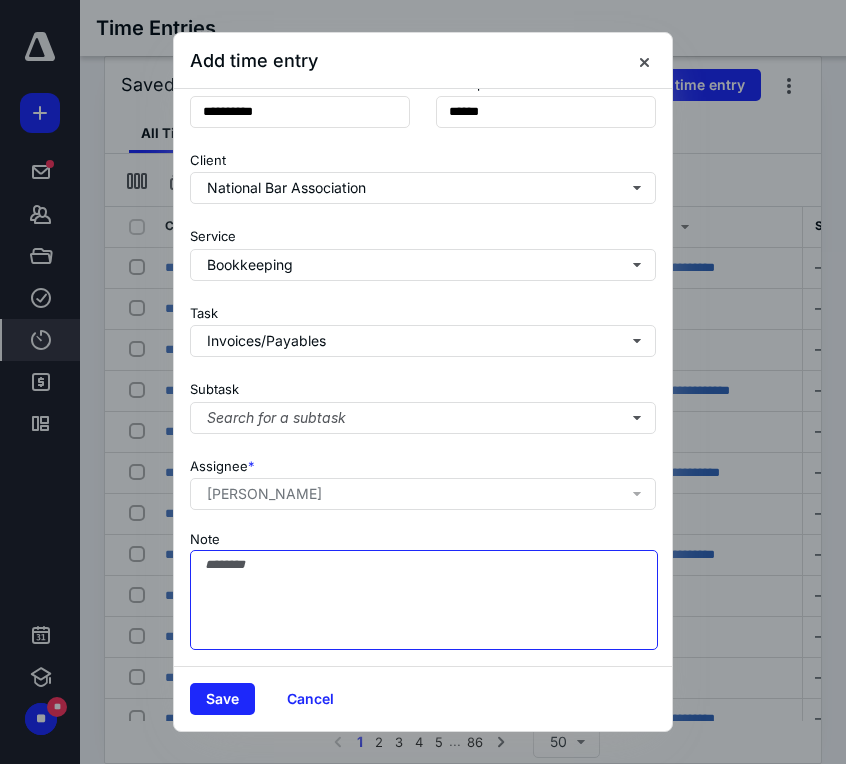 click on "Note" at bounding box center [424, 600] 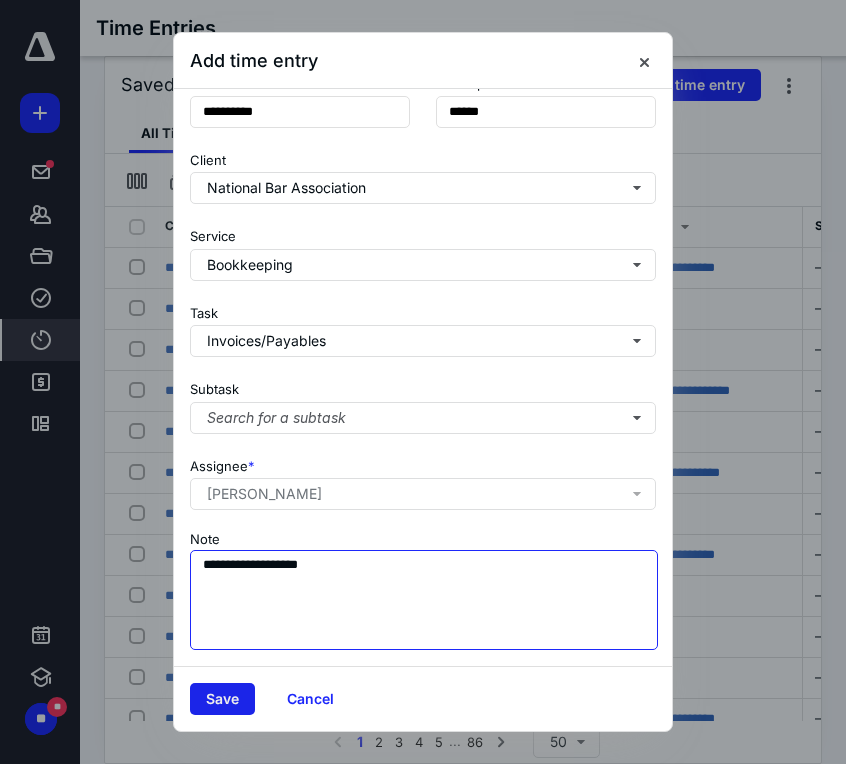 type on "**********" 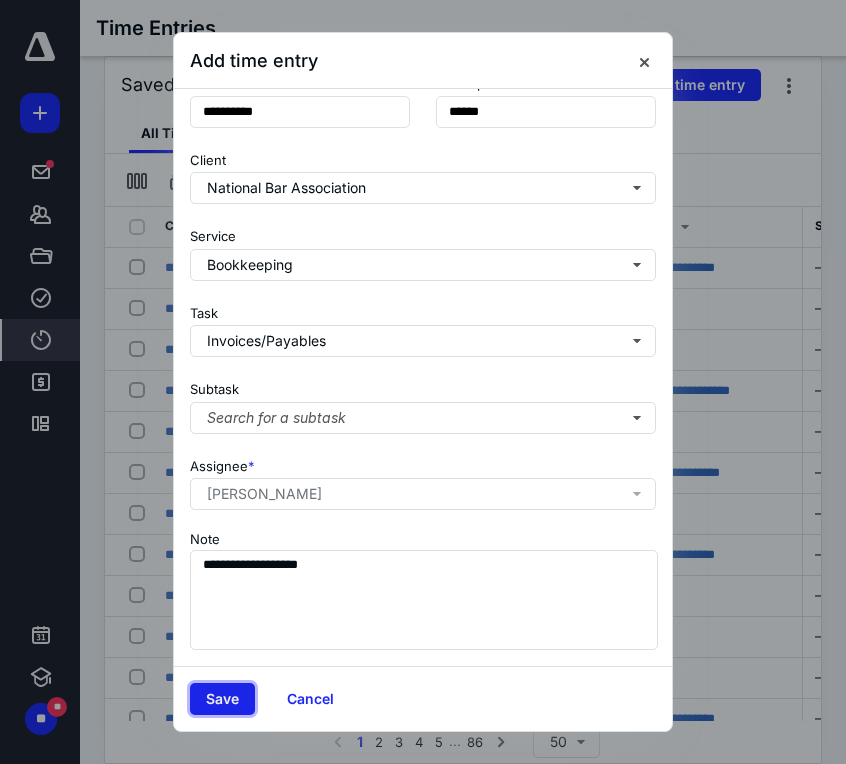 click on "Save" at bounding box center [222, 699] 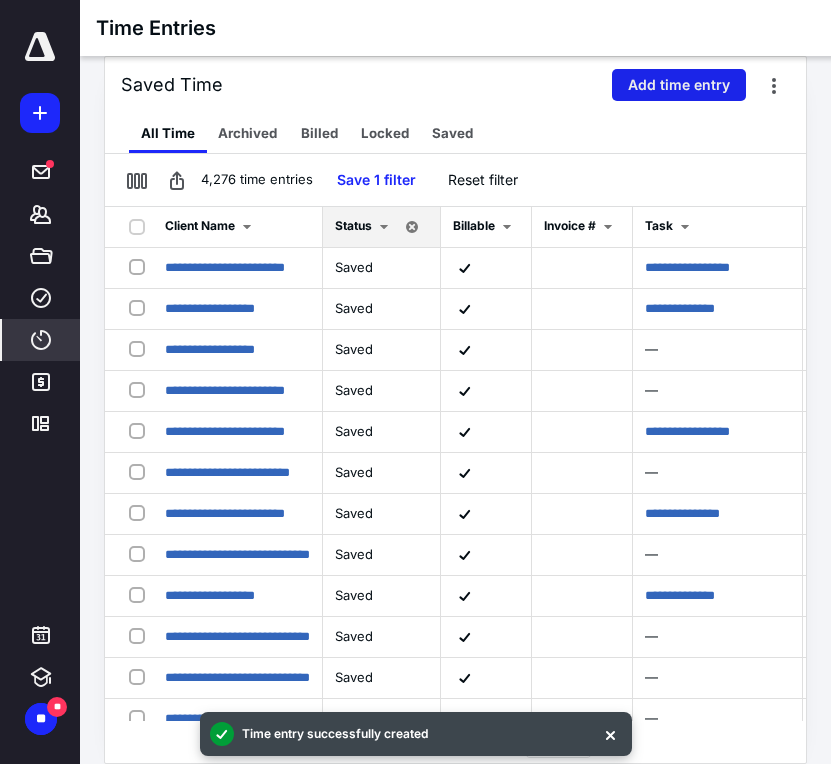 click on "Add time entry" at bounding box center [679, 85] 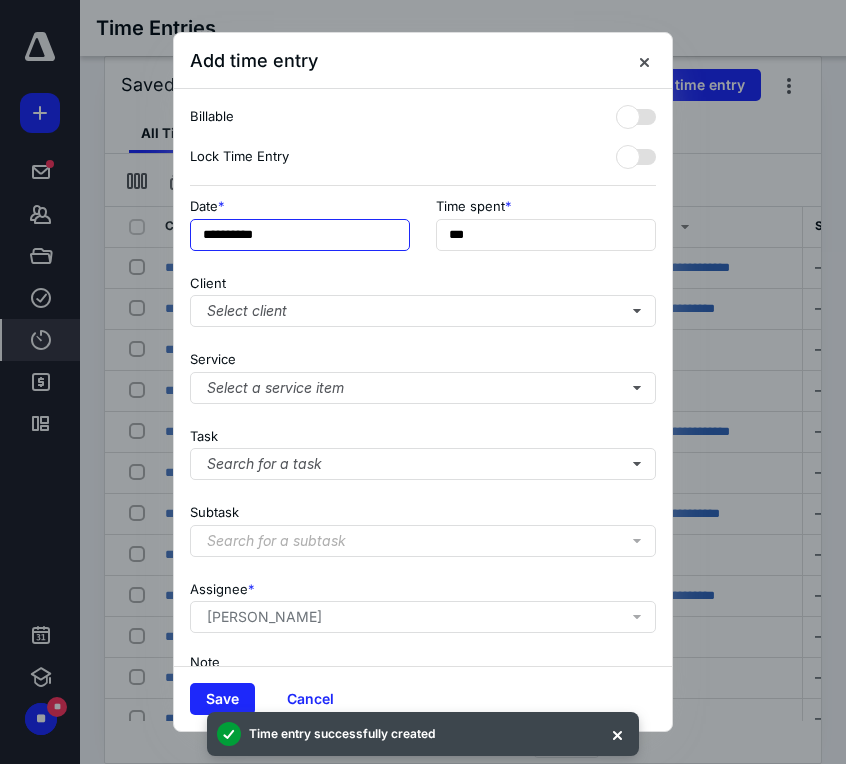 click on "**********" at bounding box center [300, 235] 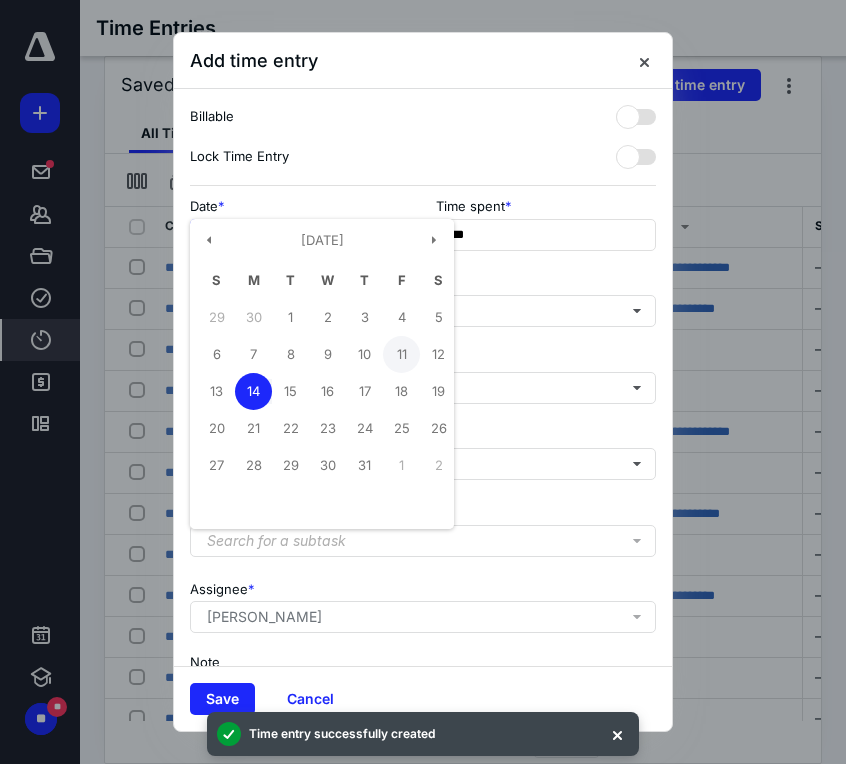 click on "11" at bounding box center [401, 354] 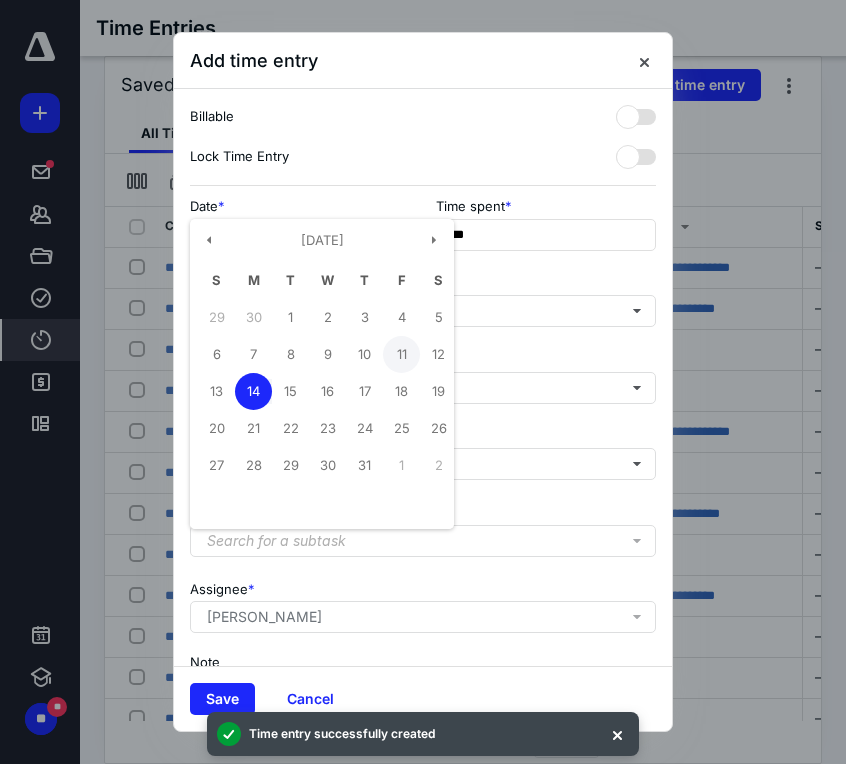 type on "**********" 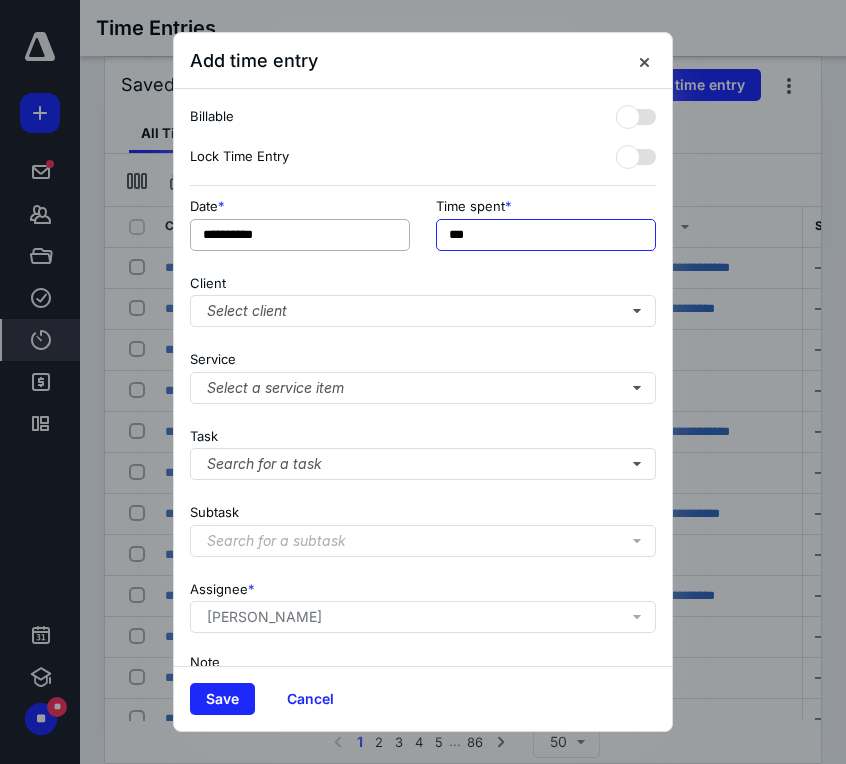 drag, startPoint x: 509, startPoint y: 232, endPoint x: 398, endPoint y: 235, distance: 111.040535 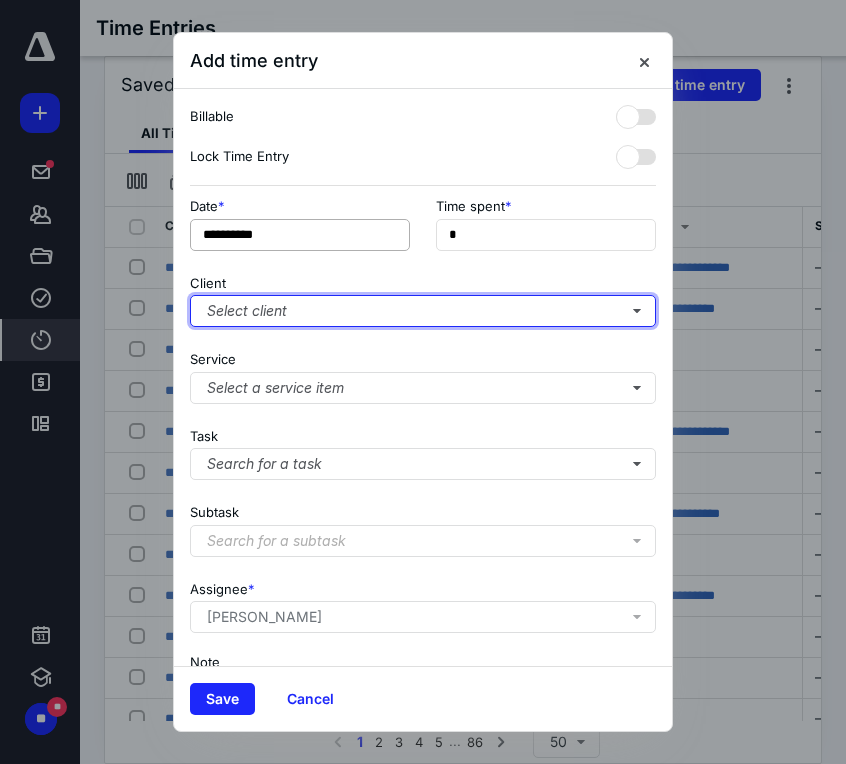 type on "**" 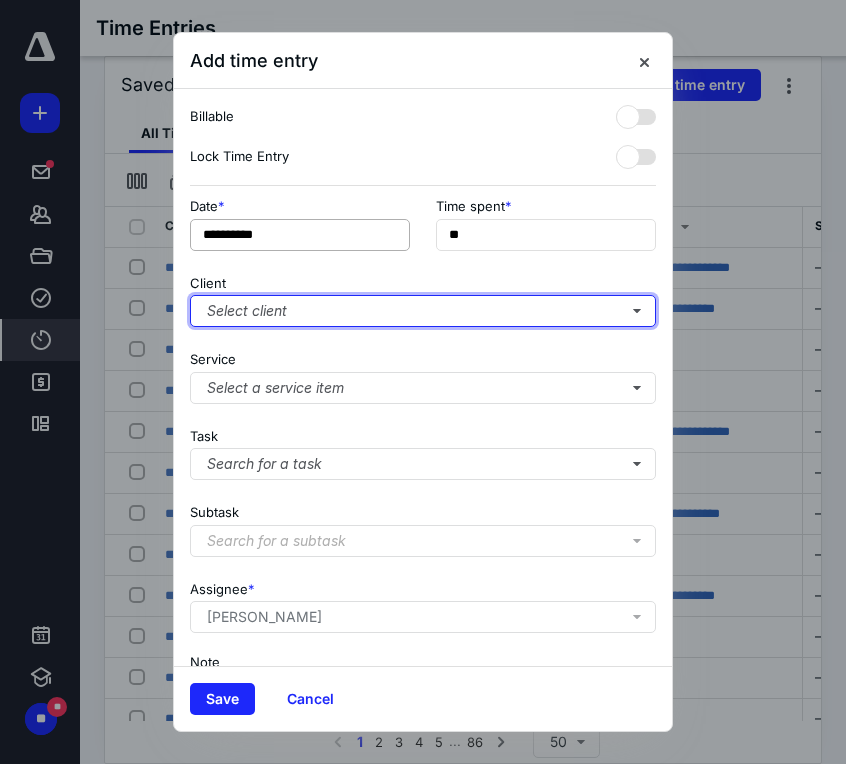 type 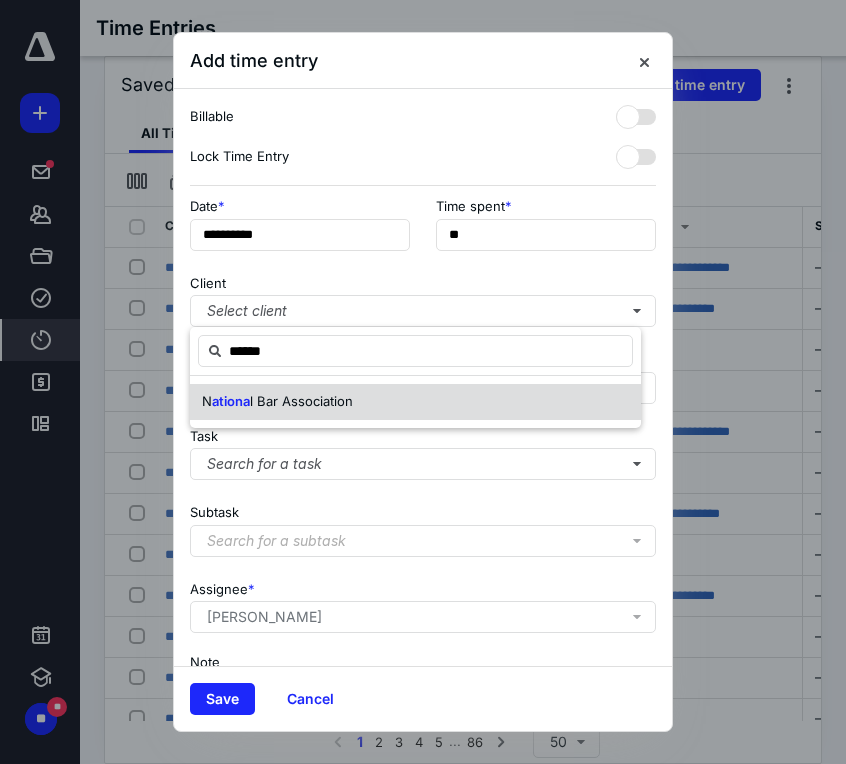 click on "l Bar Association" at bounding box center [301, 401] 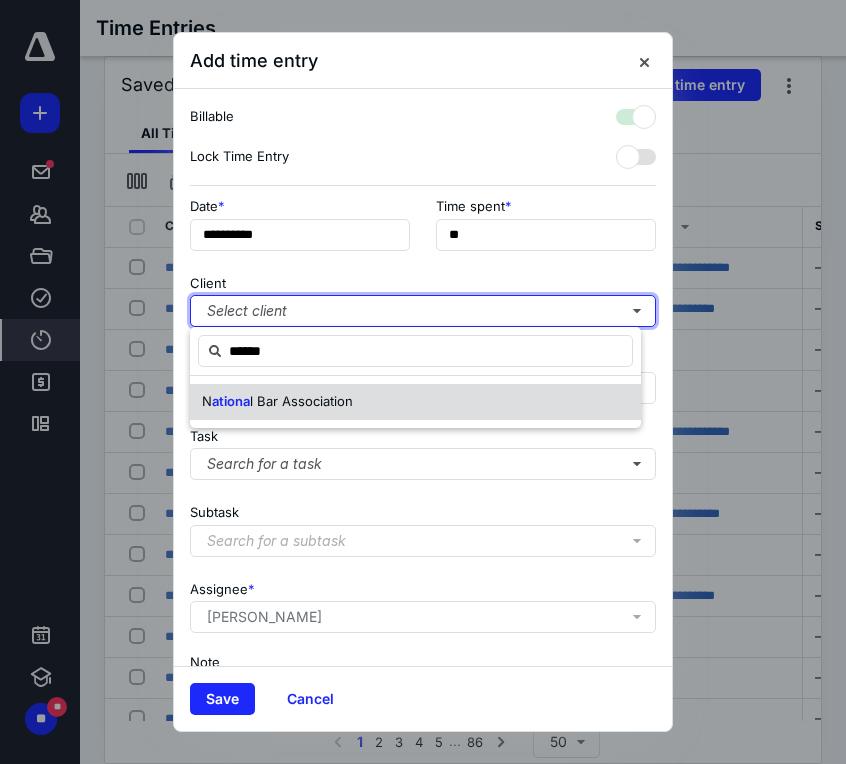 checkbox on "true" 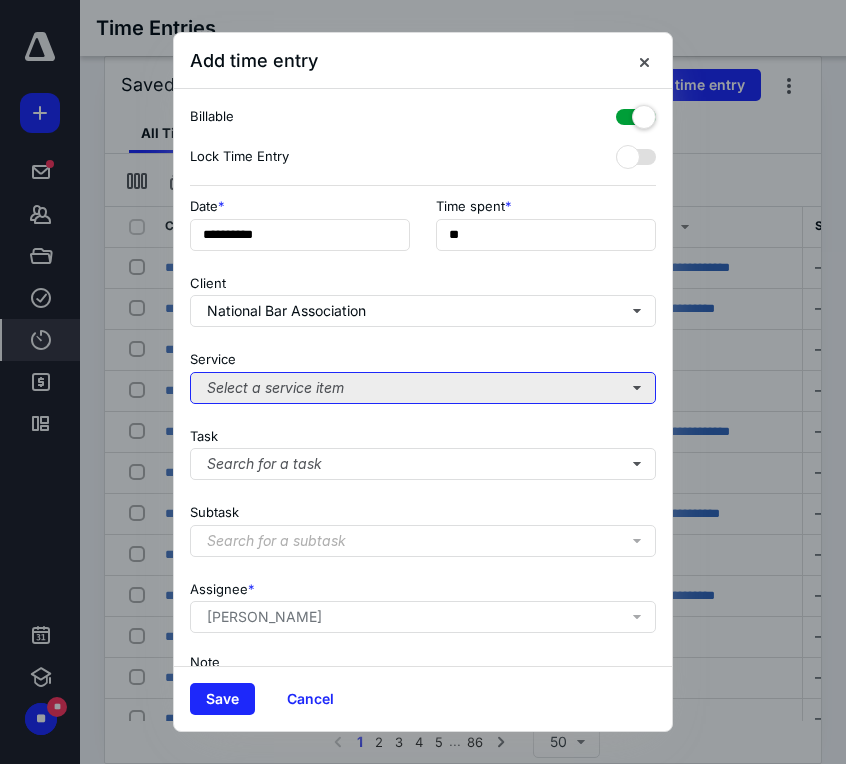 click on "Select a service item" at bounding box center [423, 388] 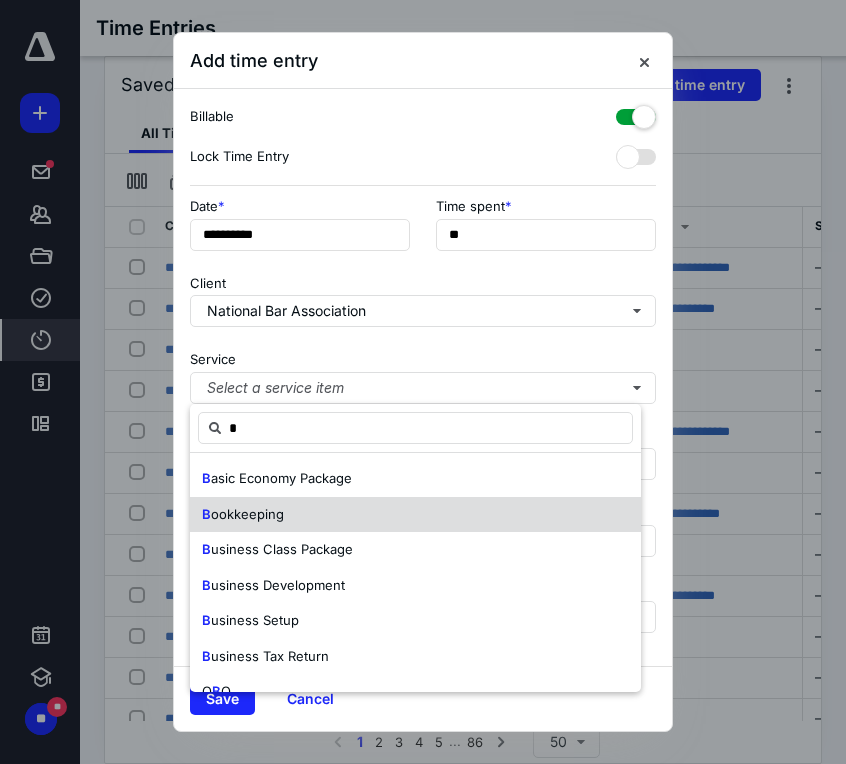 click on "B ookkeeping" at bounding box center [415, 515] 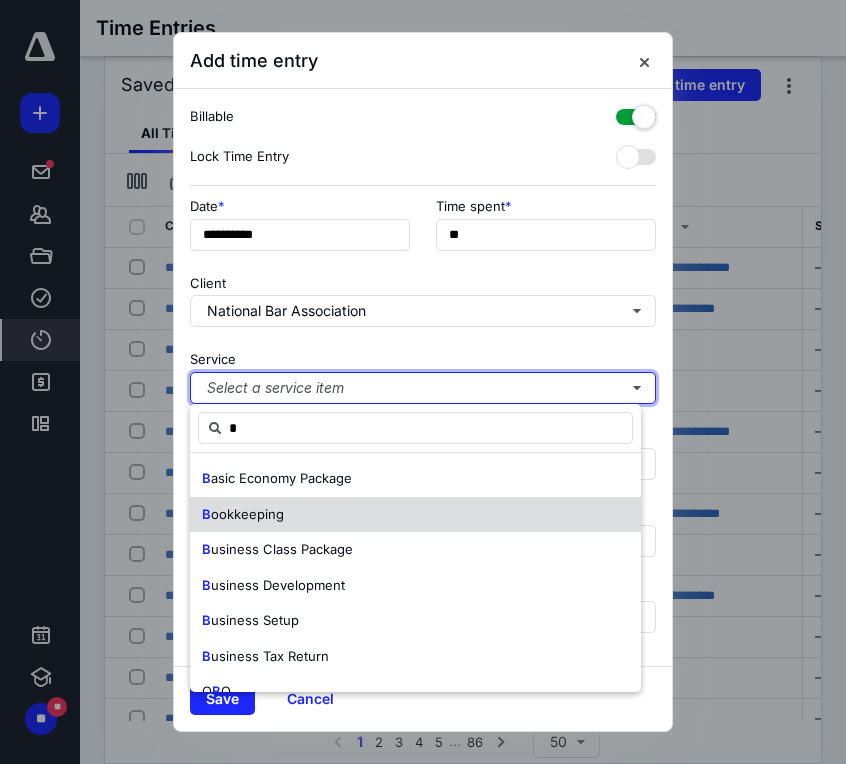 type 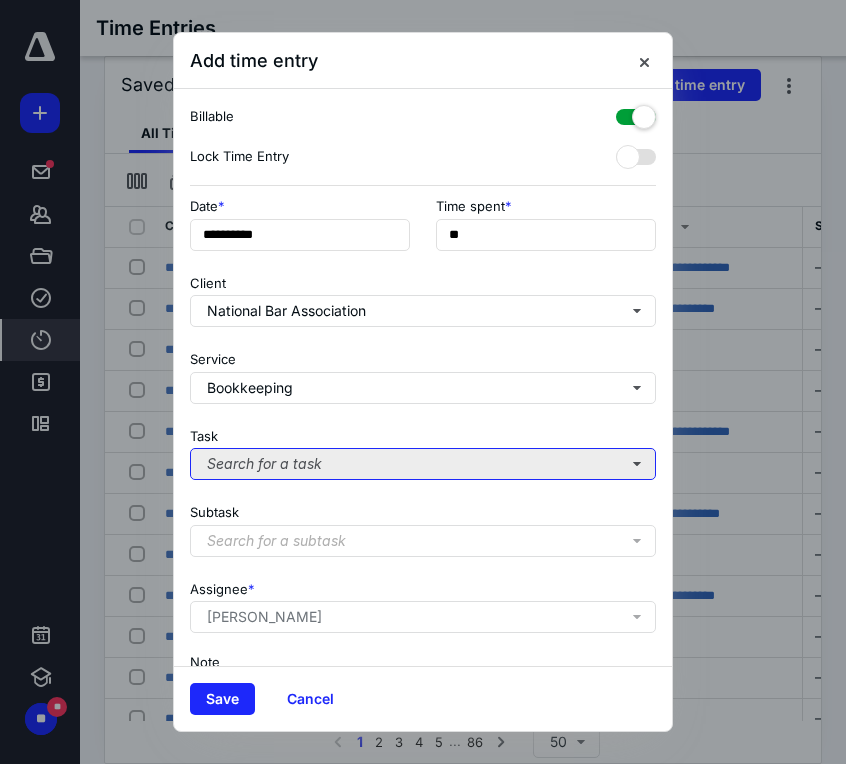 click on "Search for a task" at bounding box center (423, 464) 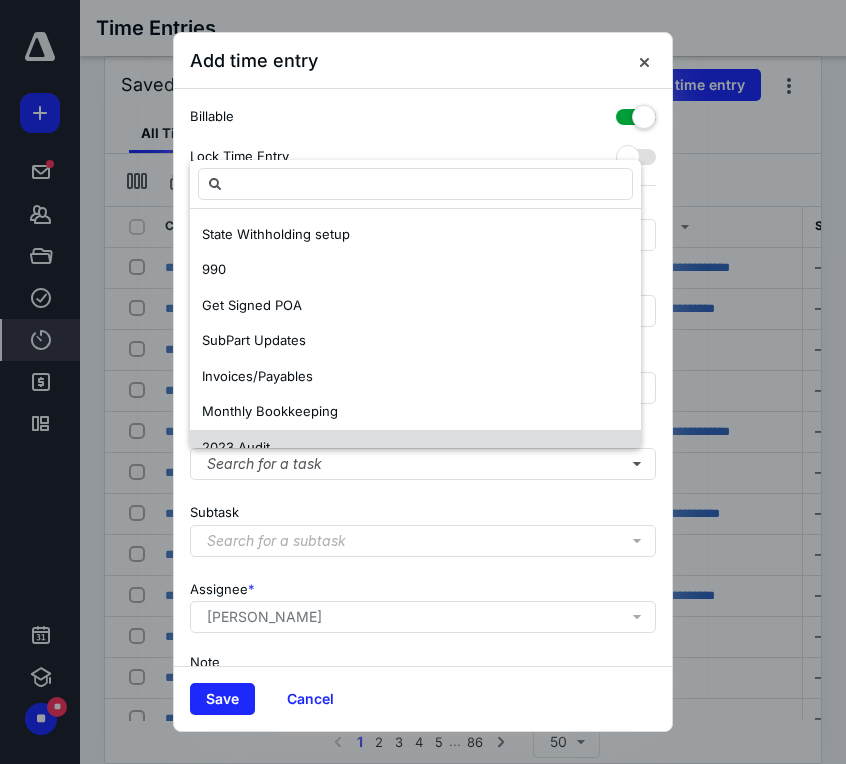scroll, scrollTop: 61, scrollLeft: 0, axis: vertical 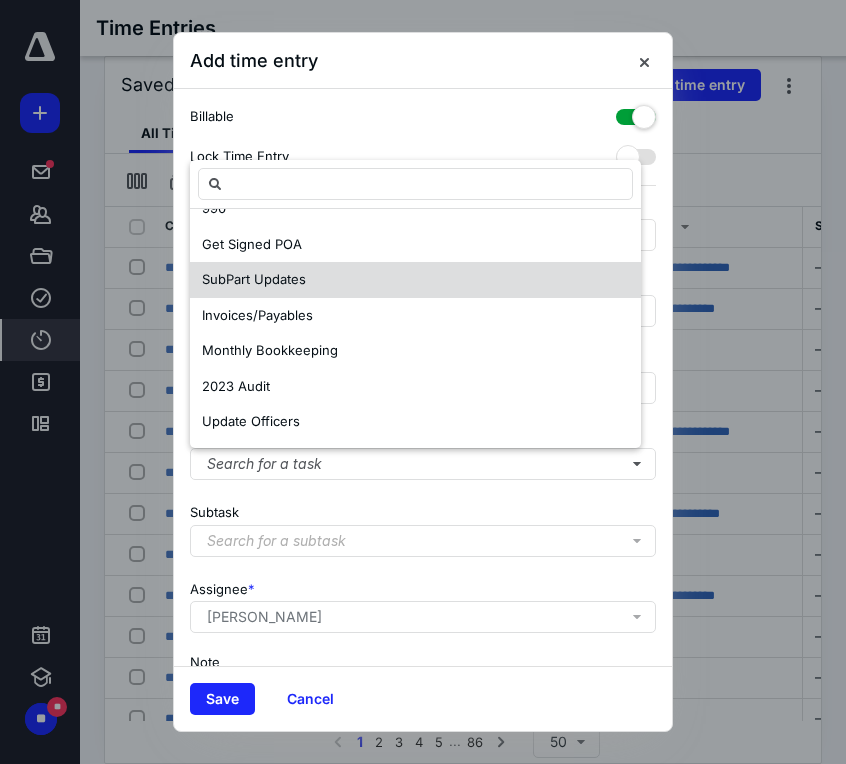 click on "SubPart Updates" at bounding box center (254, 279) 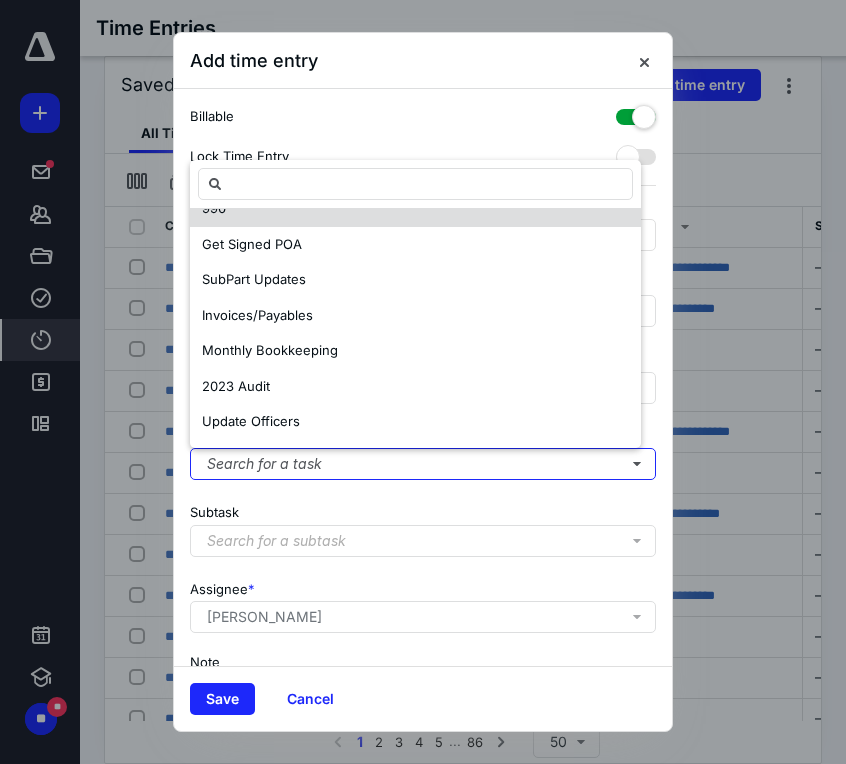 scroll, scrollTop: 0, scrollLeft: 0, axis: both 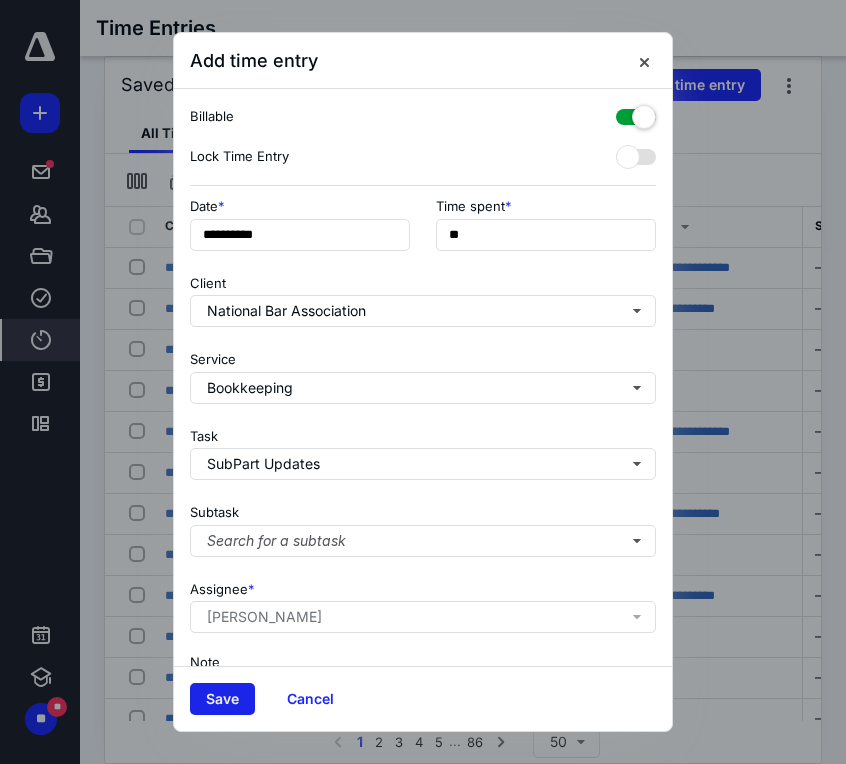click on "Save" at bounding box center (222, 699) 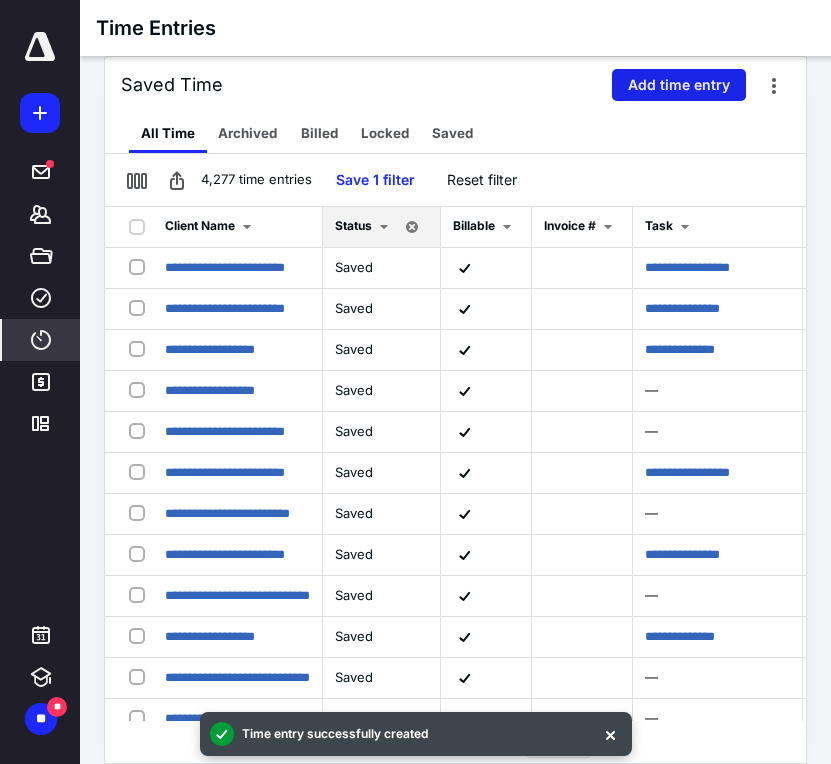 click on "Add time entry" at bounding box center [679, 85] 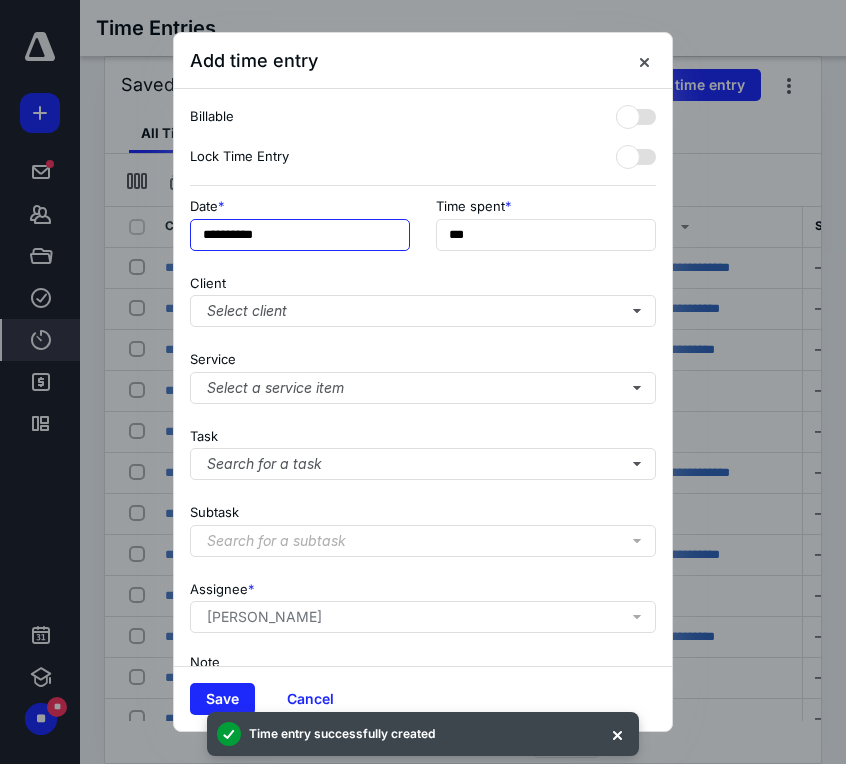 click on "**********" at bounding box center (300, 235) 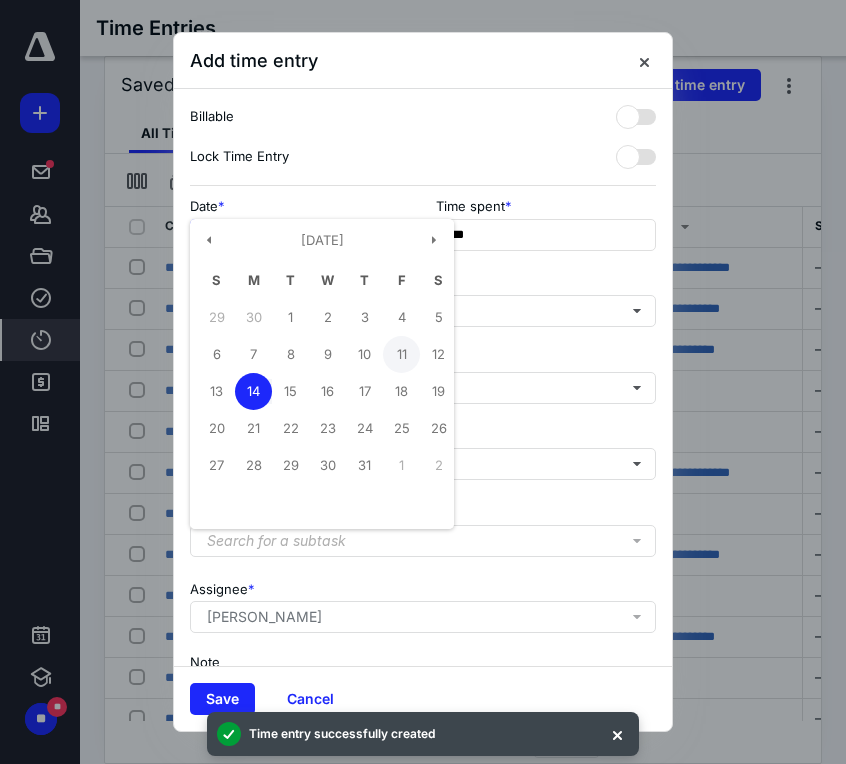 click on "11" at bounding box center [401, 354] 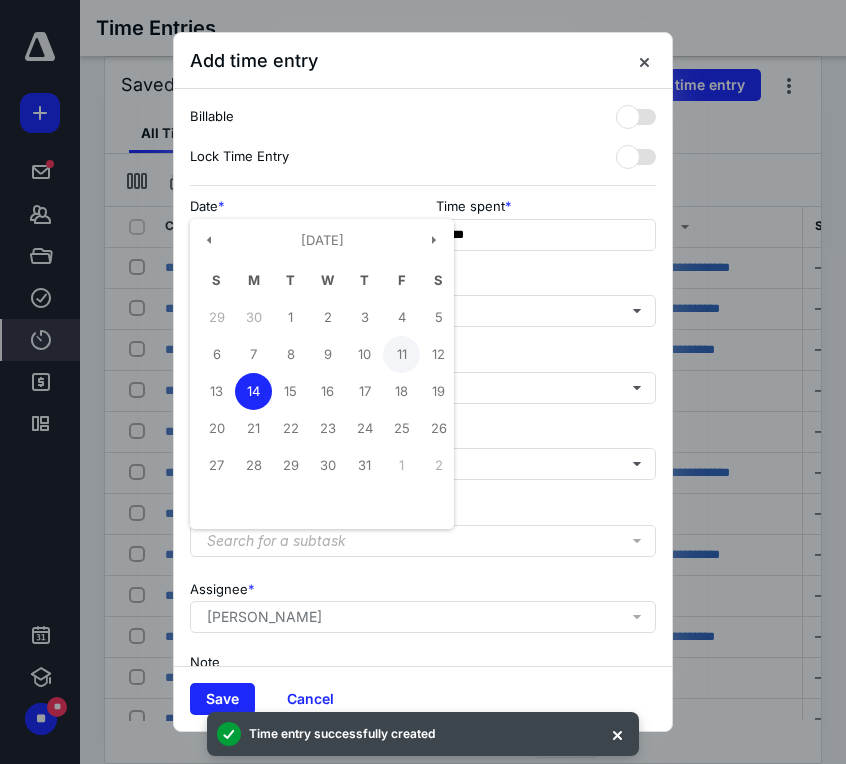 type on "**********" 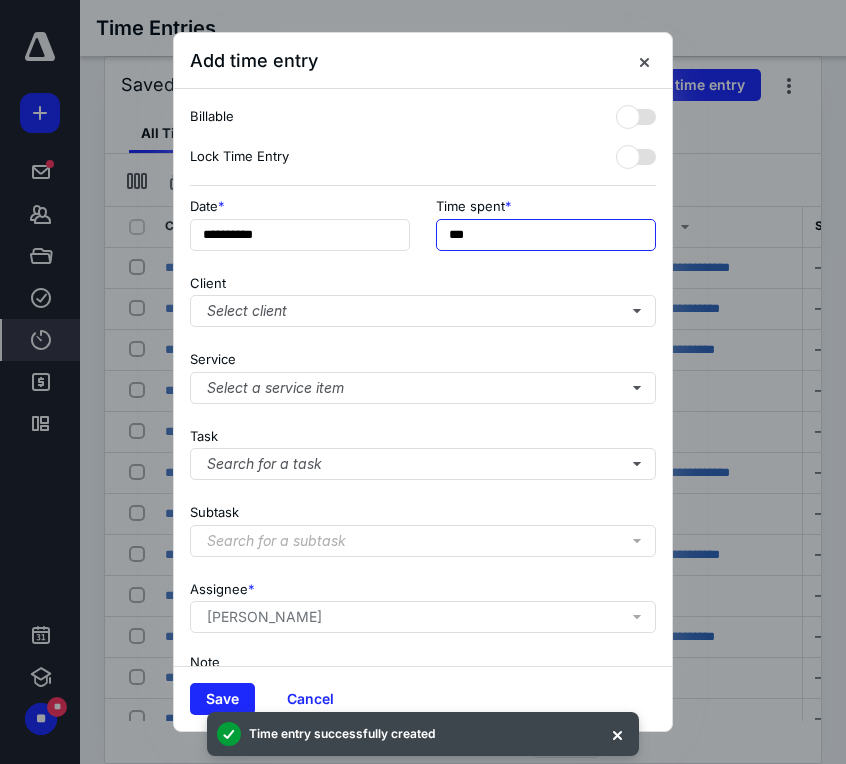 drag, startPoint x: 491, startPoint y: 236, endPoint x: 437, endPoint y: 224, distance: 55.31727 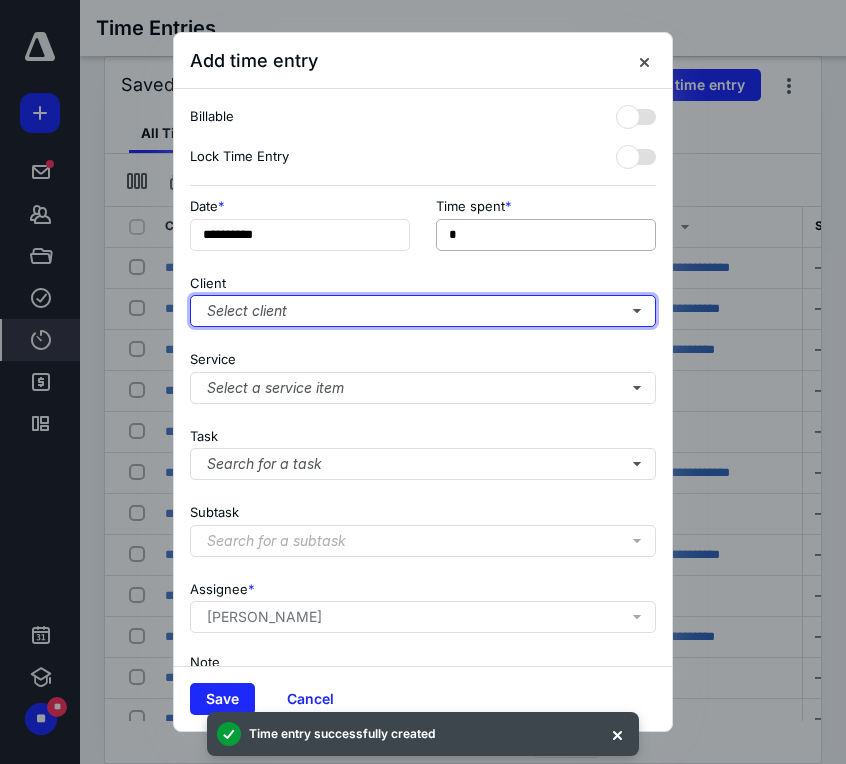 type on "**" 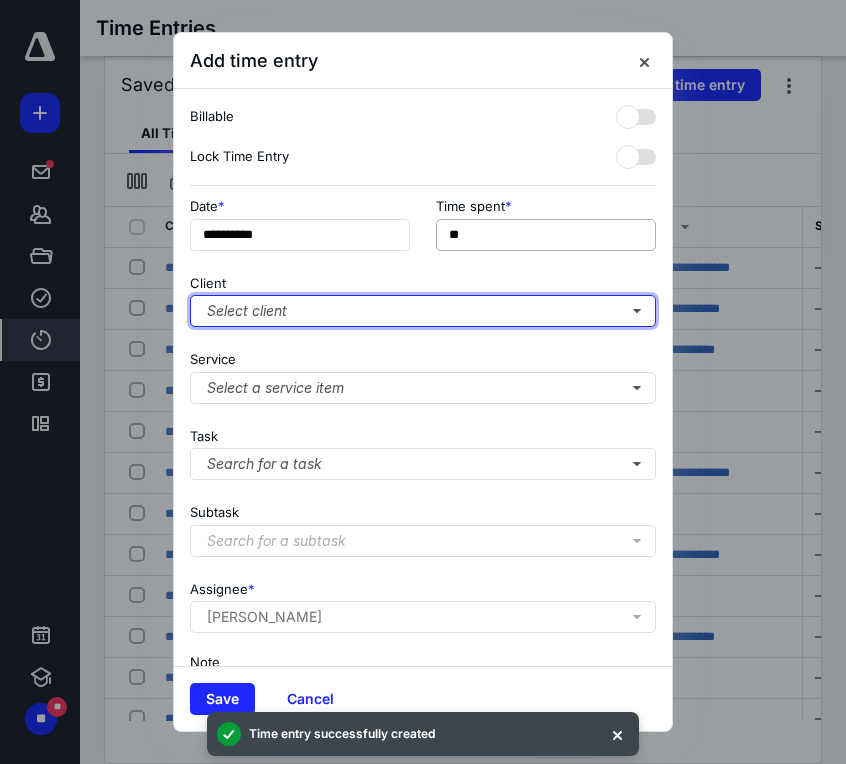 type 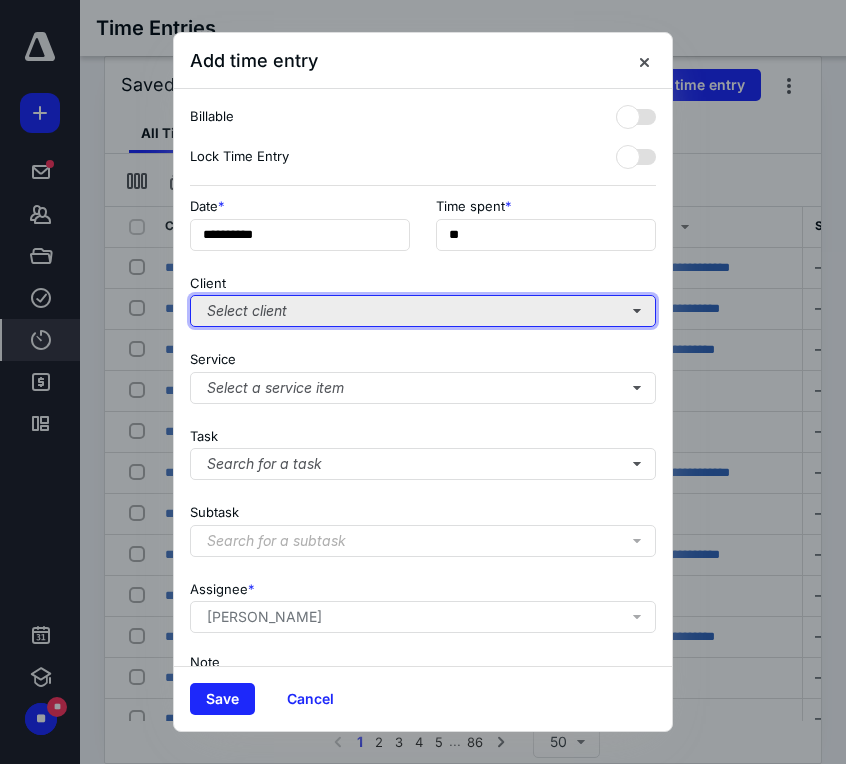 click on "Select client" at bounding box center (423, 311) 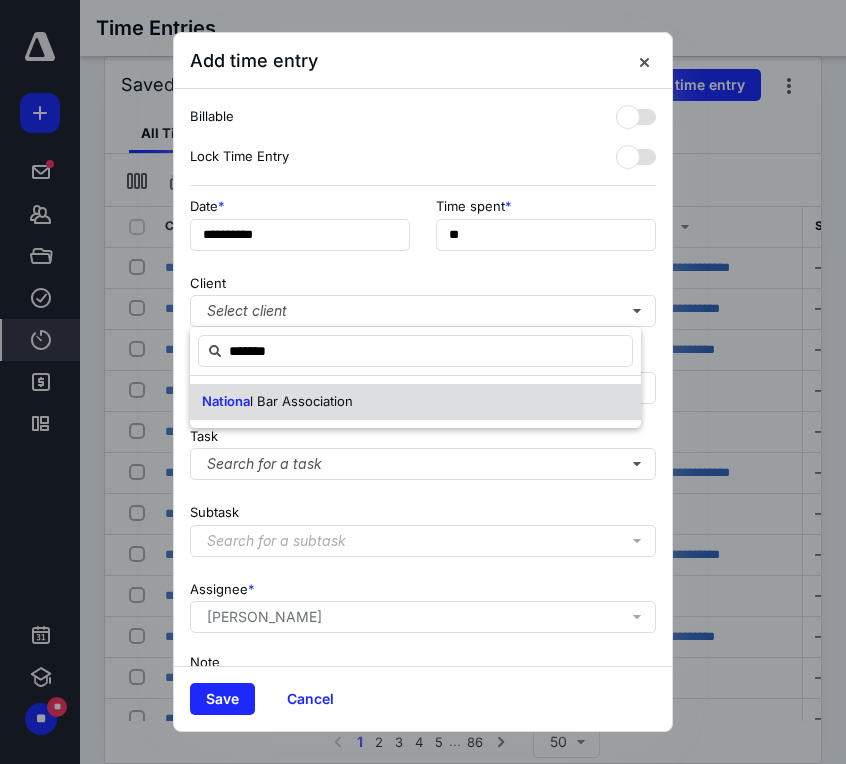 click on "l Bar Association" at bounding box center [301, 401] 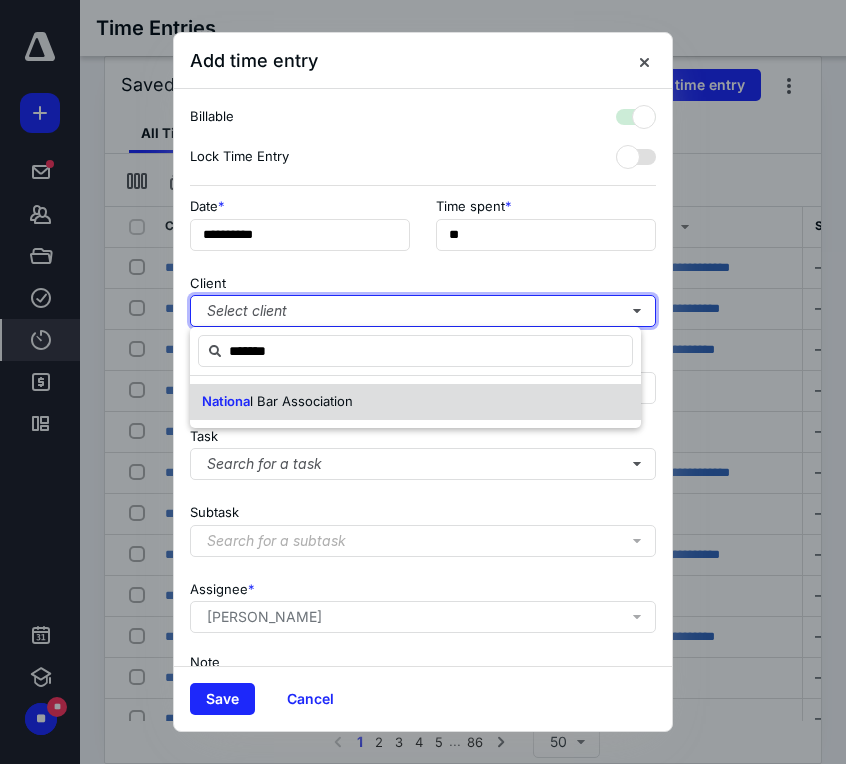 checkbox on "true" 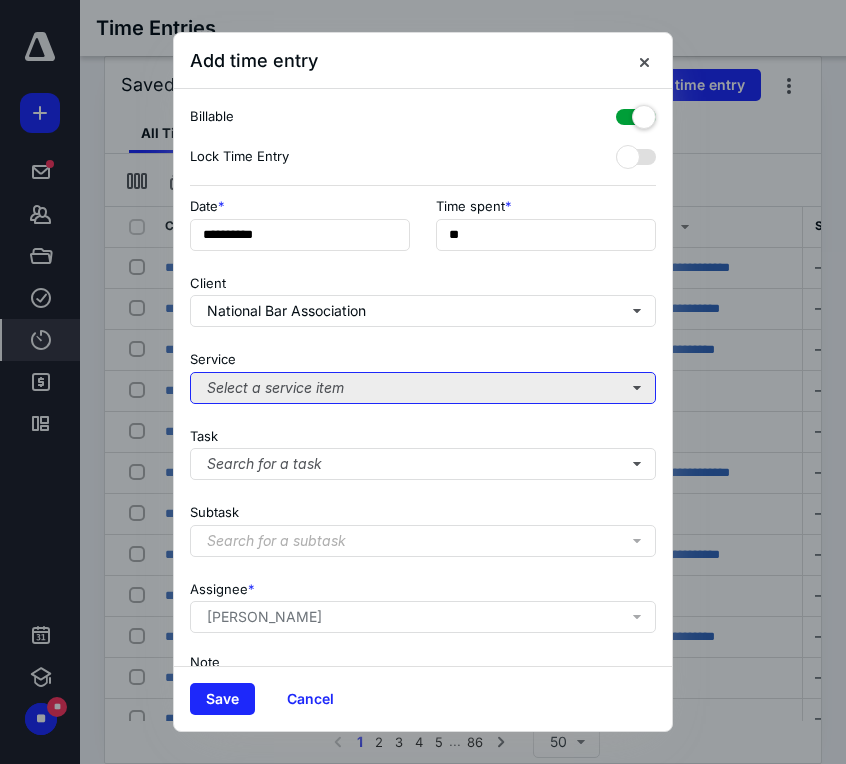 click on "Select a service item" at bounding box center [423, 388] 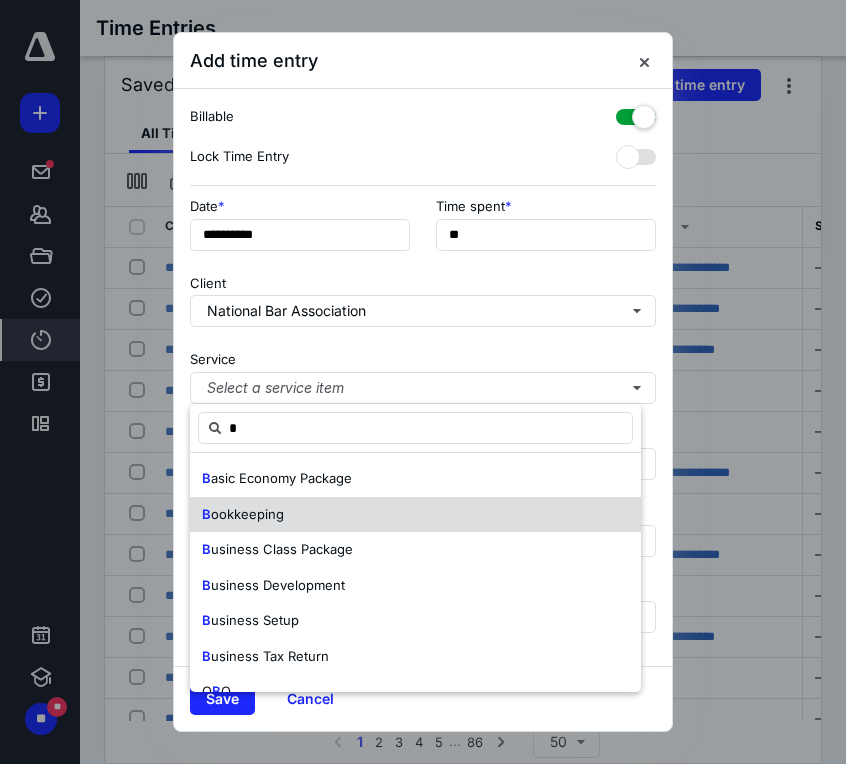 click on "ookkeeping" at bounding box center (247, 514) 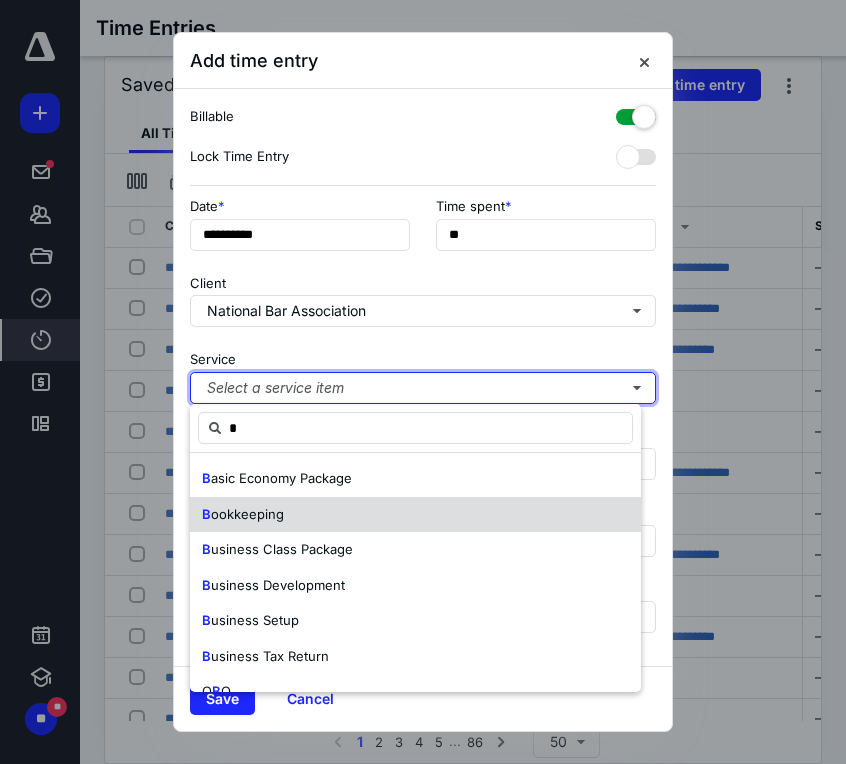 type 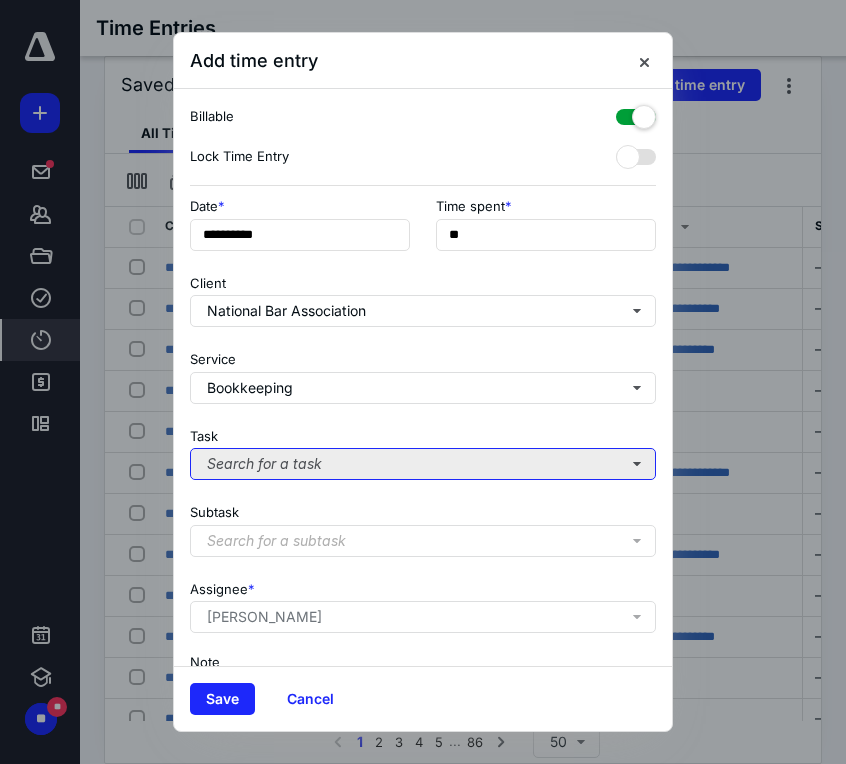click on "Search for a task" at bounding box center (423, 464) 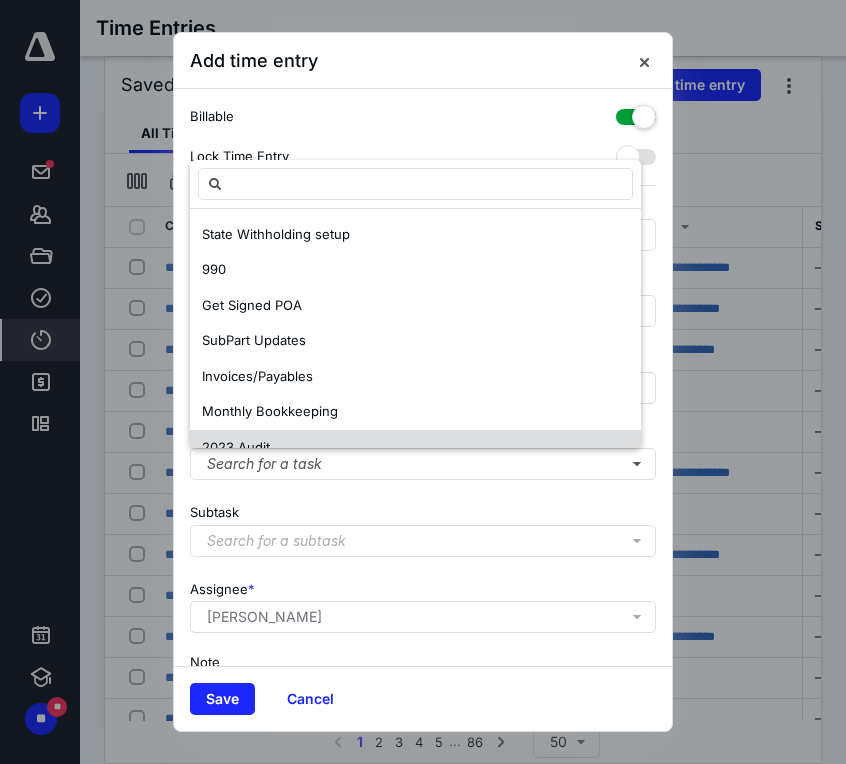 scroll, scrollTop: 61, scrollLeft: 0, axis: vertical 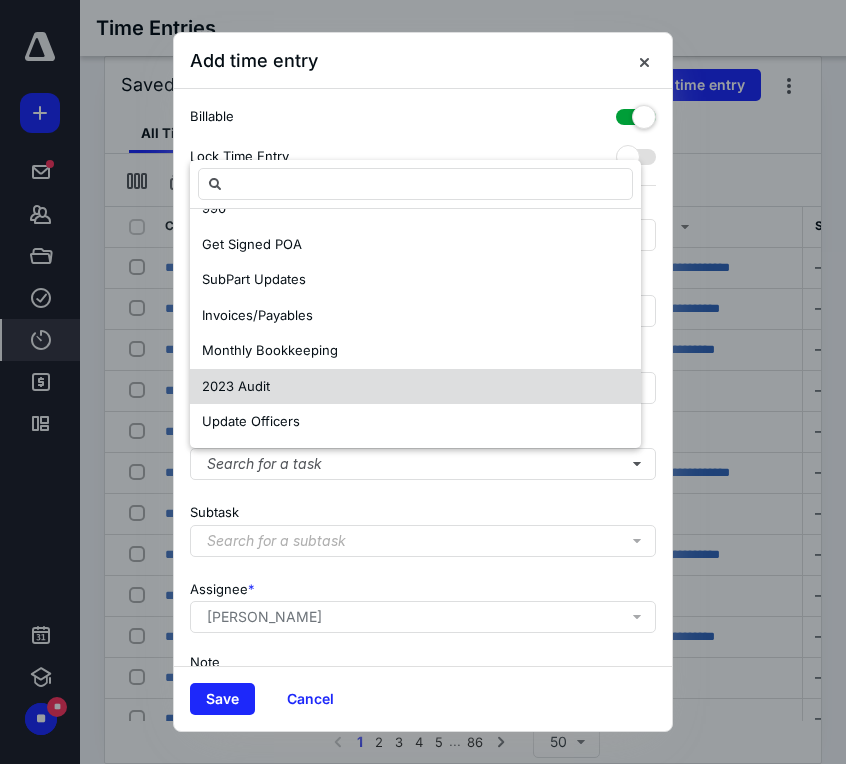 click on "2023 Audit" at bounding box center [415, 387] 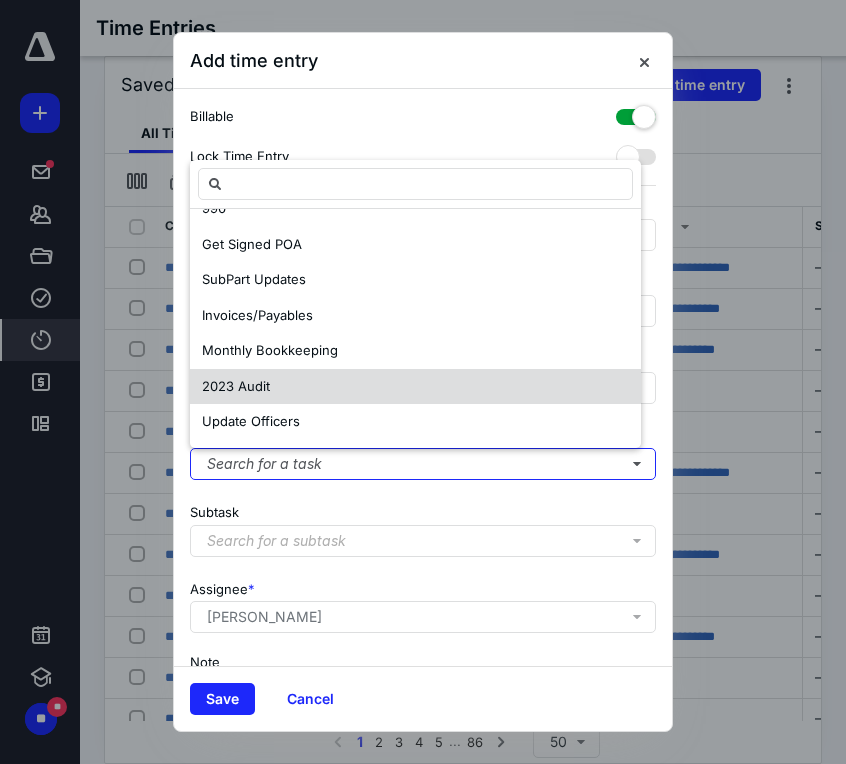 scroll, scrollTop: 0, scrollLeft: 0, axis: both 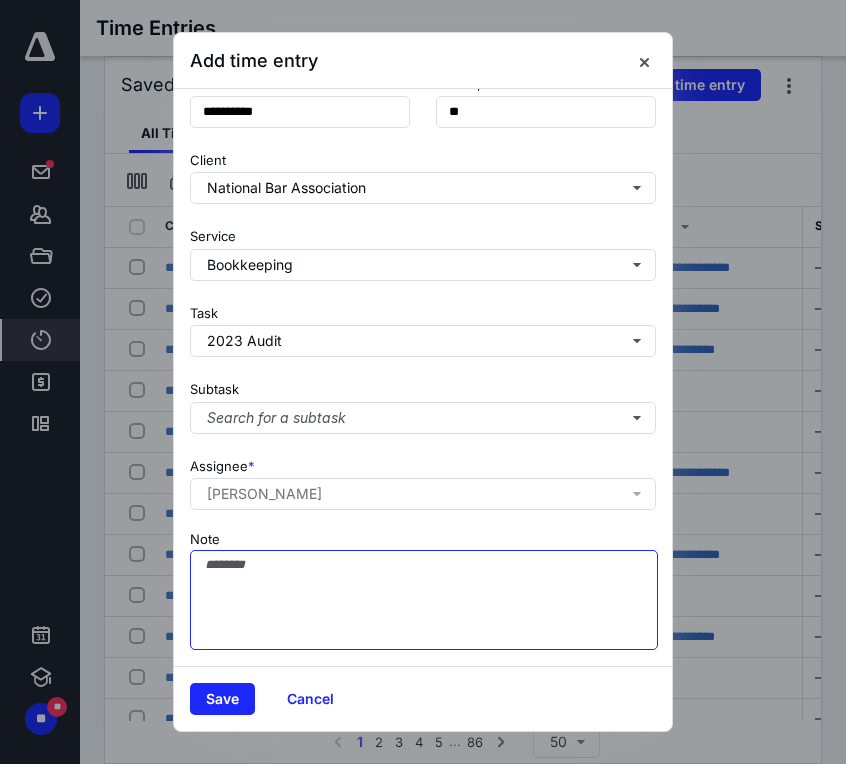 click on "Note" at bounding box center (424, 600) 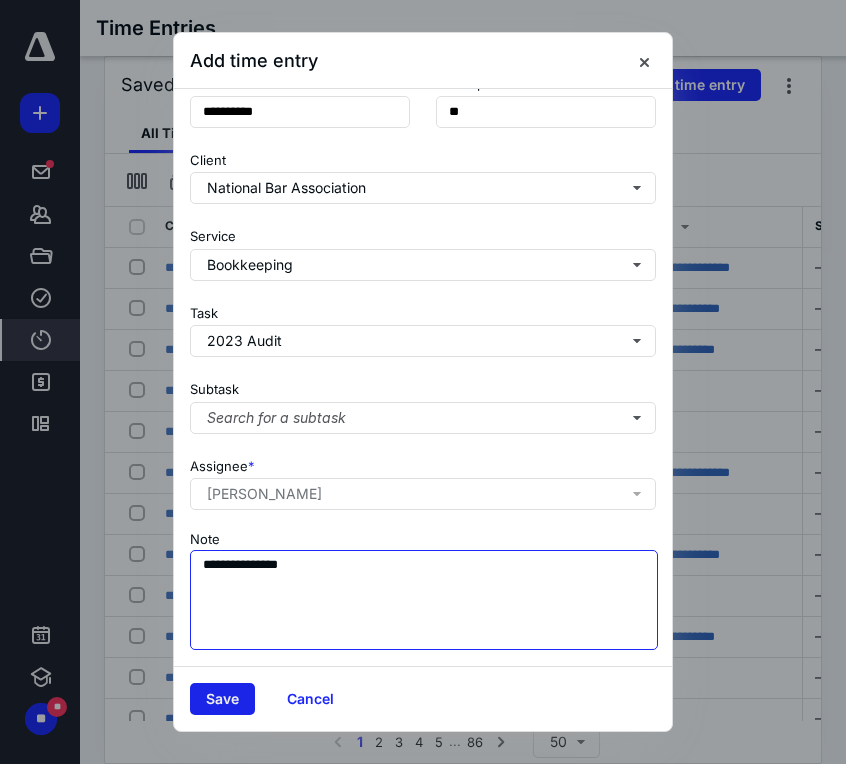 type on "**********" 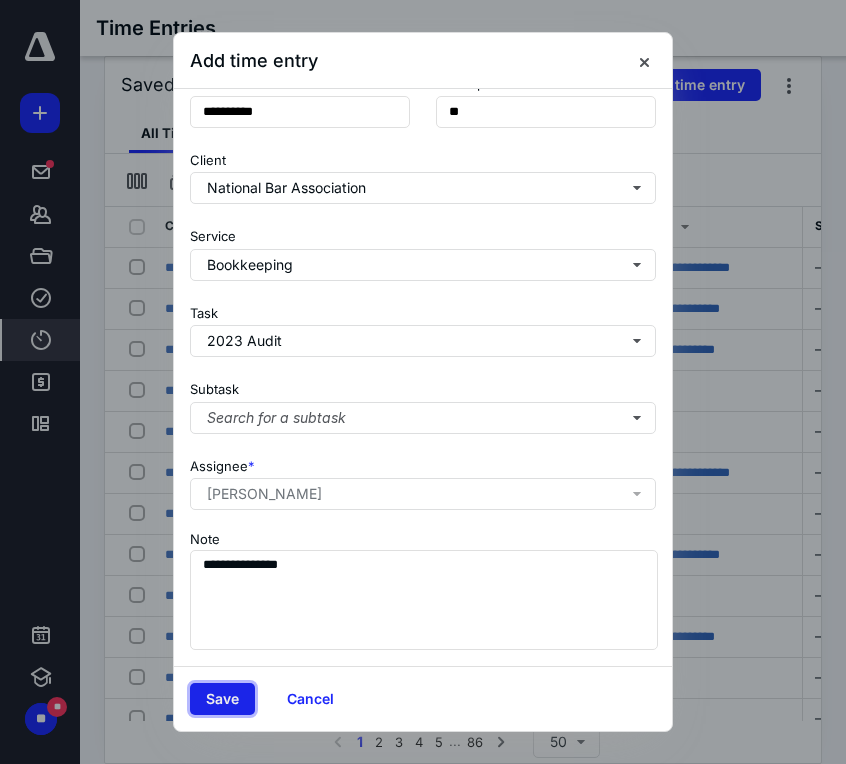 click on "Save" at bounding box center (222, 699) 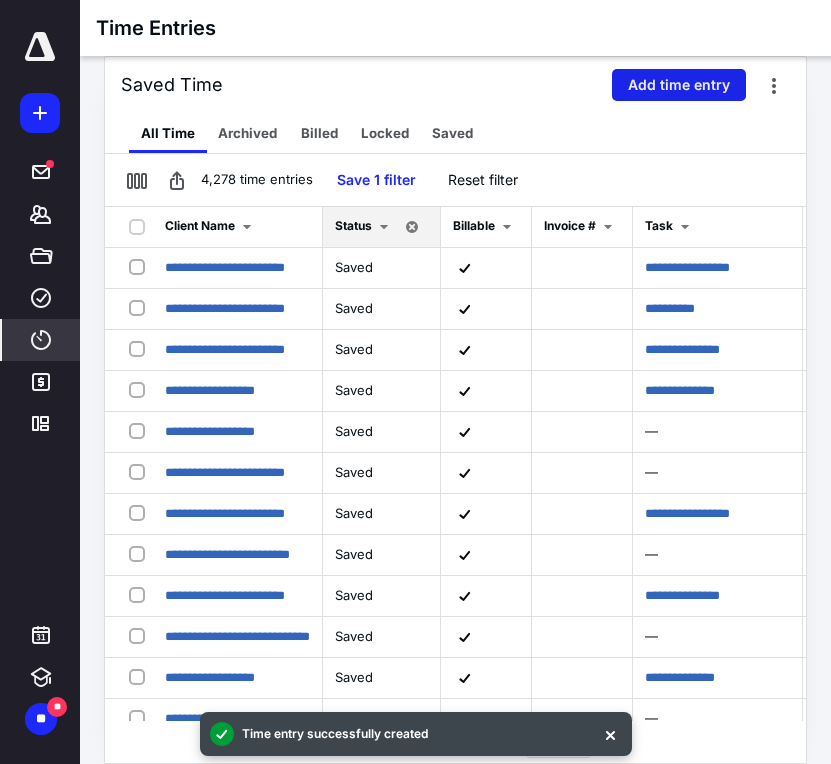 click on "Add time entry" at bounding box center [679, 85] 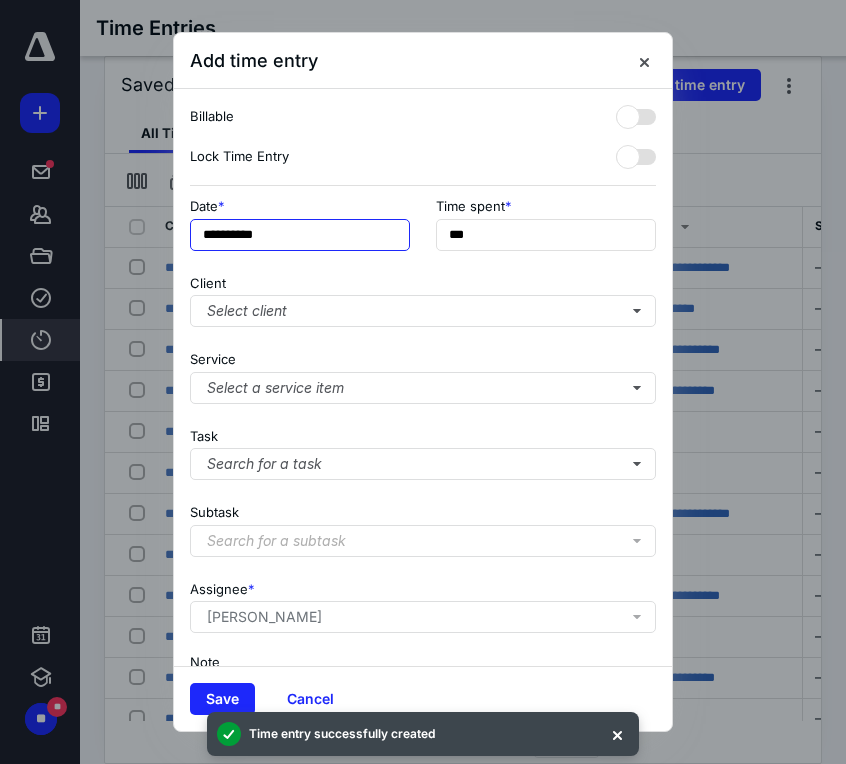 click on "**********" at bounding box center (300, 235) 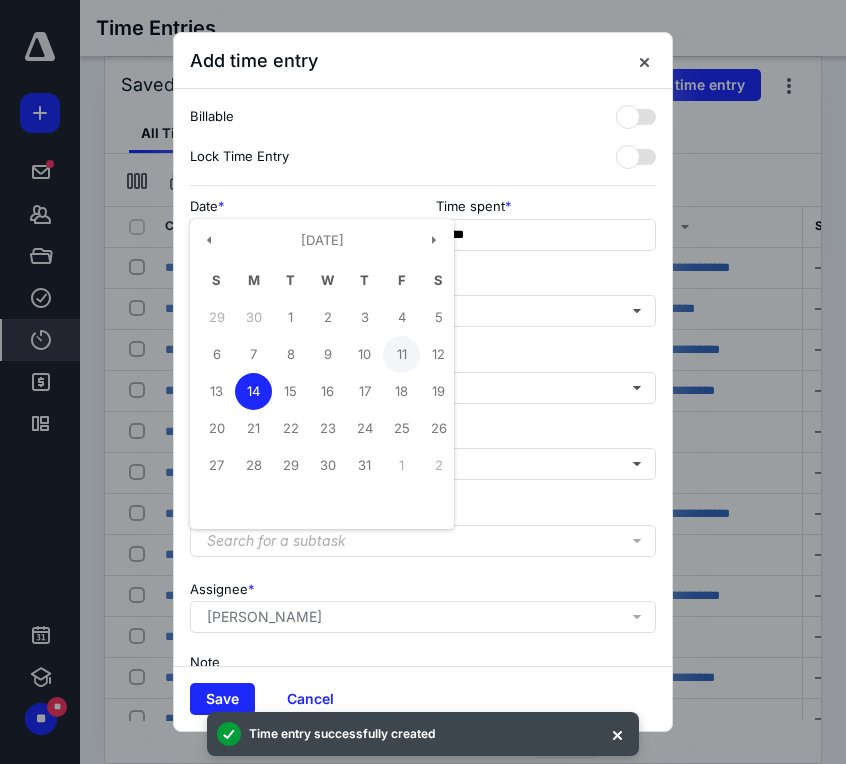 click on "11" at bounding box center (401, 354) 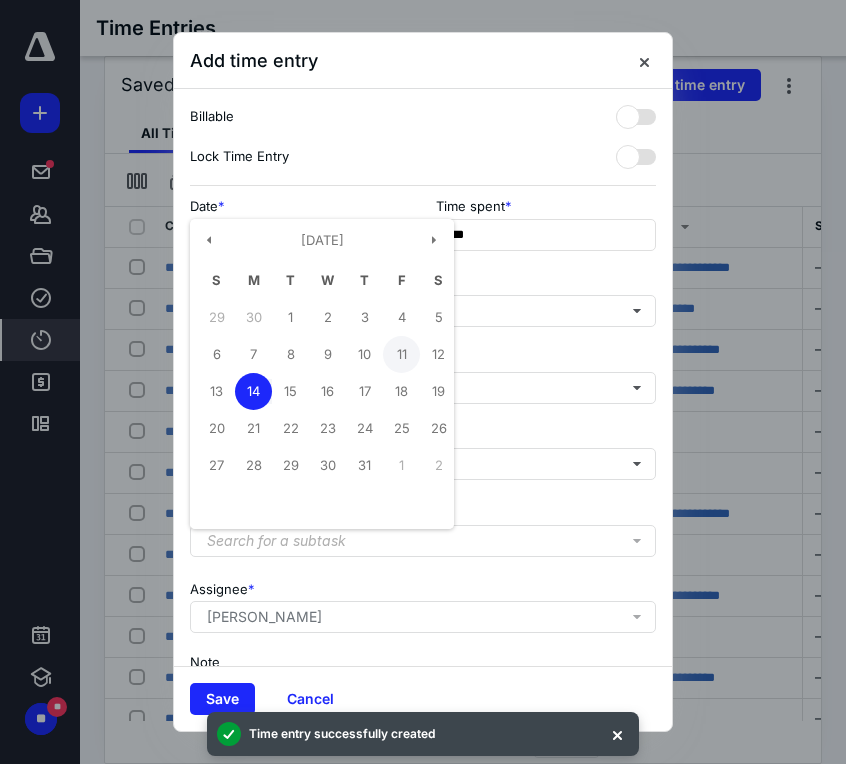 type on "**********" 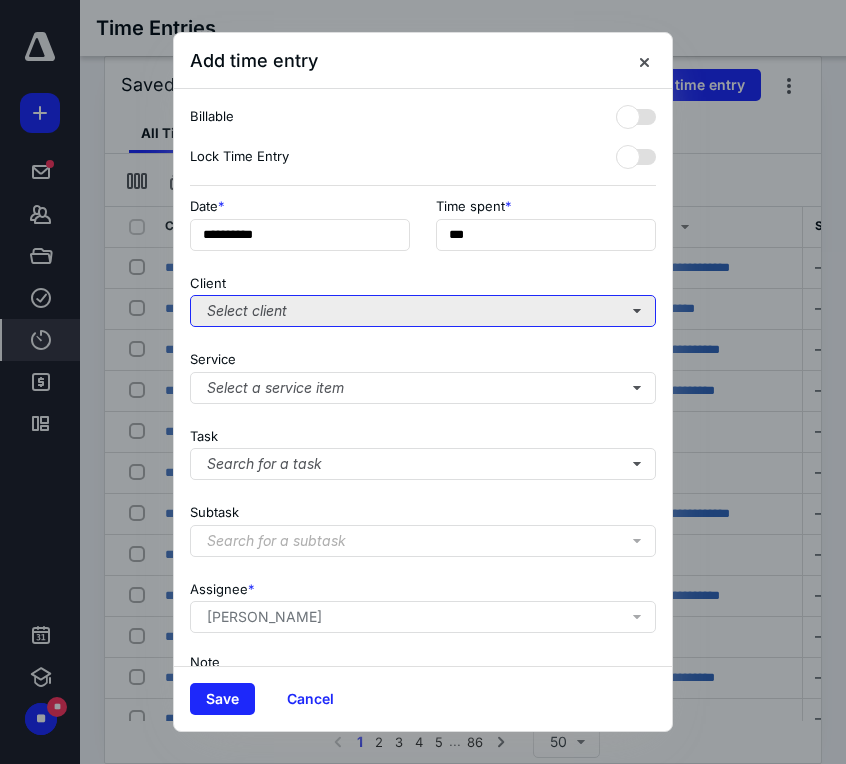 click on "Select client" at bounding box center [423, 311] 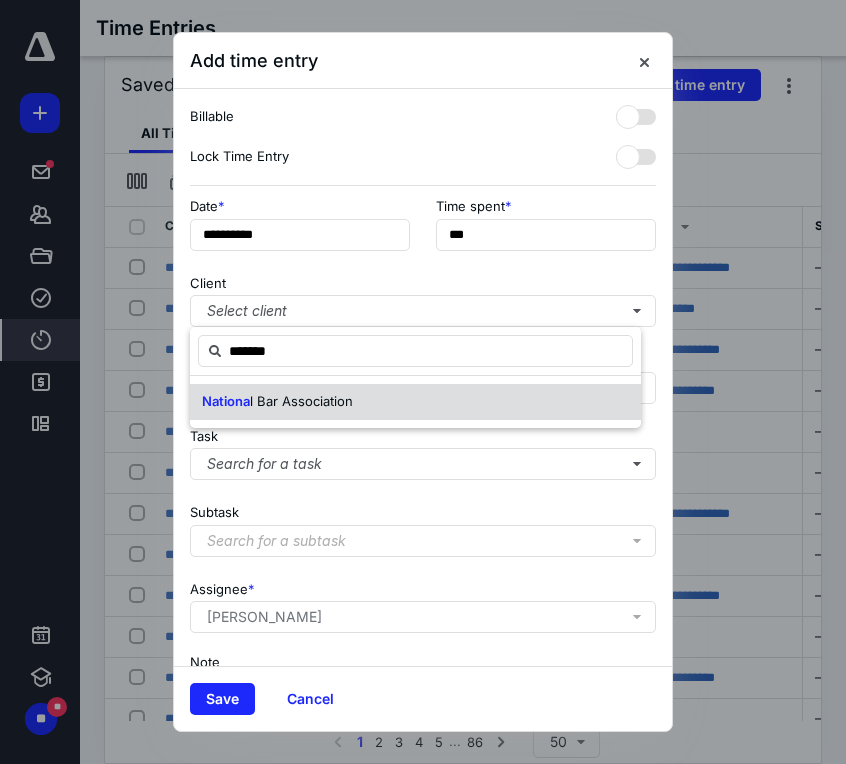 click on "l Bar Association" at bounding box center [301, 401] 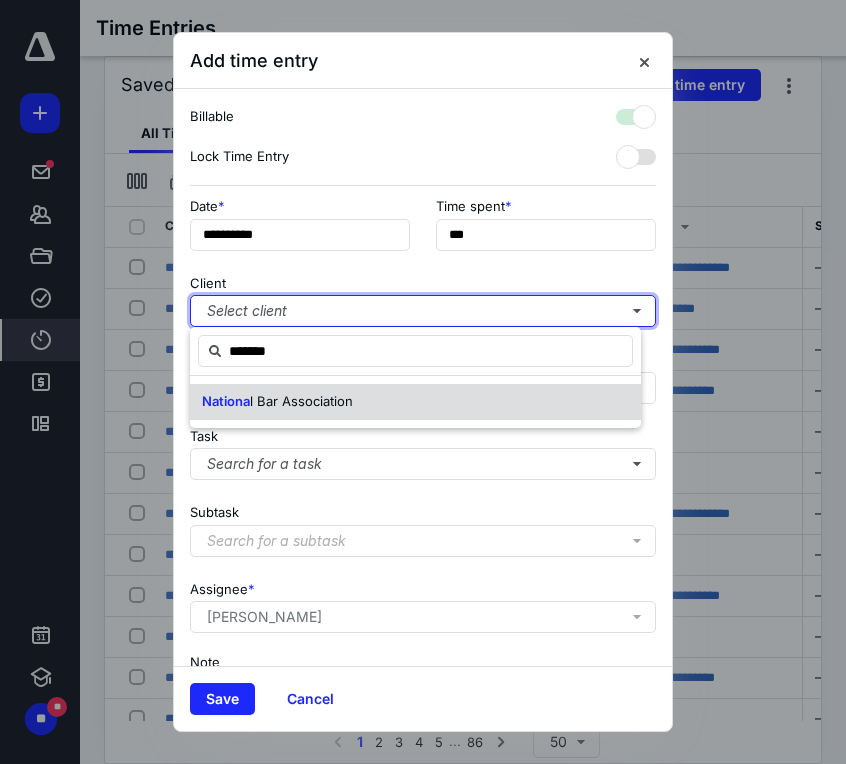 checkbox on "true" 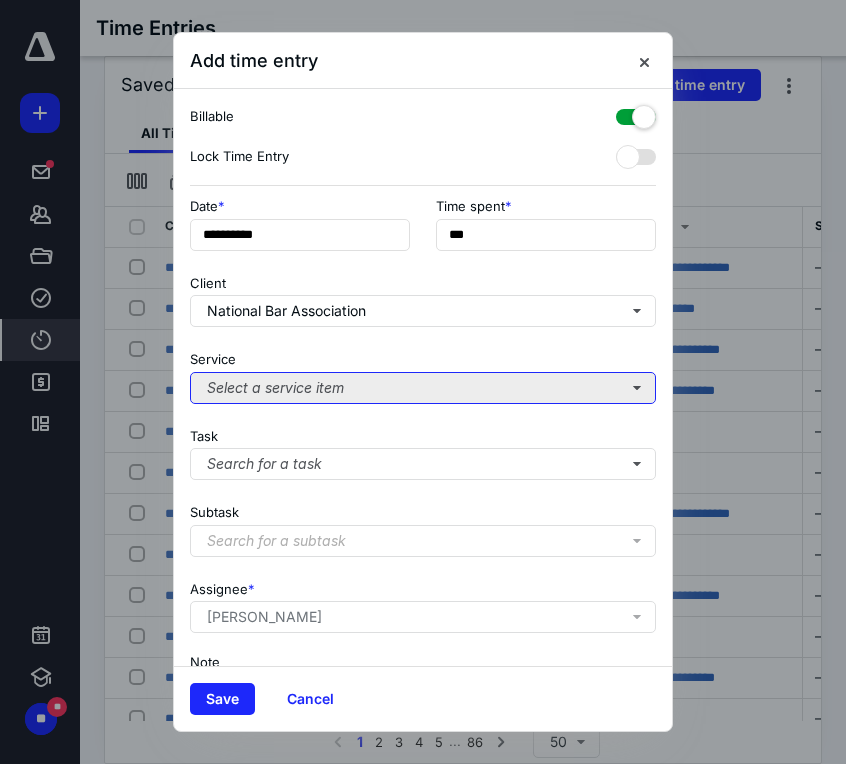 click on "Select a service item" at bounding box center (423, 388) 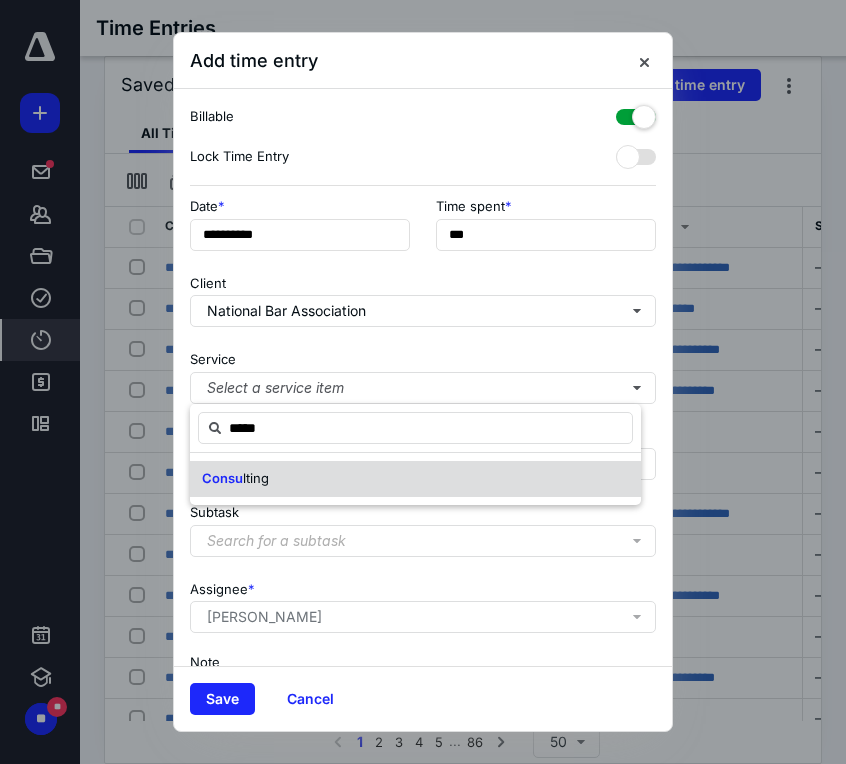 click on "Consu" at bounding box center (222, 478) 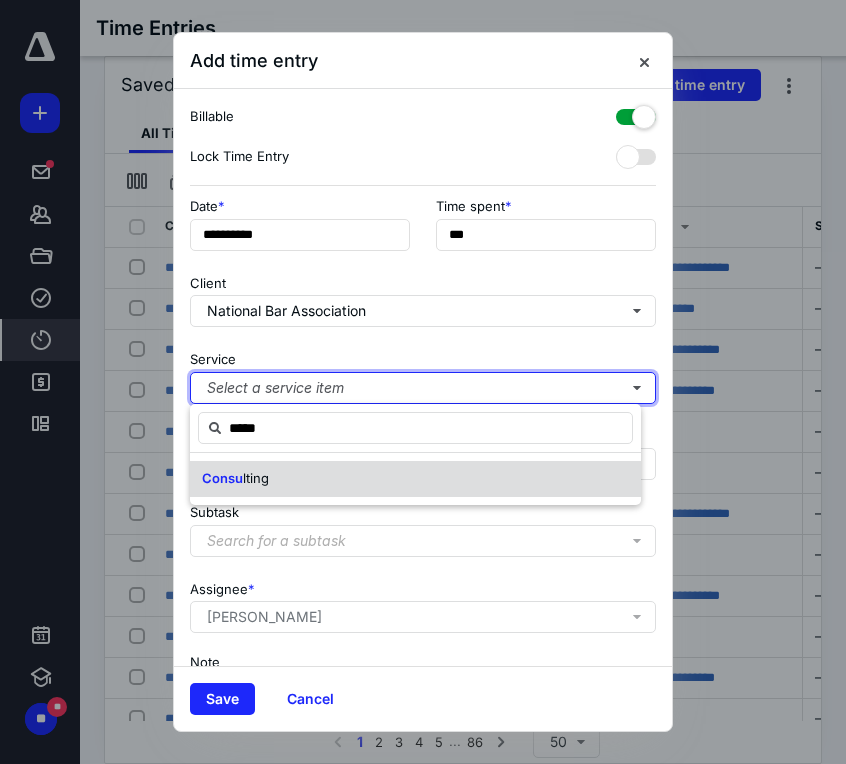 type 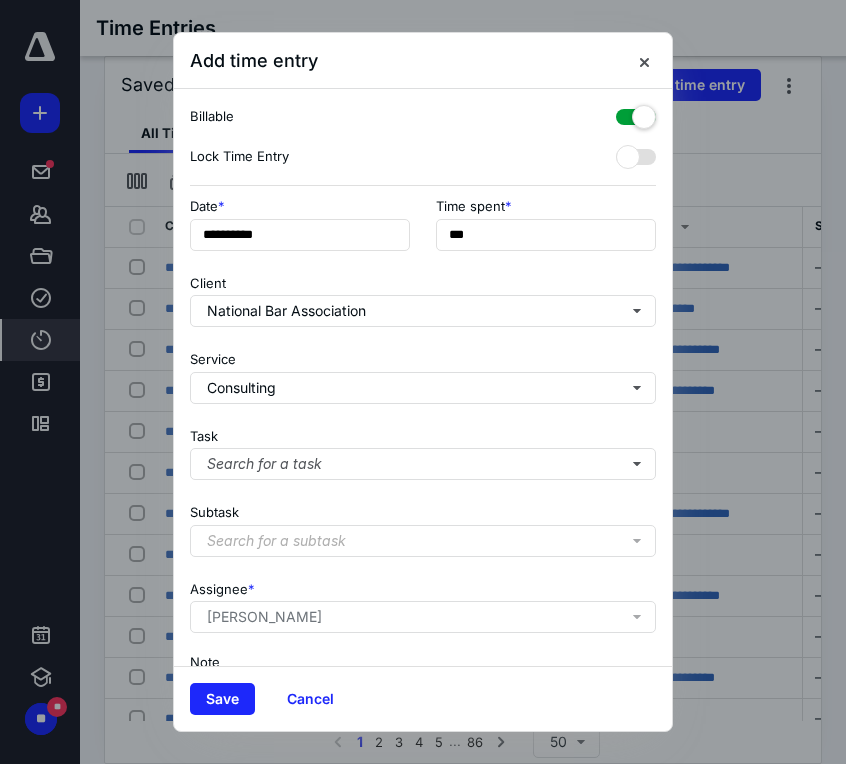 scroll, scrollTop: 138, scrollLeft: 0, axis: vertical 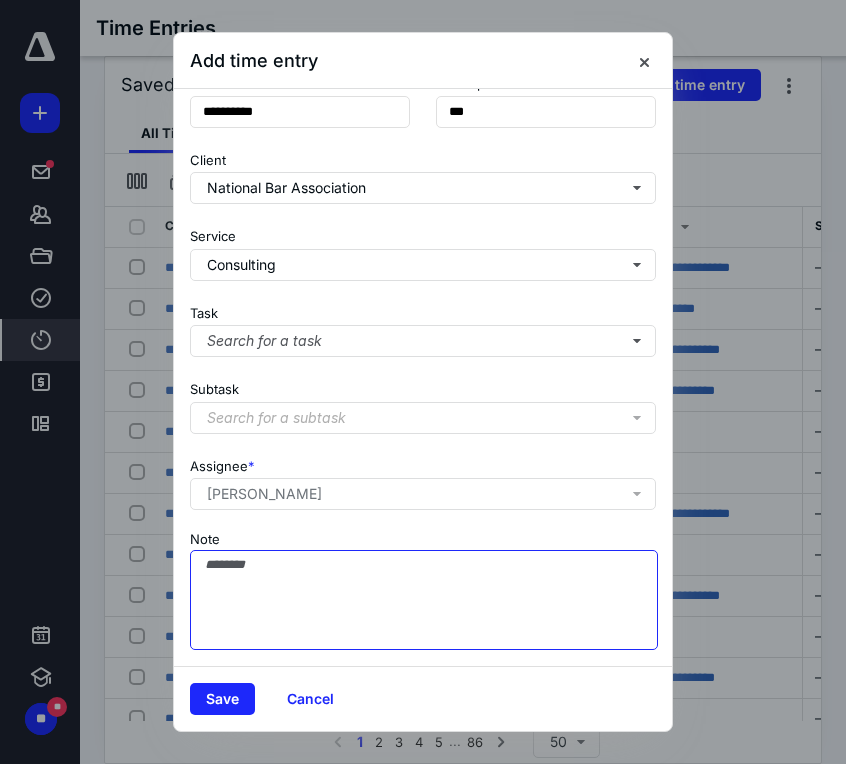 click on "Note" at bounding box center [424, 600] 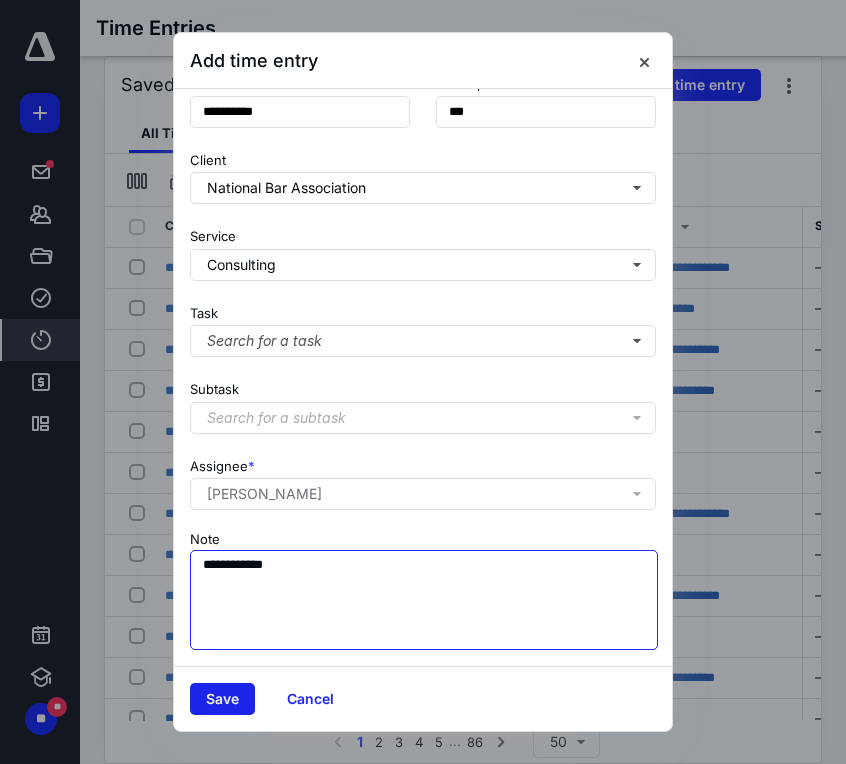 type on "**********" 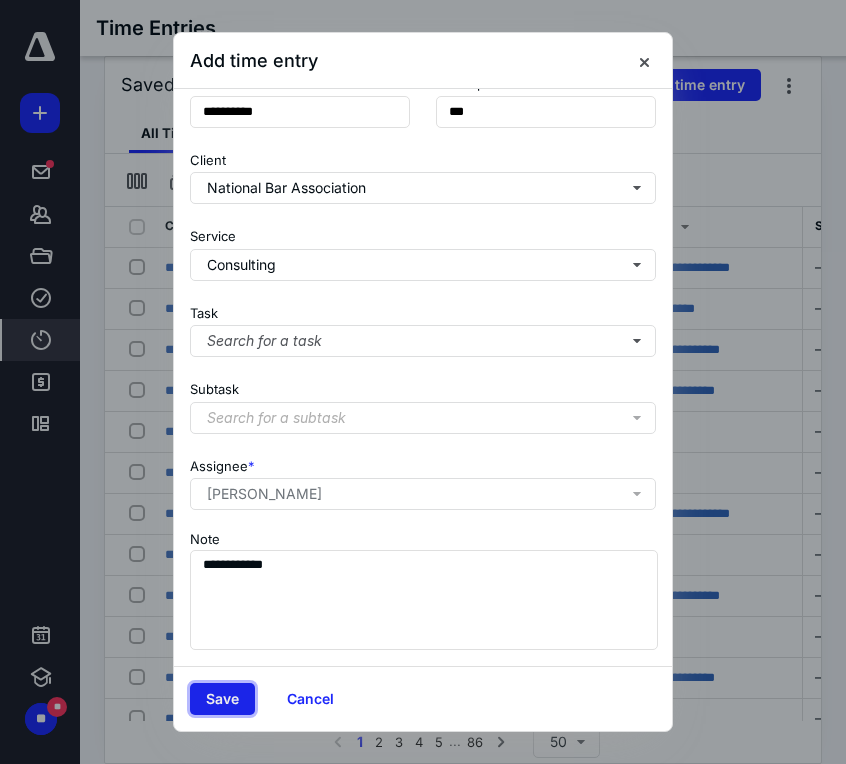 drag, startPoint x: 220, startPoint y: 697, endPoint x: 246, endPoint y: 667, distance: 39.698868 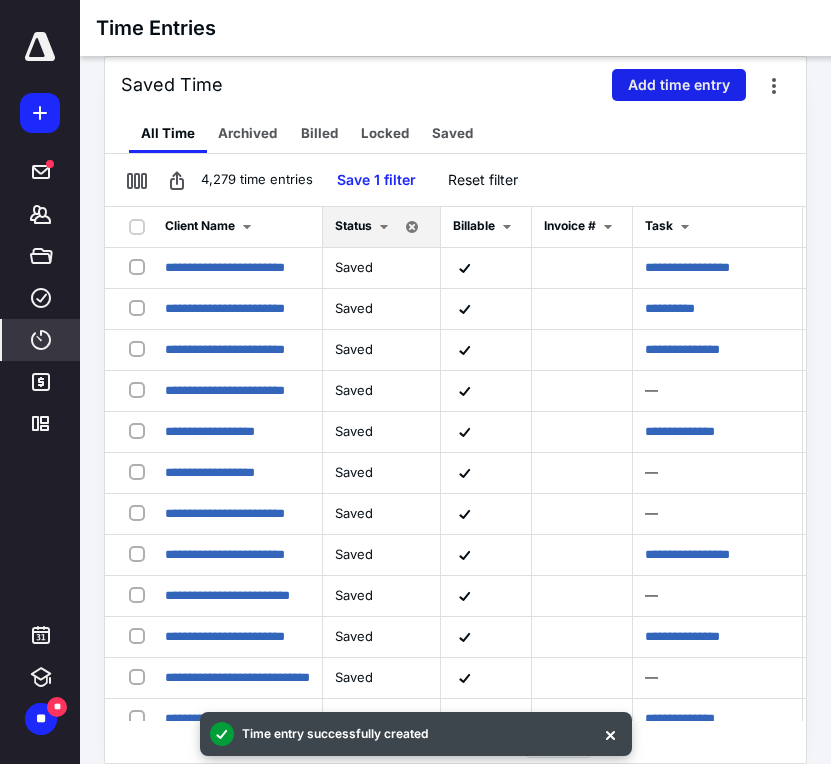 click on "Add time entry" at bounding box center (679, 85) 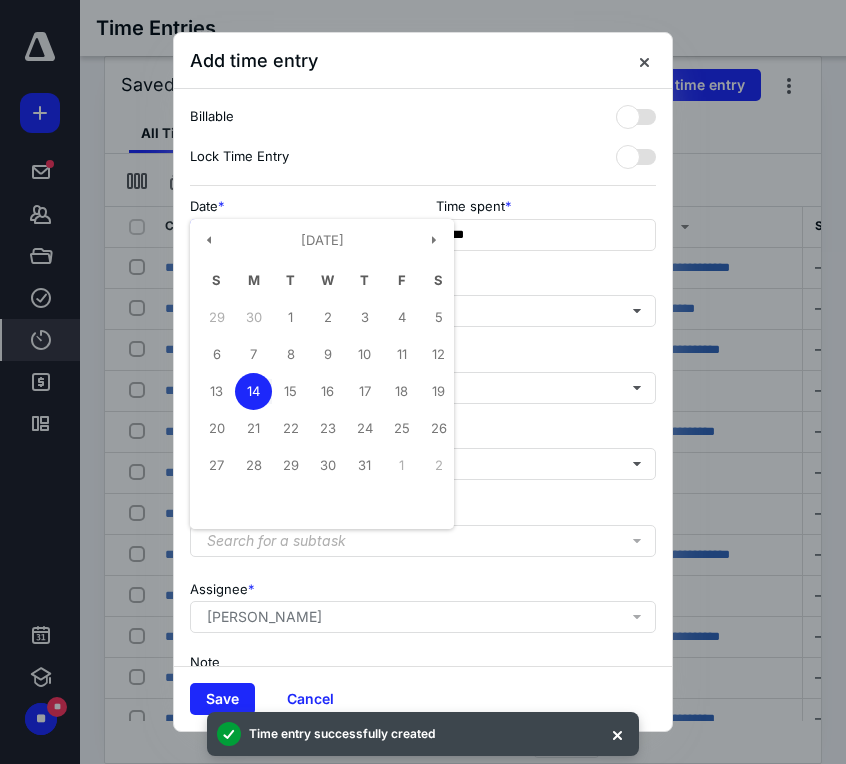 click on "**********" at bounding box center [300, 235] 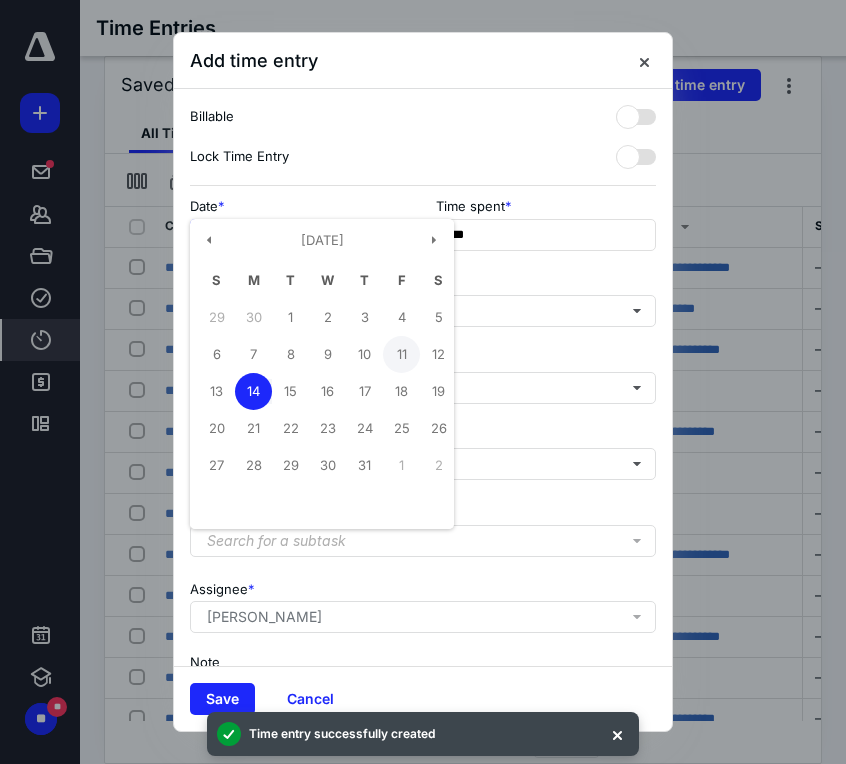 click on "11" at bounding box center [401, 354] 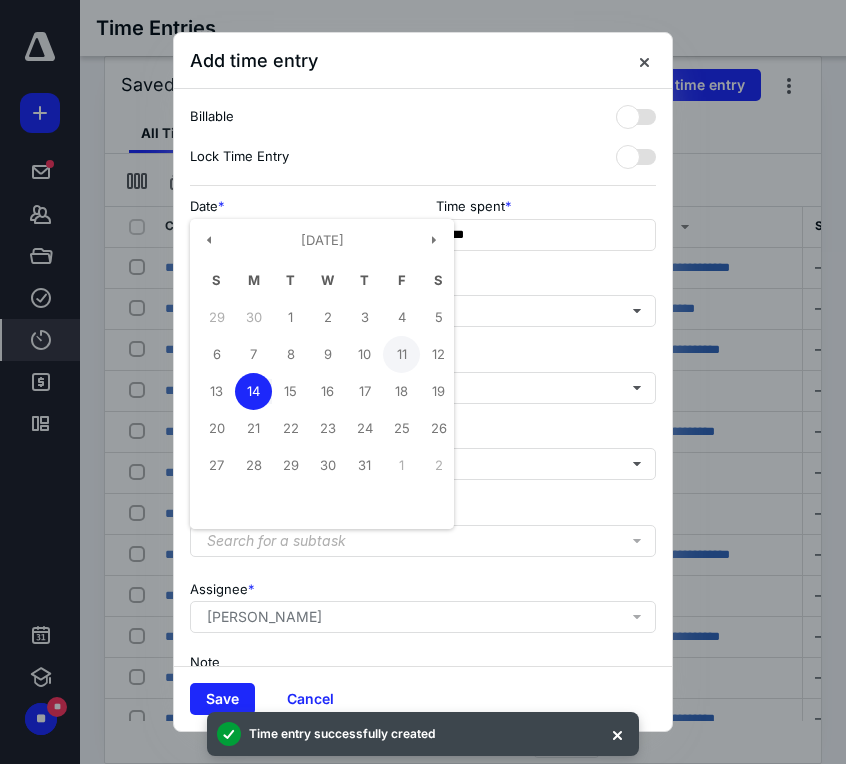 type on "**********" 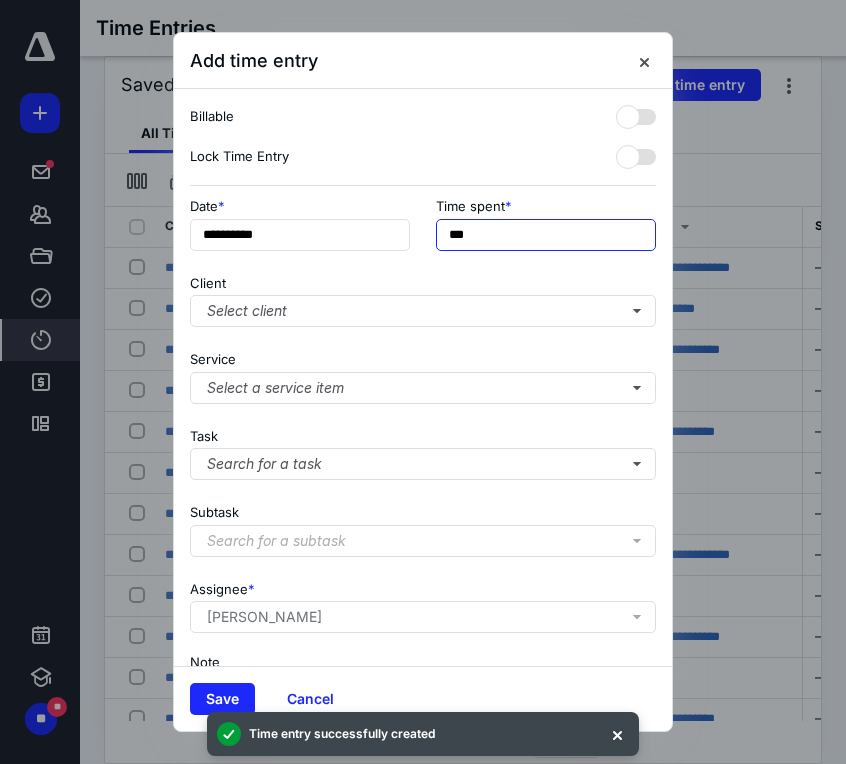 drag, startPoint x: 503, startPoint y: 234, endPoint x: 434, endPoint y: 231, distance: 69.065186 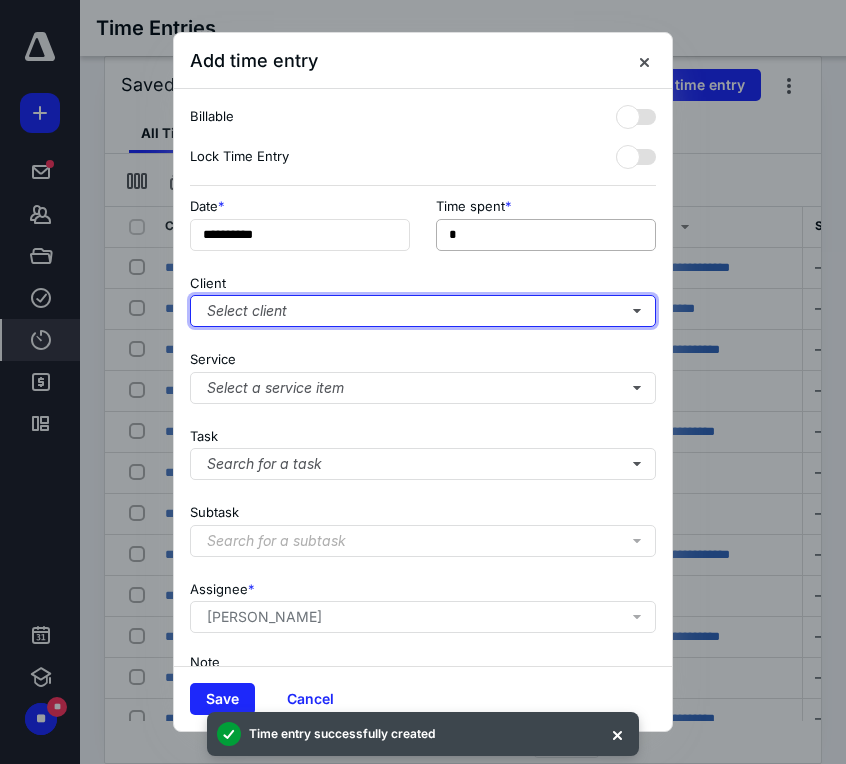 type on "**" 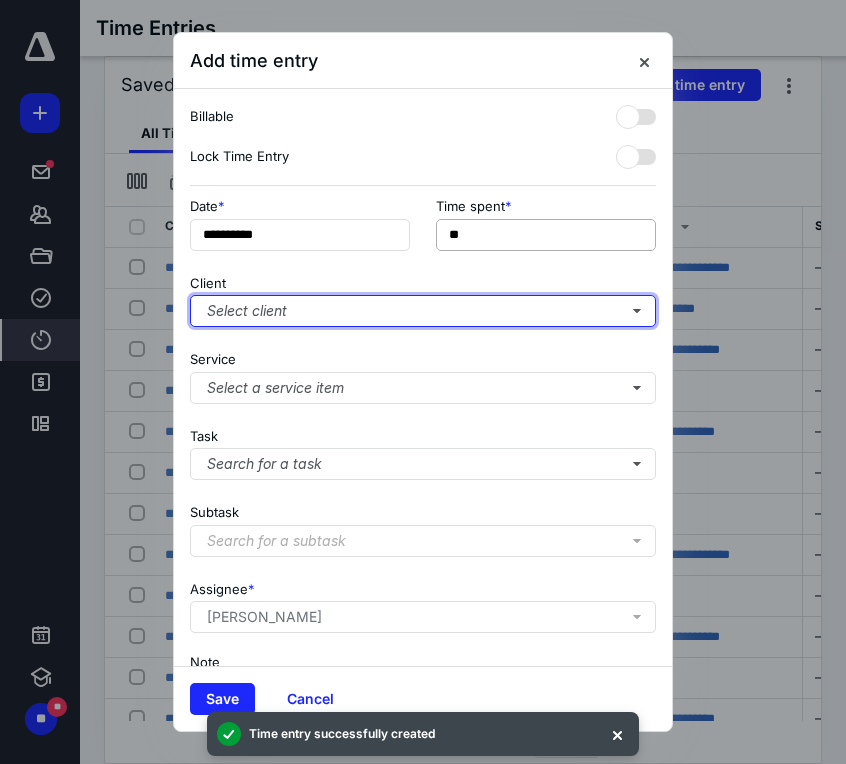 type 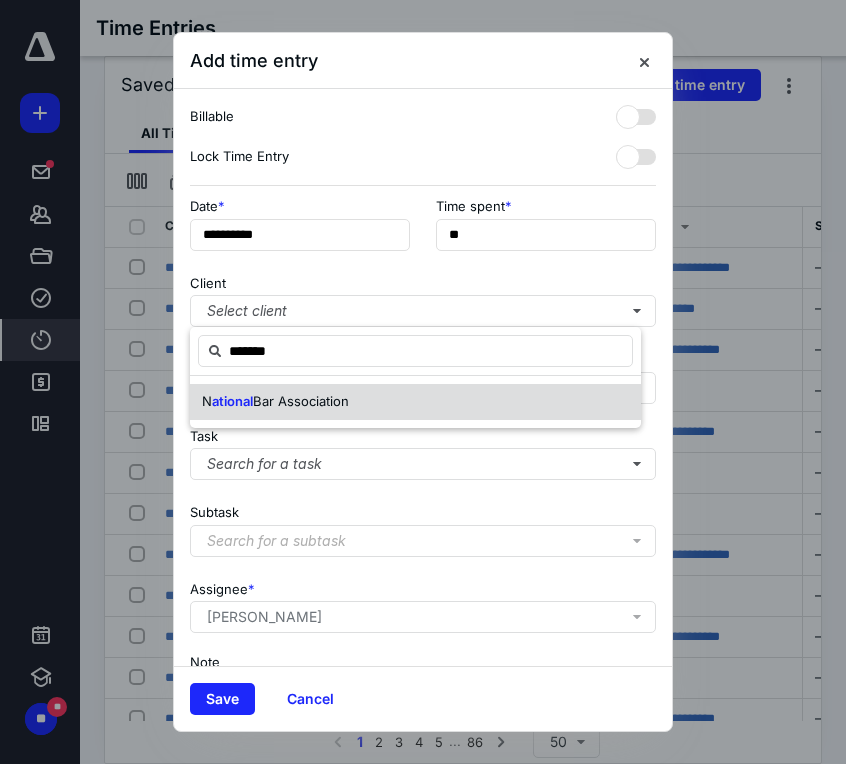 click on "Bar Association" at bounding box center (301, 401) 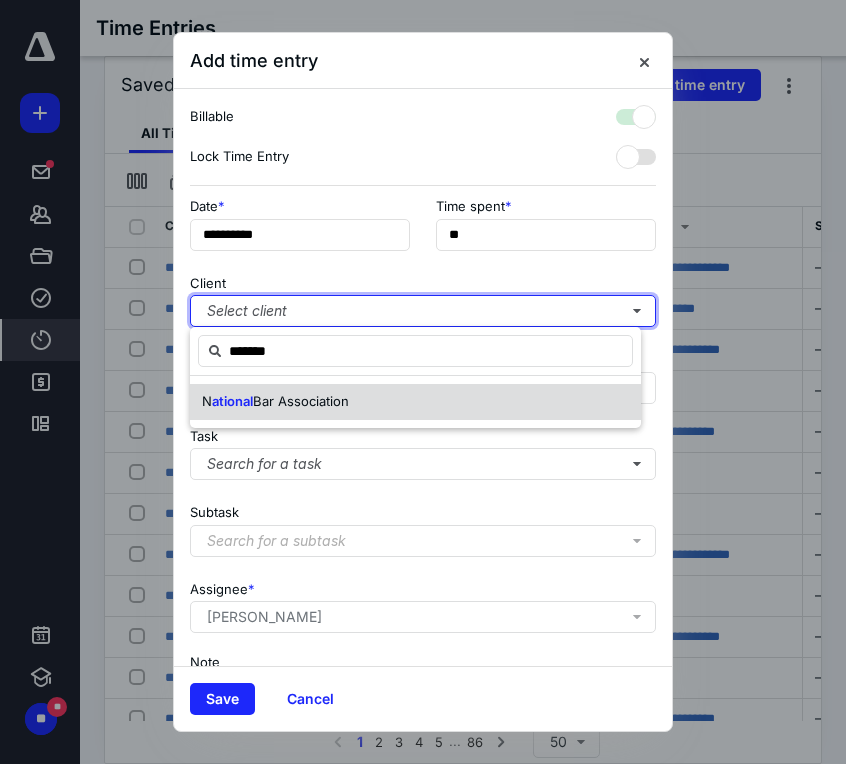 checkbox on "true" 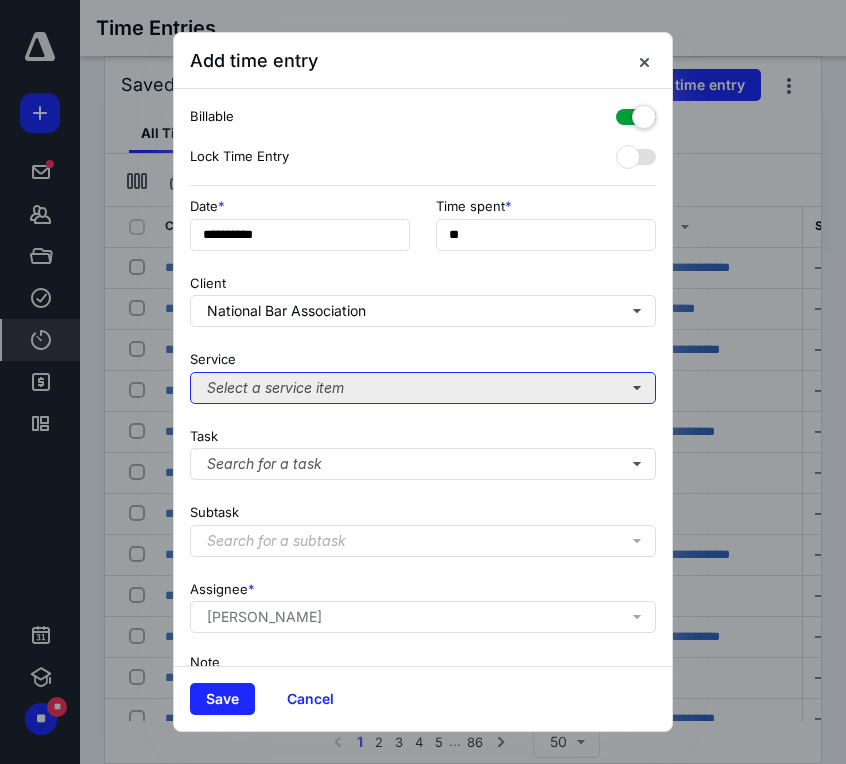 click on "Select a service item" at bounding box center [423, 388] 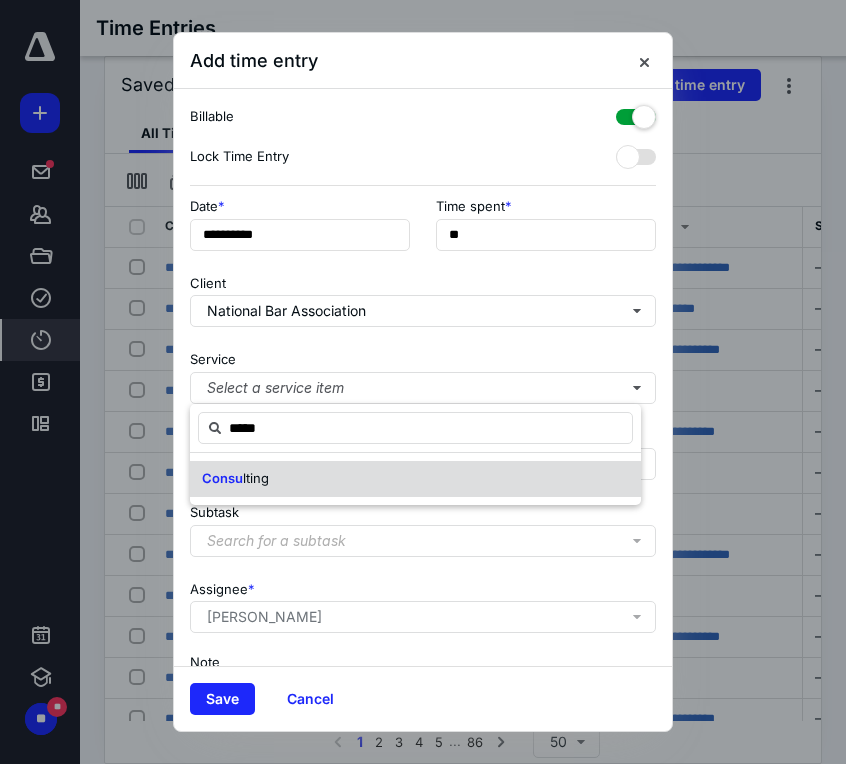 click on "Consu" at bounding box center [222, 478] 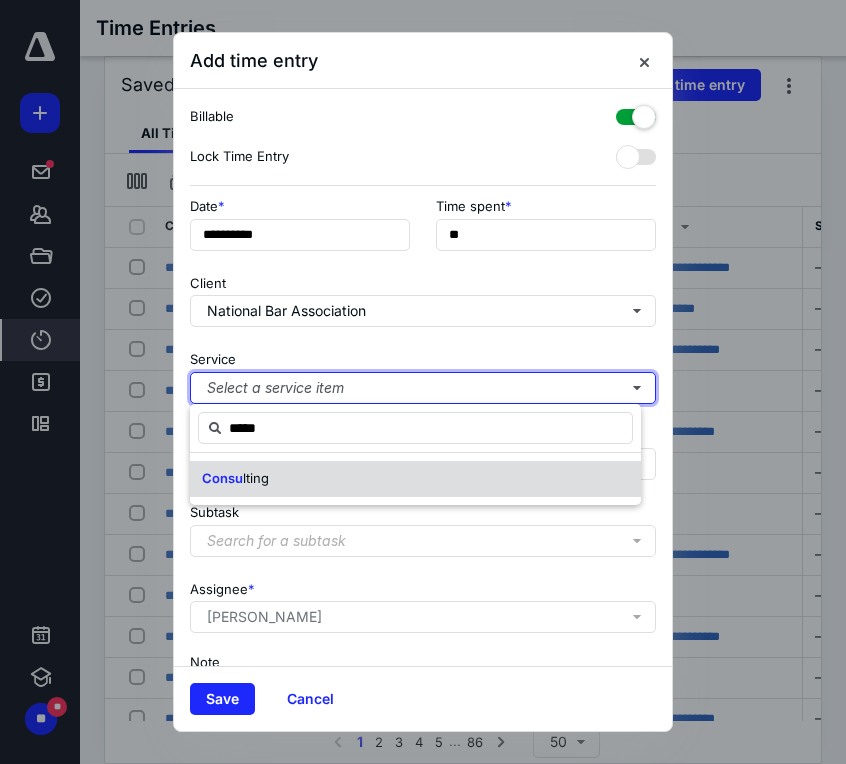 type 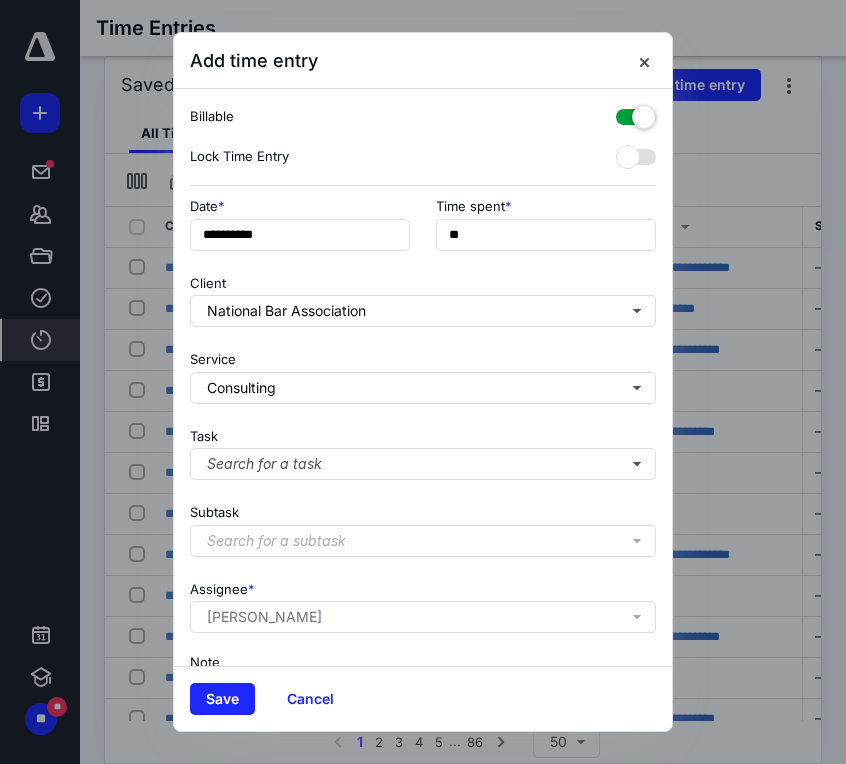 scroll, scrollTop: 138, scrollLeft: 0, axis: vertical 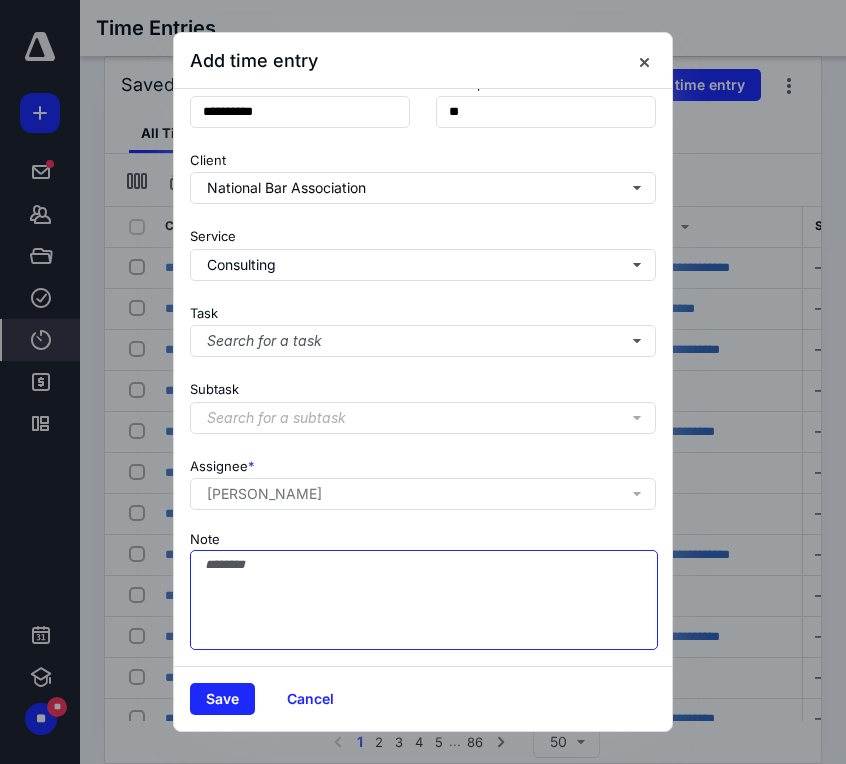 click on "Note" at bounding box center (424, 600) 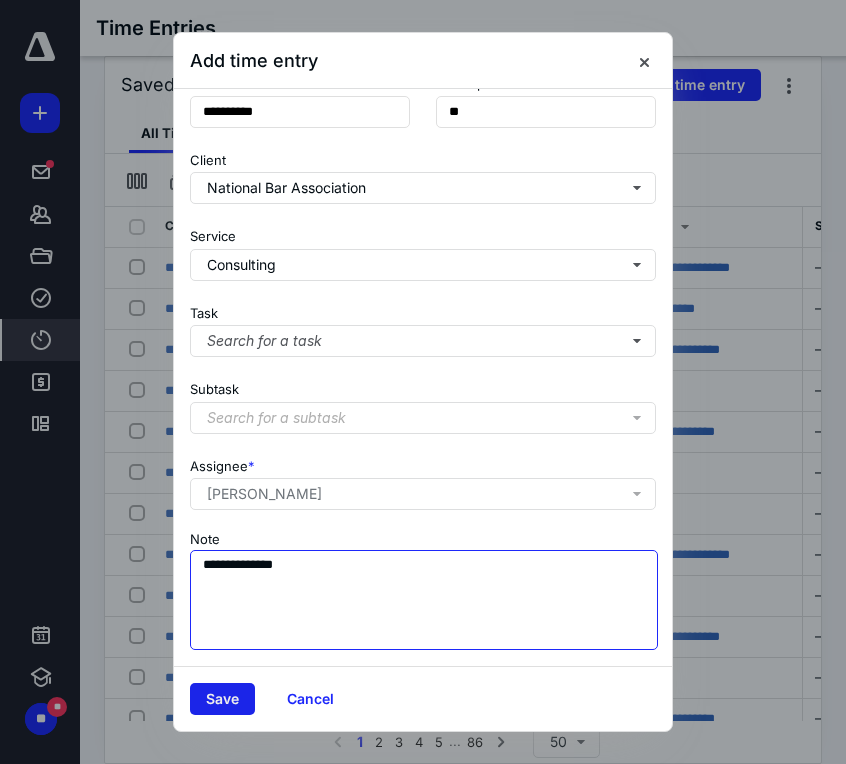 type on "**********" 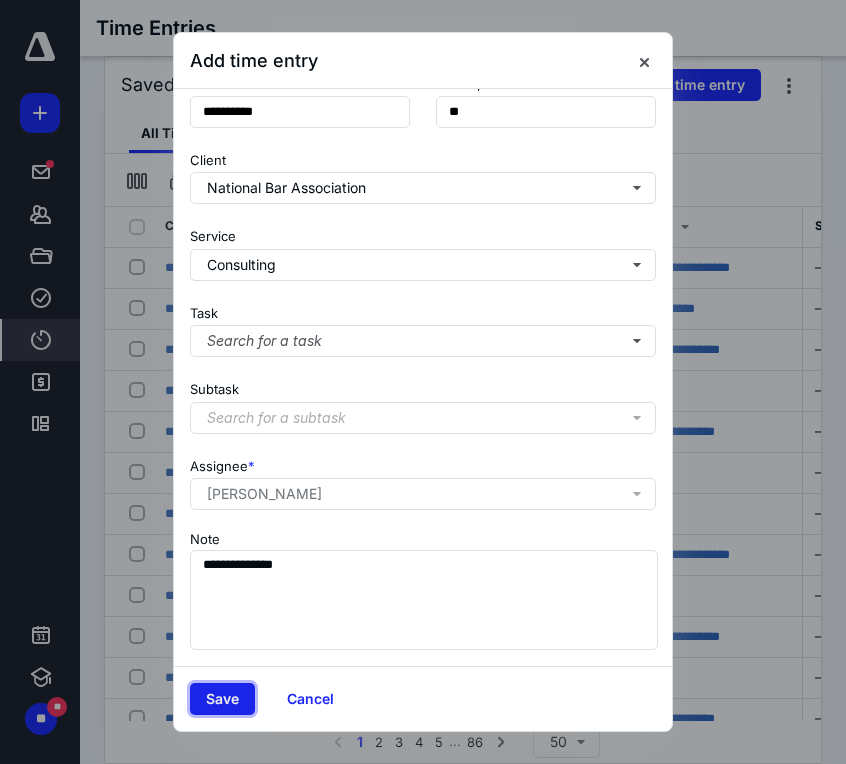 click on "Save" at bounding box center (222, 699) 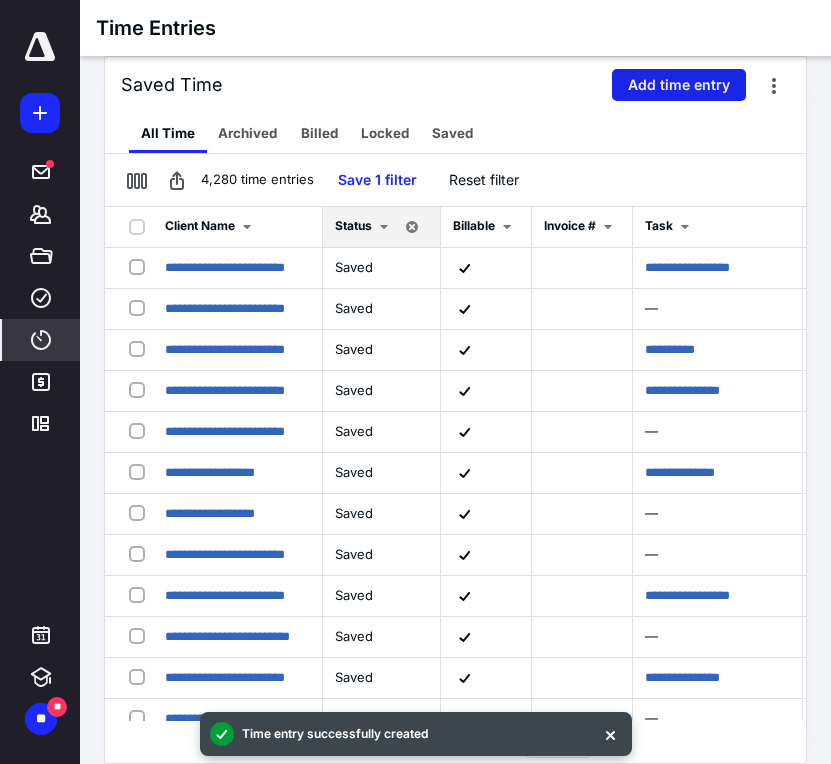 click on "Add time entry" at bounding box center [679, 85] 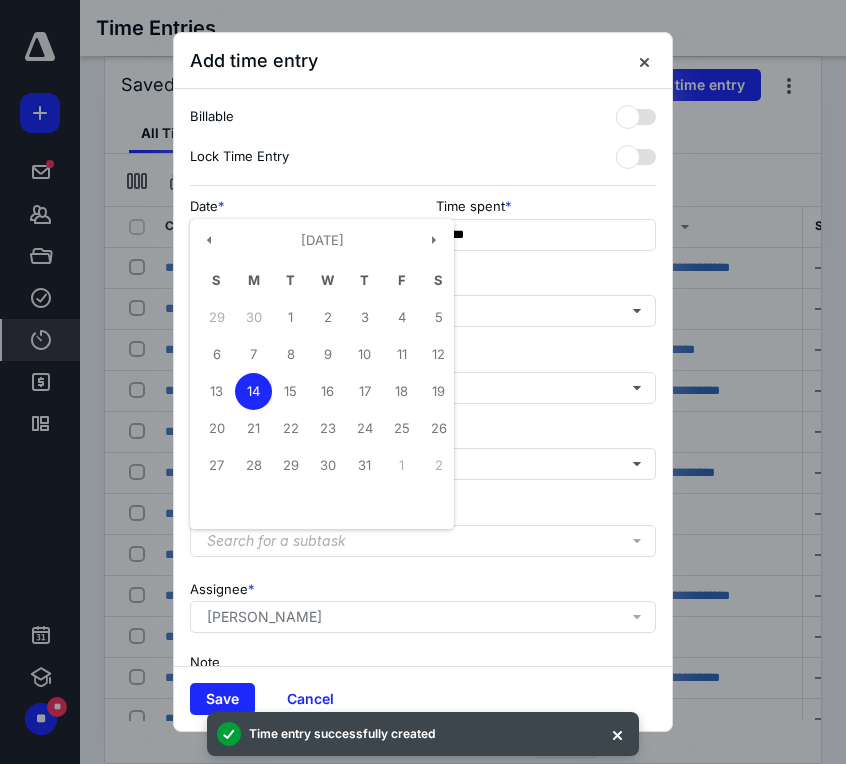 click on "**********" at bounding box center (300, 235) 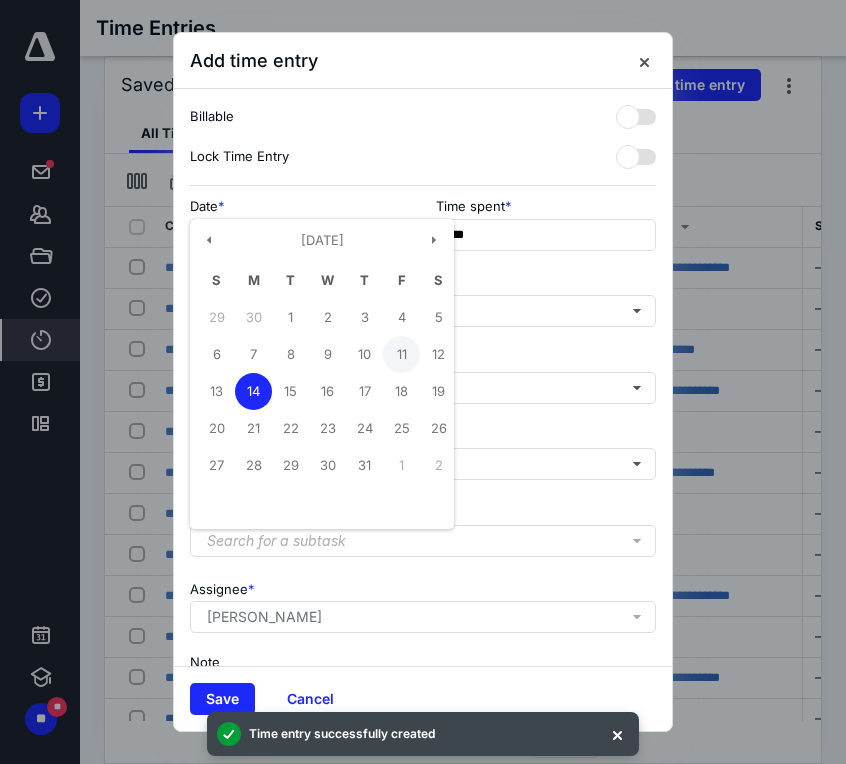 click on "11" at bounding box center [401, 354] 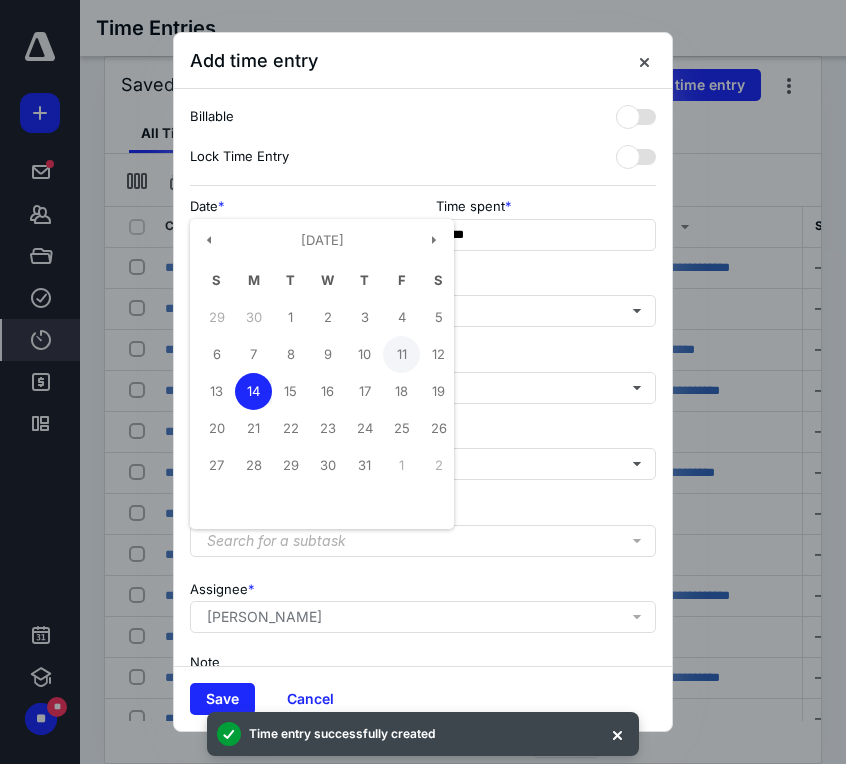 type on "**********" 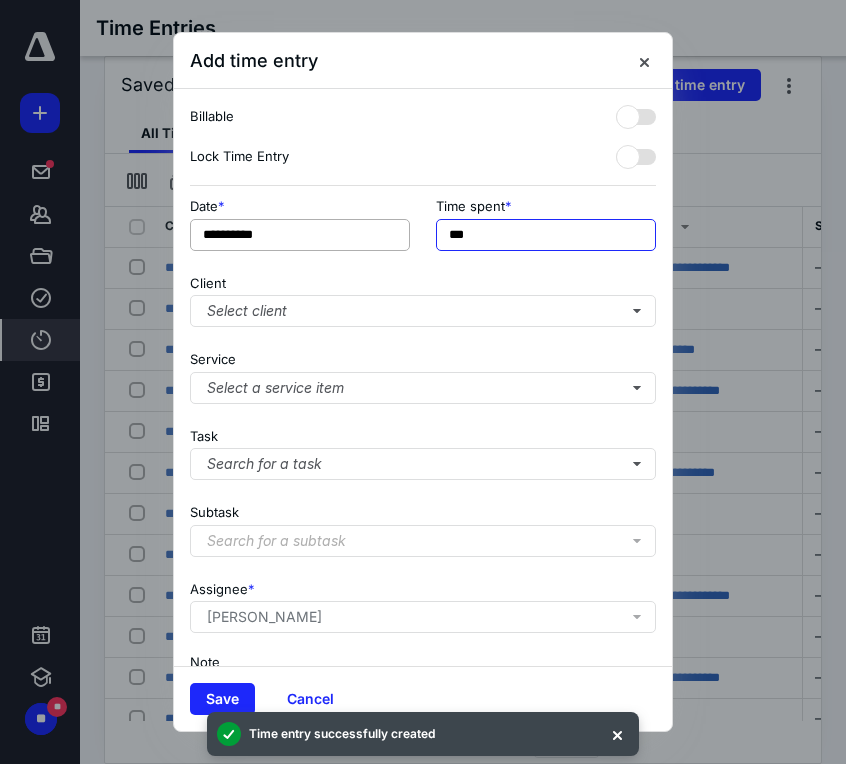 drag, startPoint x: 515, startPoint y: 232, endPoint x: 370, endPoint y: 221, distance: 145.41664 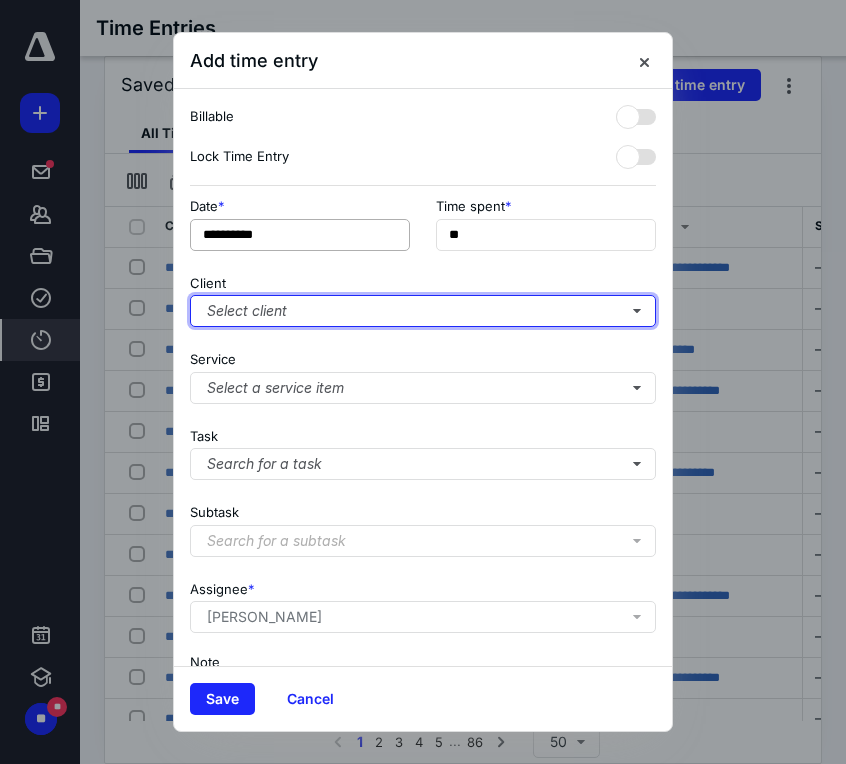 type on "***" 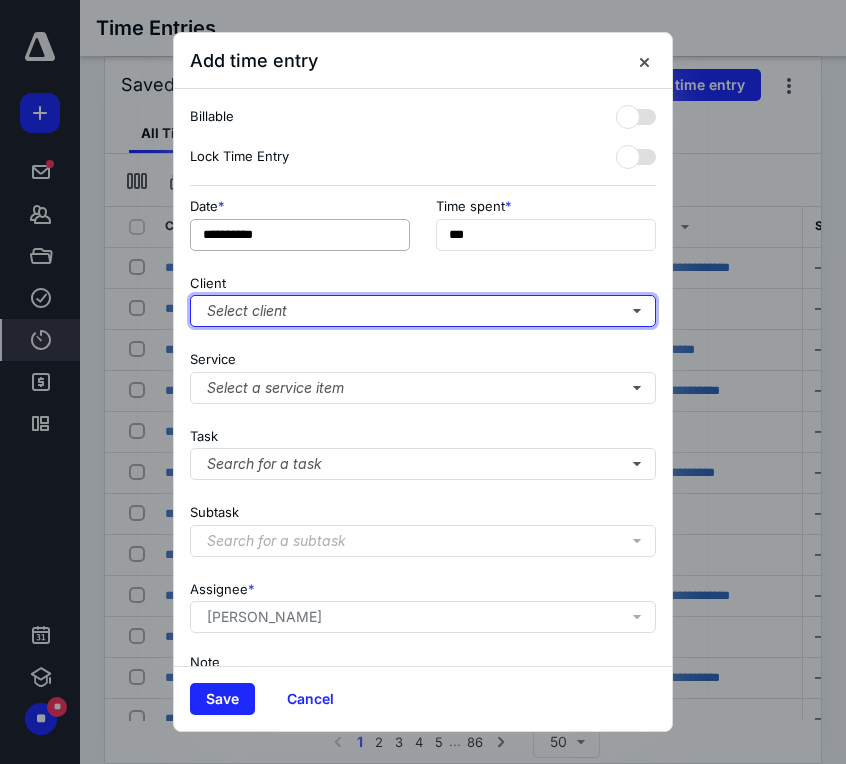 type 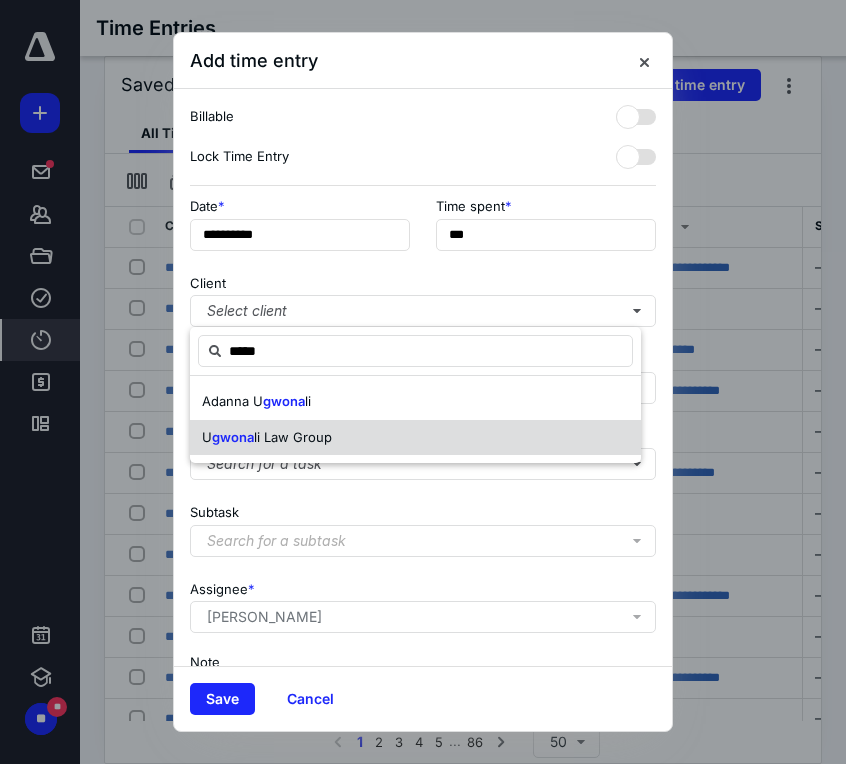 click on "li Law Group" at bounding box center (293, 437) 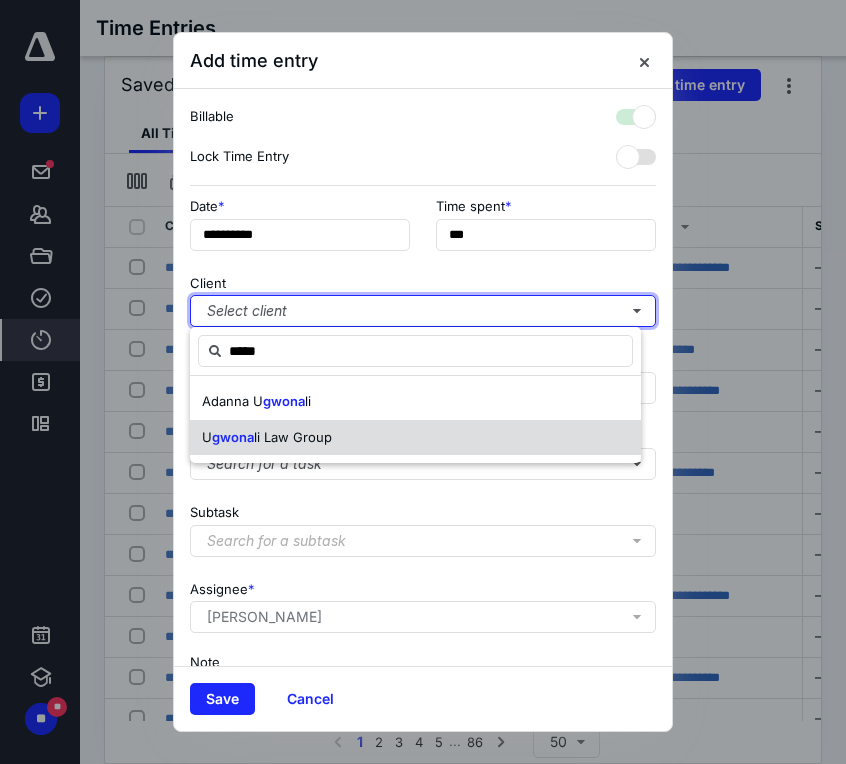 checkbox on "true" 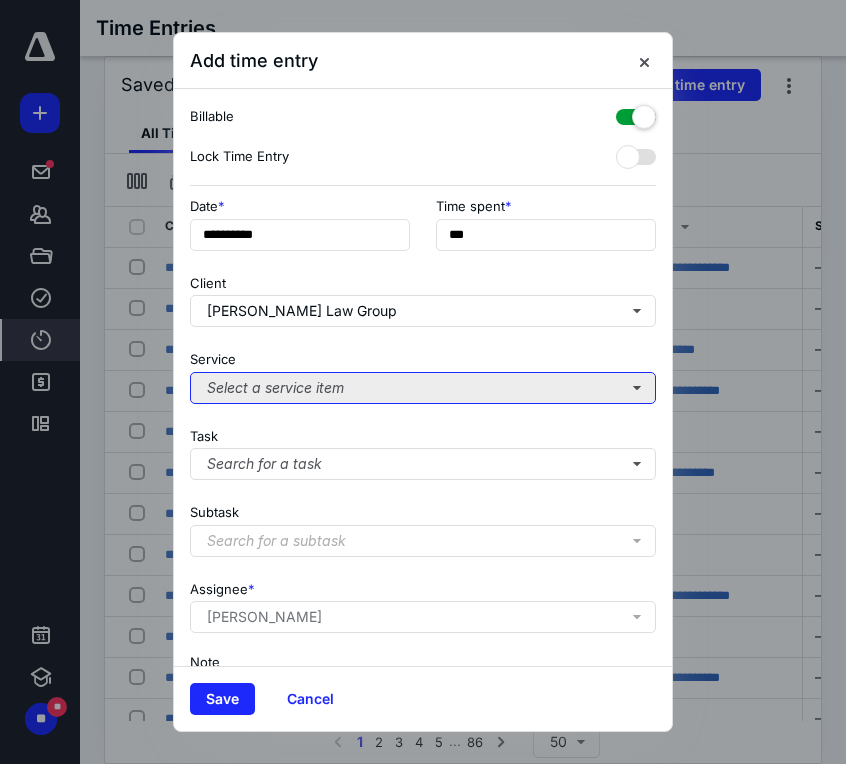 click on "Select a service item" at bounding box center [423, 388] 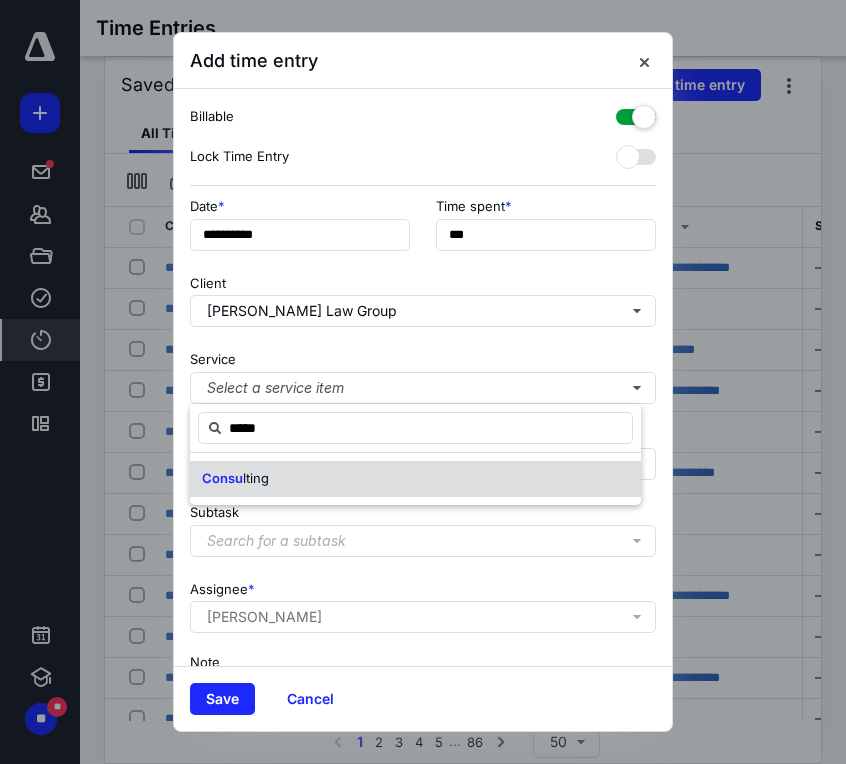 click on "Consu" at bounding box center (222, 478) 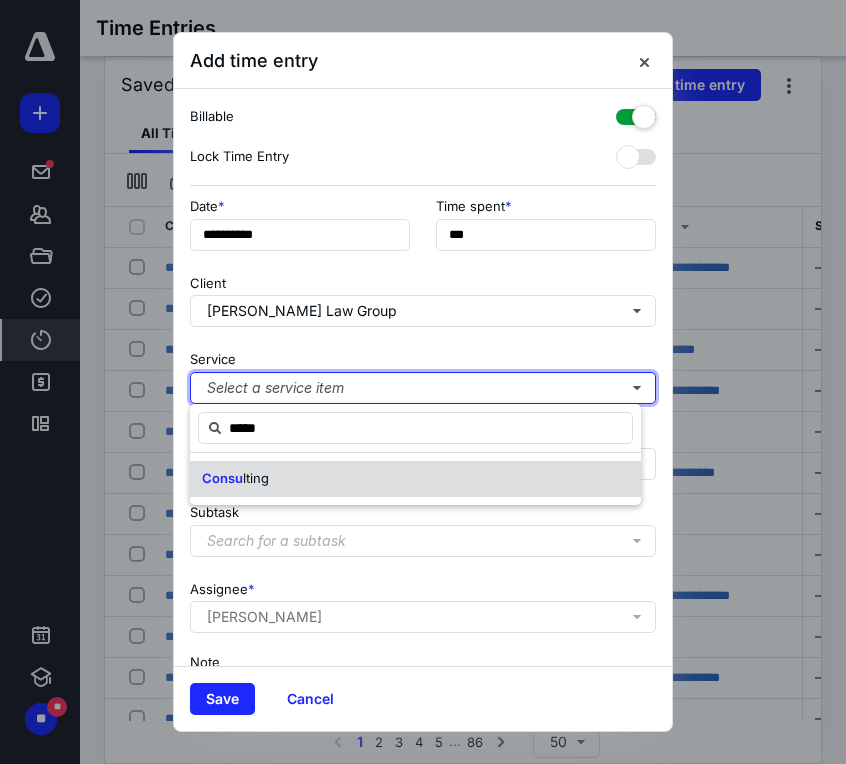 type 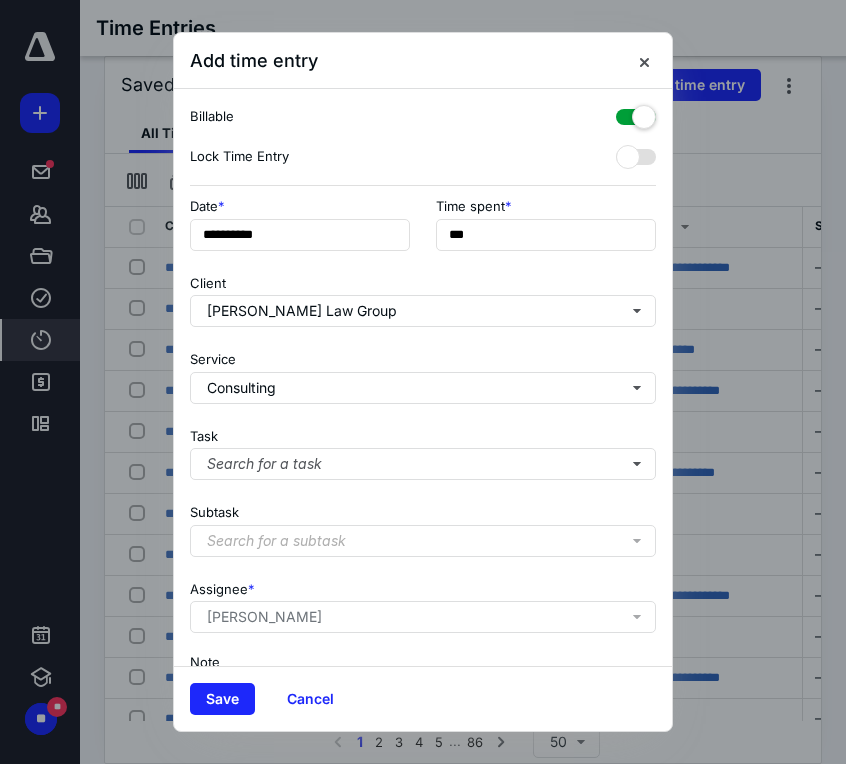 scroll, scrollTop: 138, scrollLeft: 0, axis: vertical 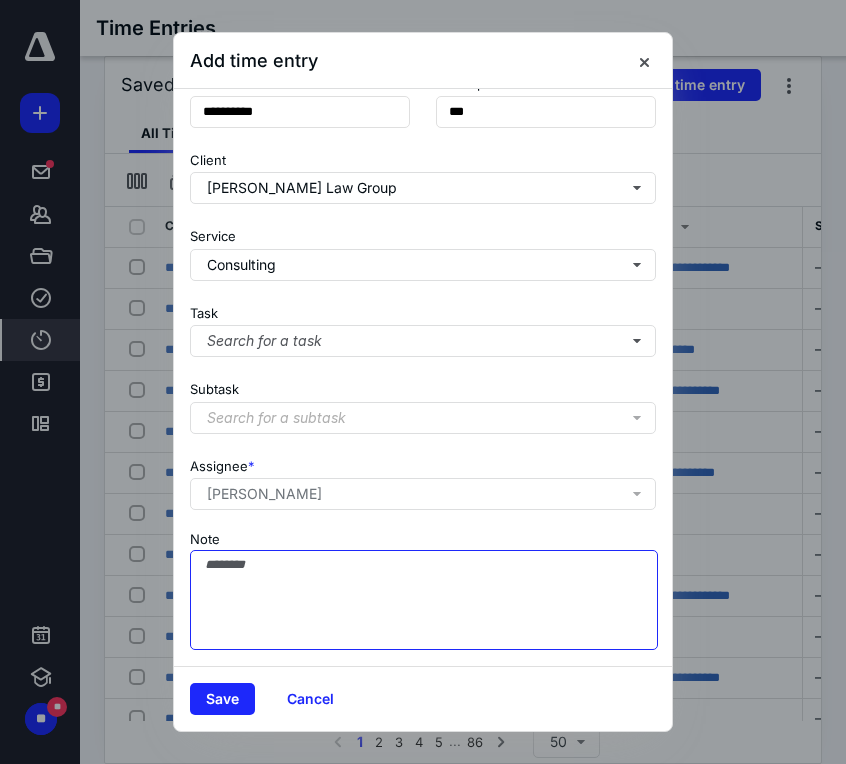 click on "Note" at bounding box center [424, 600] 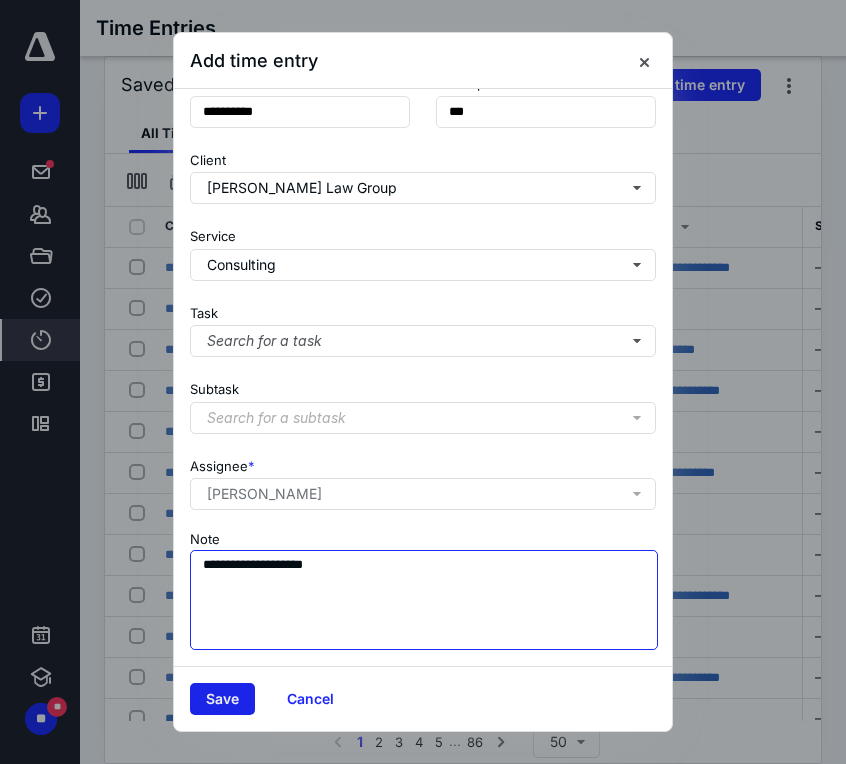 type on "**********" 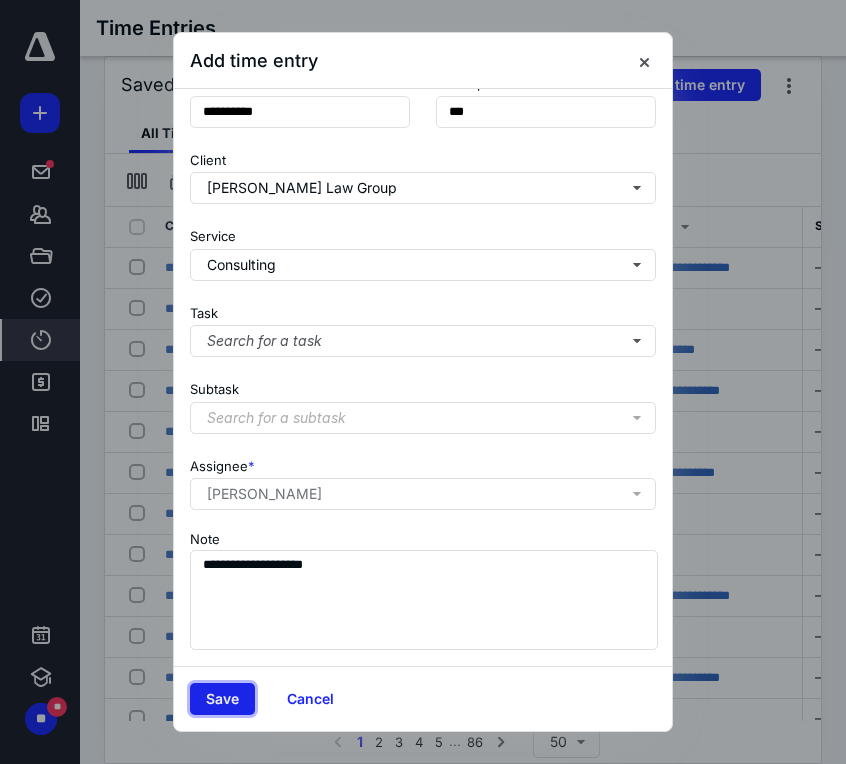 click on "Save" at bounding box center (222, 699) 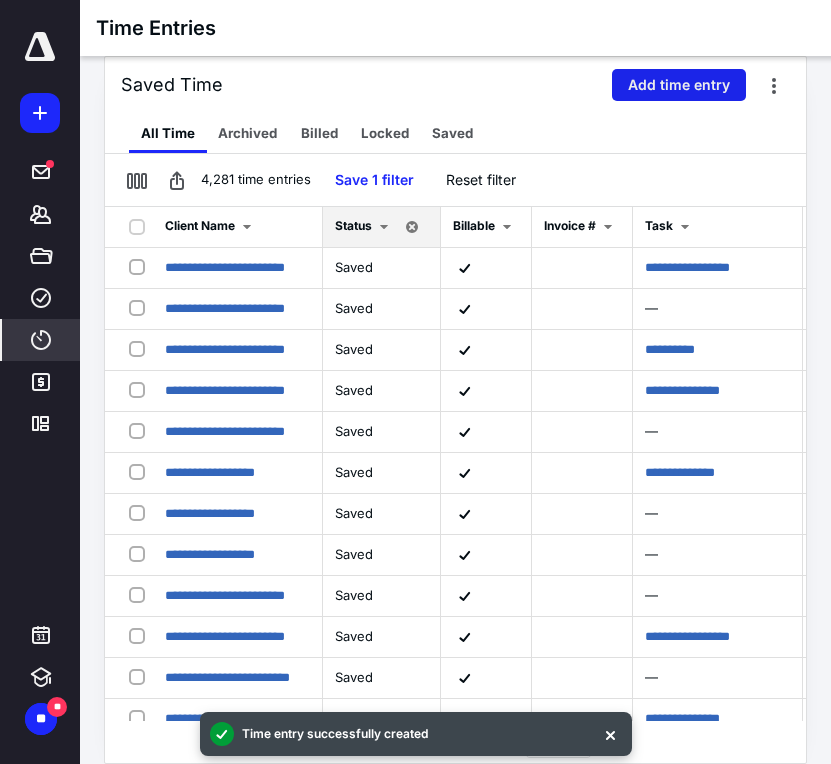 click on "Add time entry" at bounding box center (679, 85) 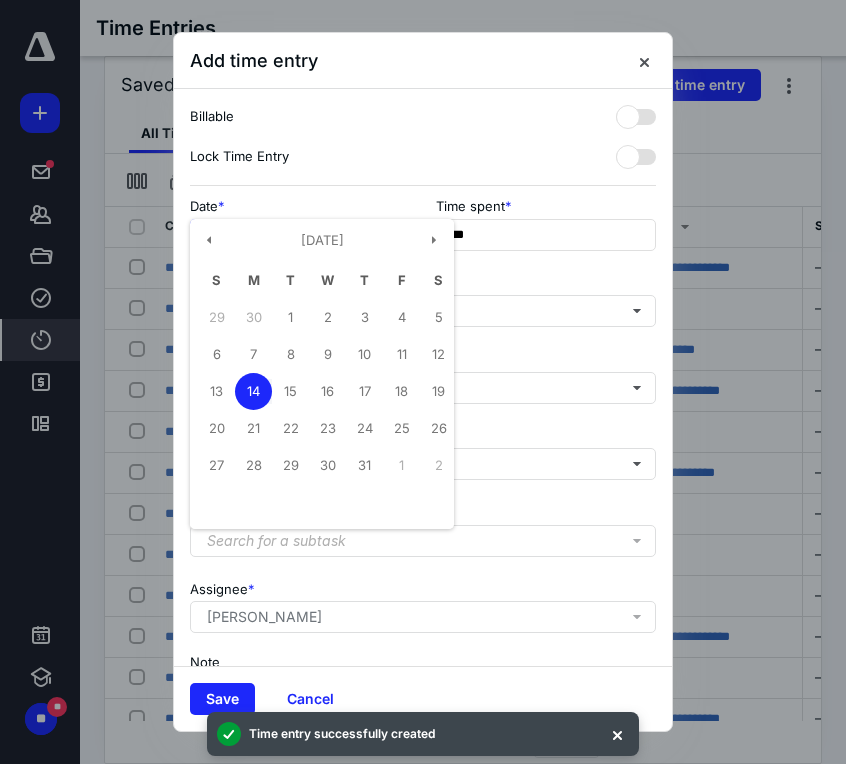 click on "**********" at bounding box center [300, 235] 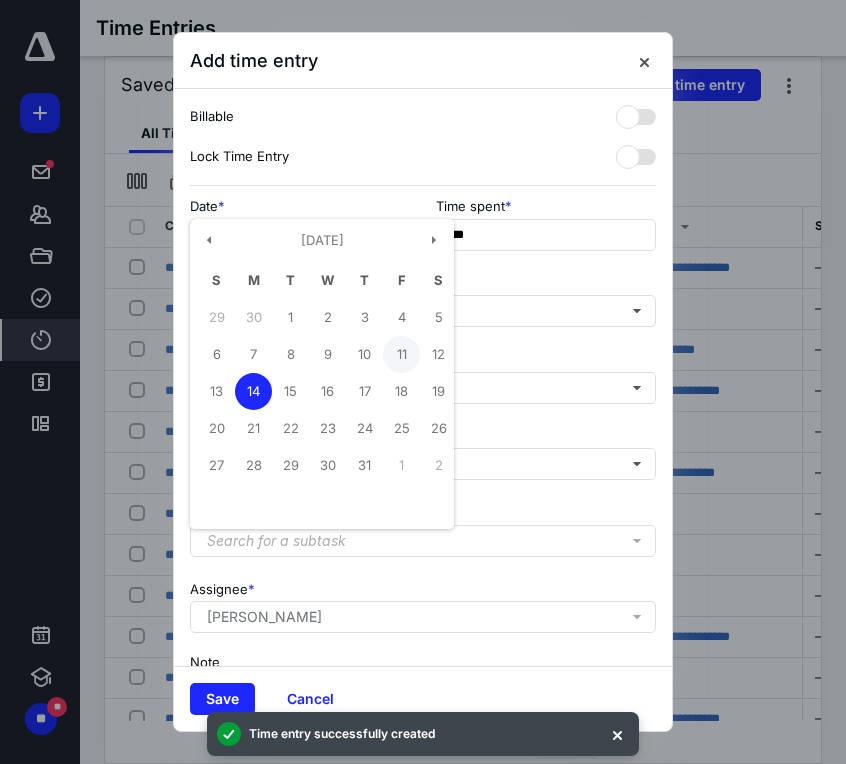 click on "11" at bounding box center (401, 354) 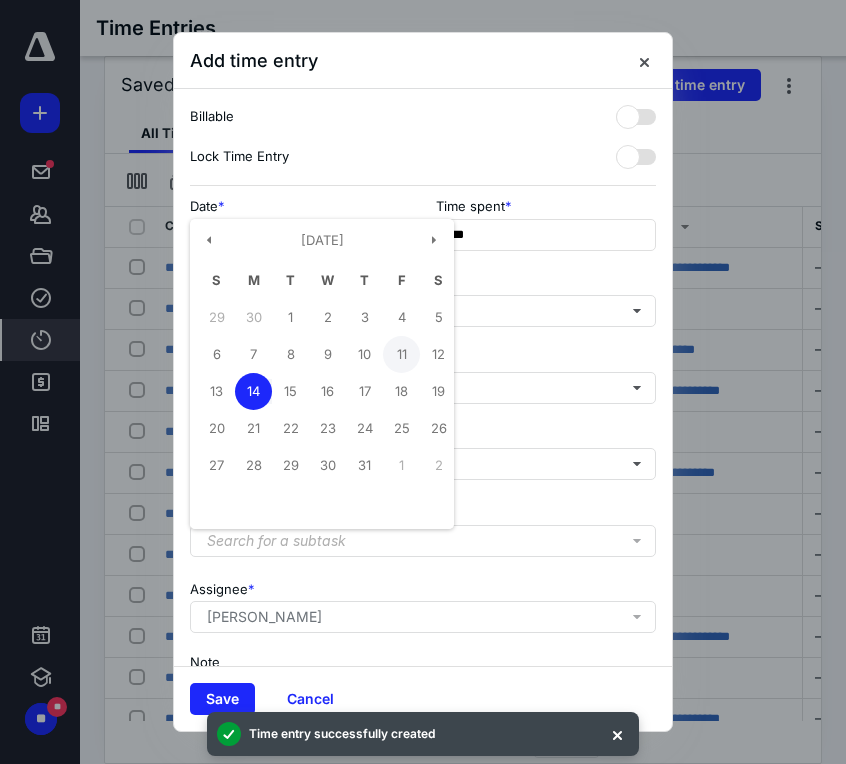type on "**********" 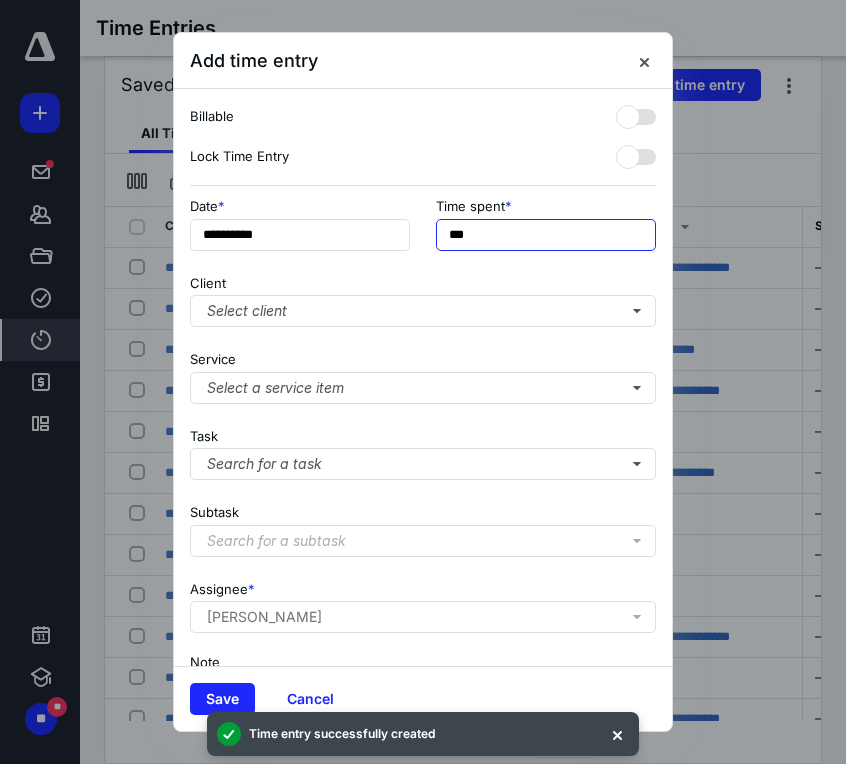 drag, startPoint x: 518, startPoint y: 244, endPoint x: 427, endPoint y: 238, distance: 91.197586 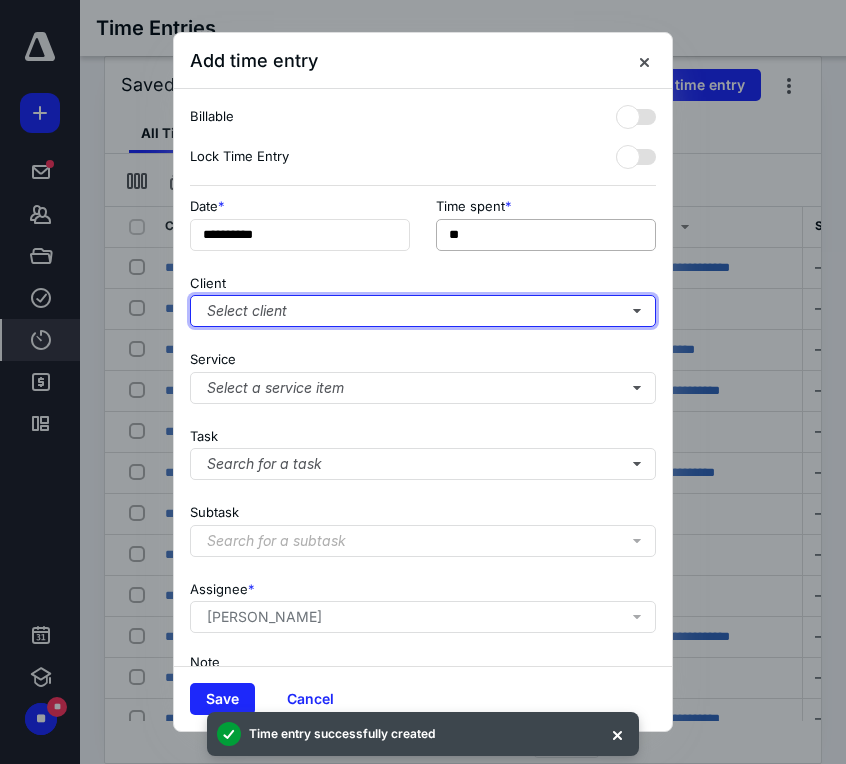 type on "***" 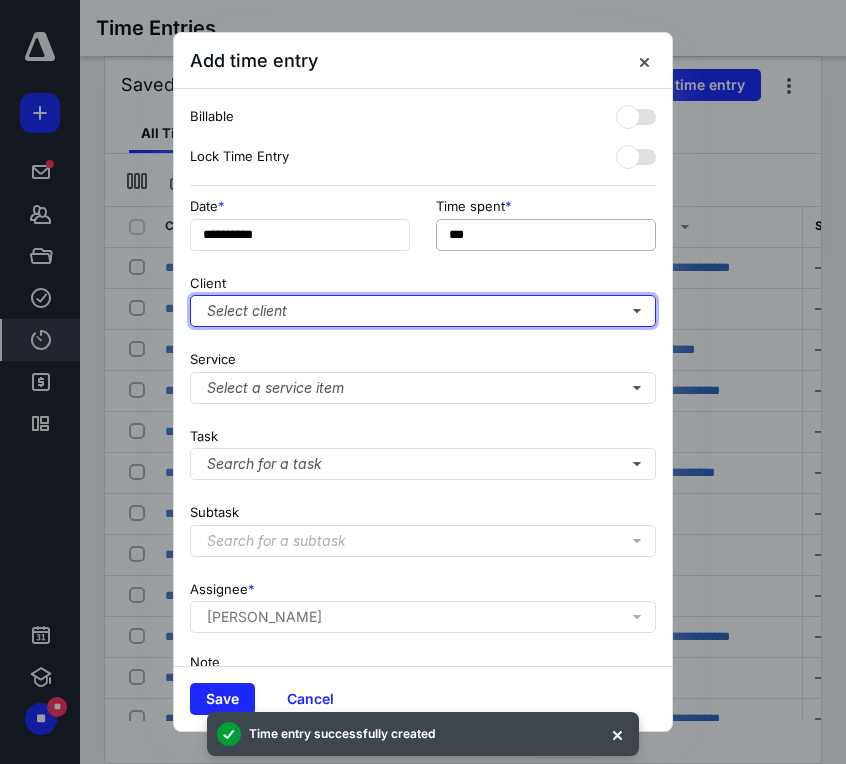 type 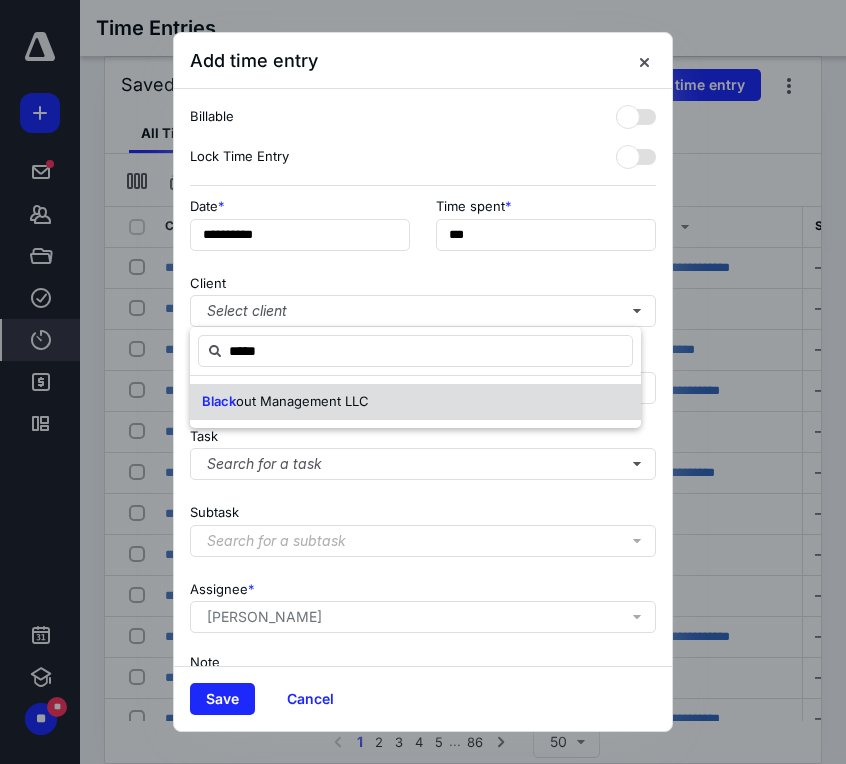 click on "out Management LLC" at bounding box center [302, 401] 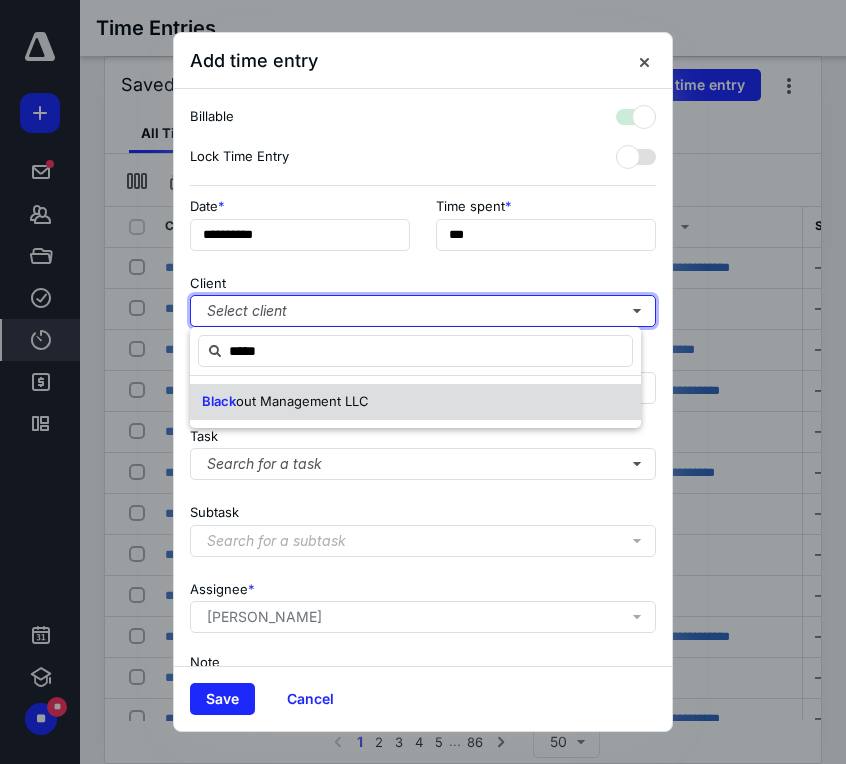 checkbox on "true" 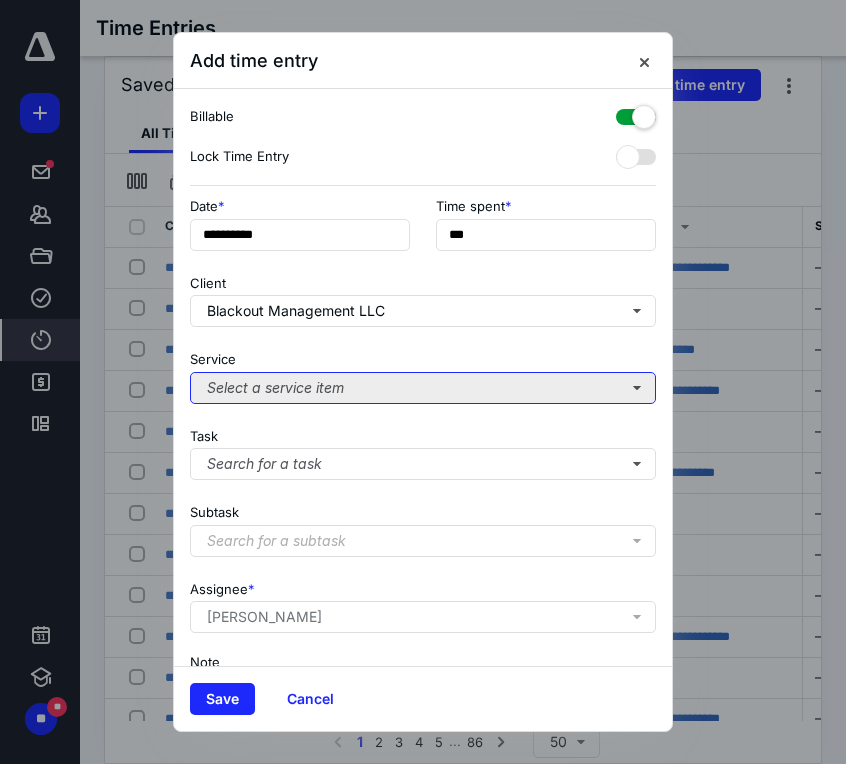 click on "Select a service item" at bounding box center (423, 388) 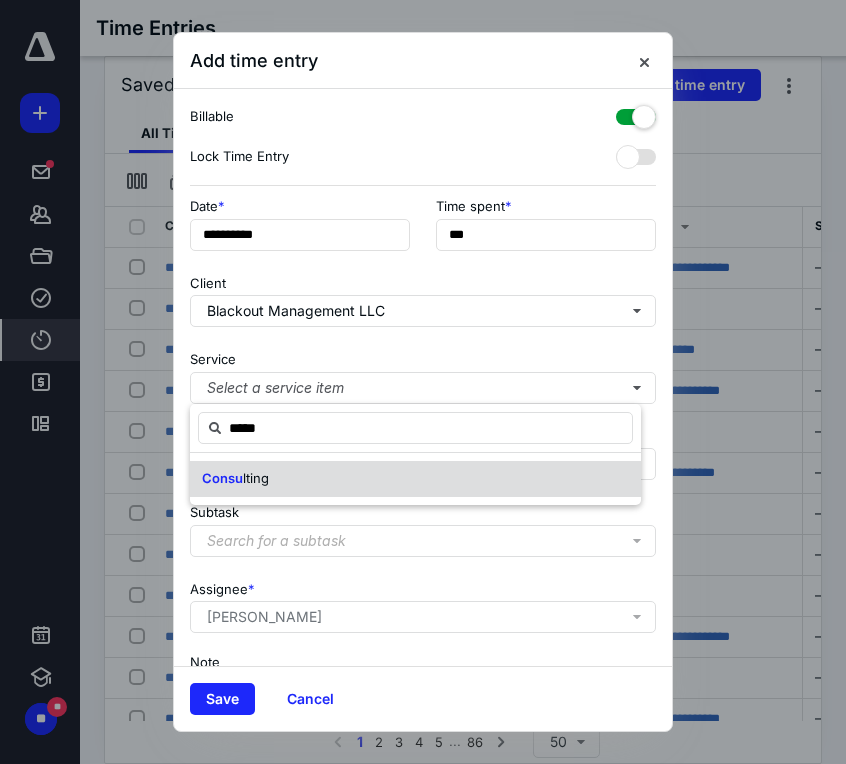 click on "Consu" at bounding box center [222, 478] 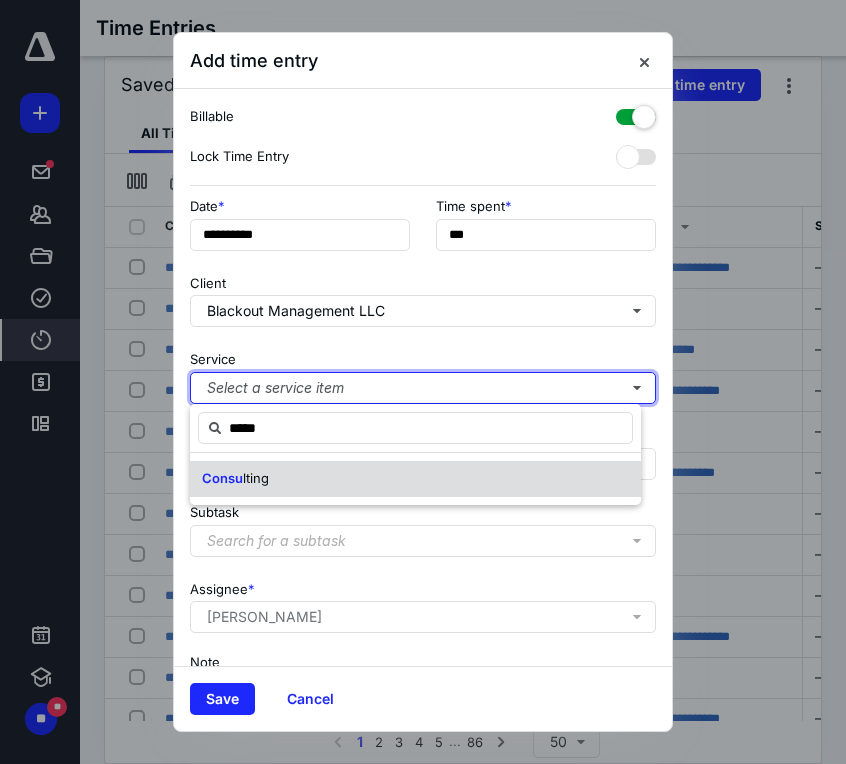 type 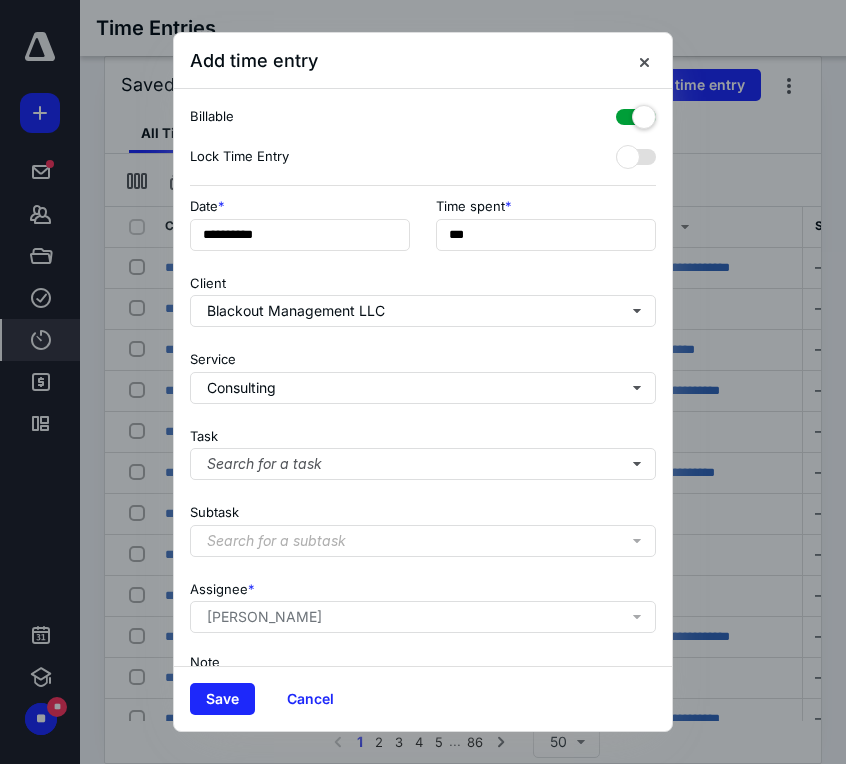 scroll, scrollTop: 138, scrollLeft: 0, axis: vertical 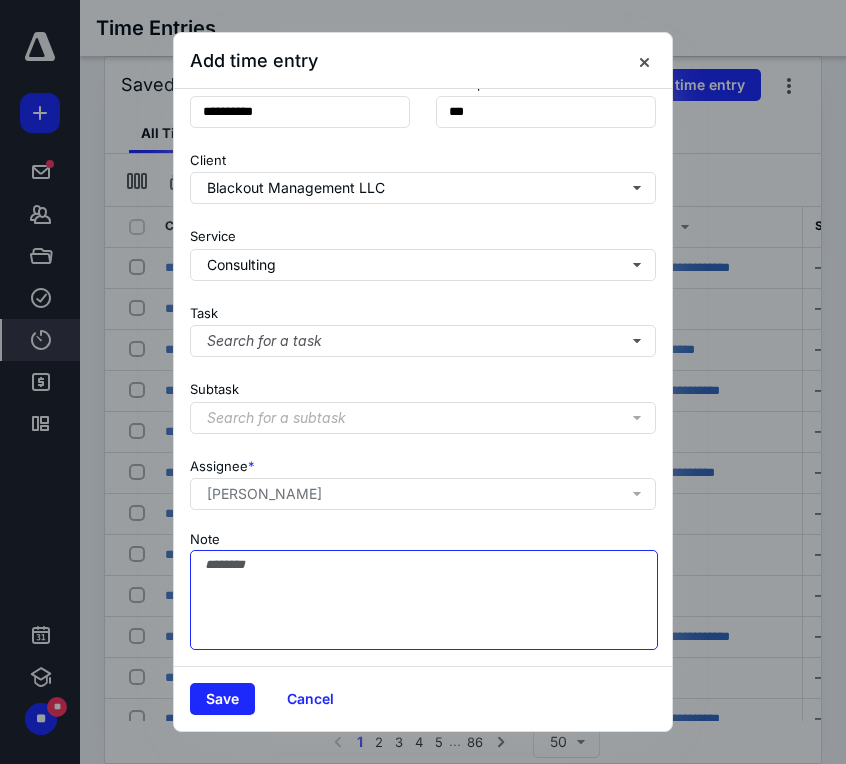 click on "Note" at bounding box center (424, 600) 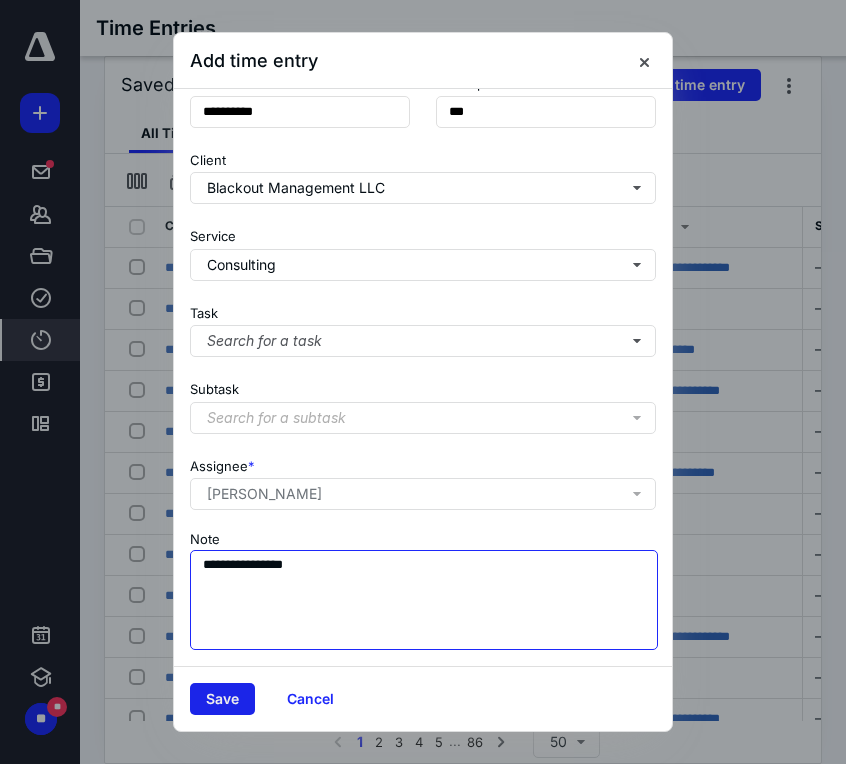 type on "**********" 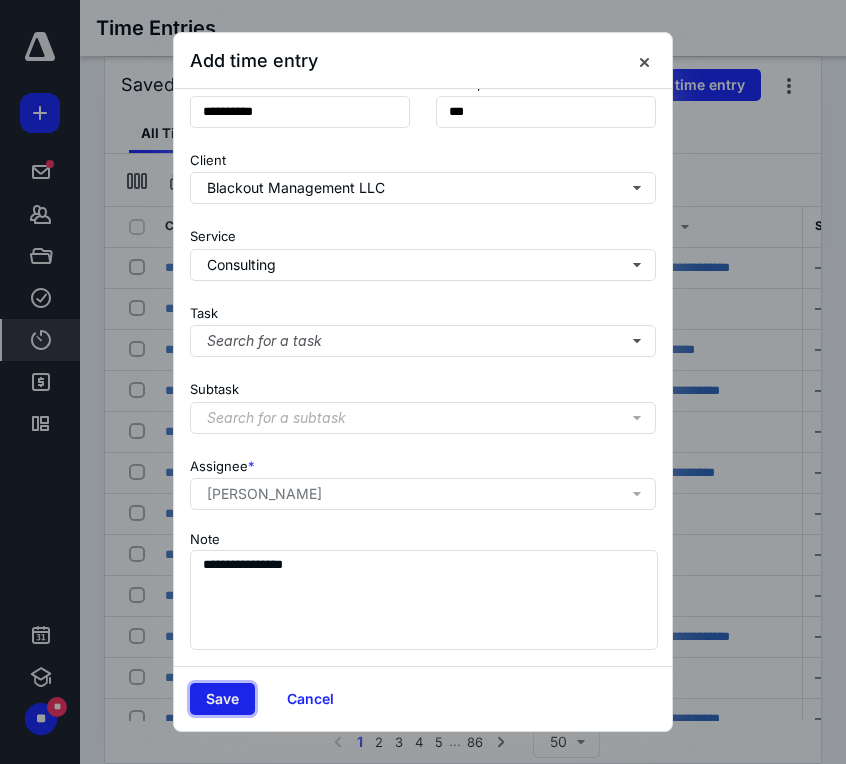 click on "Save" at bounding box center [222, 699] 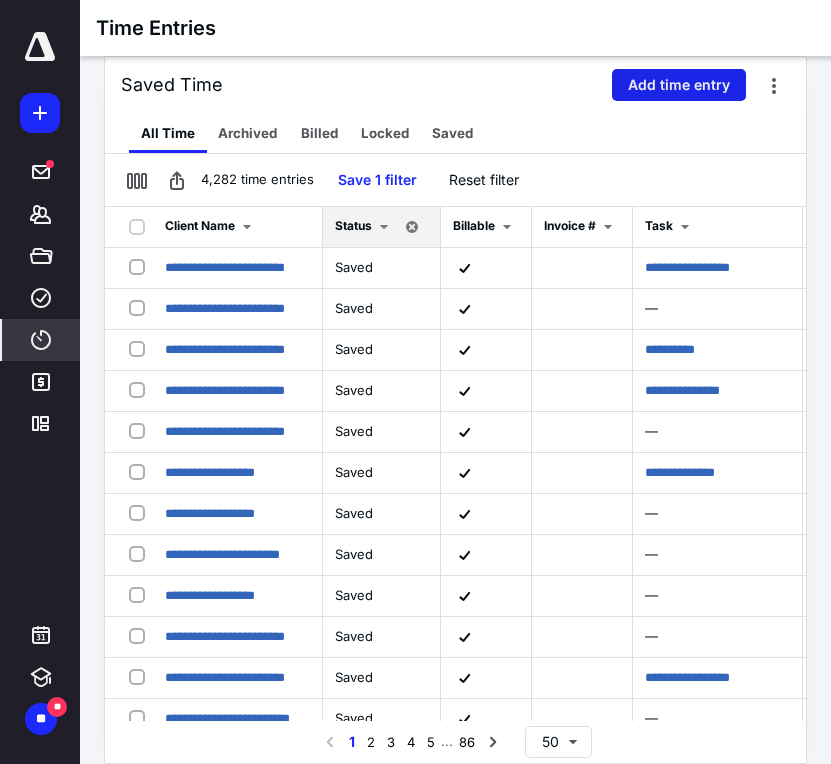 click on "Add time entry" at bounding box center (679, 85) 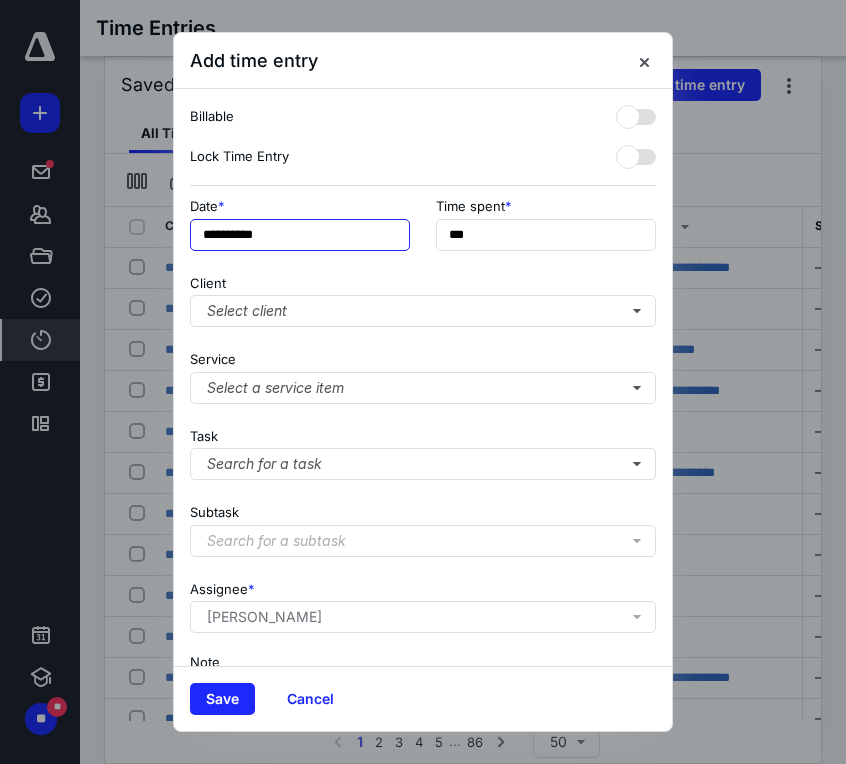 click on "**********" at bounding box center (300, 235) 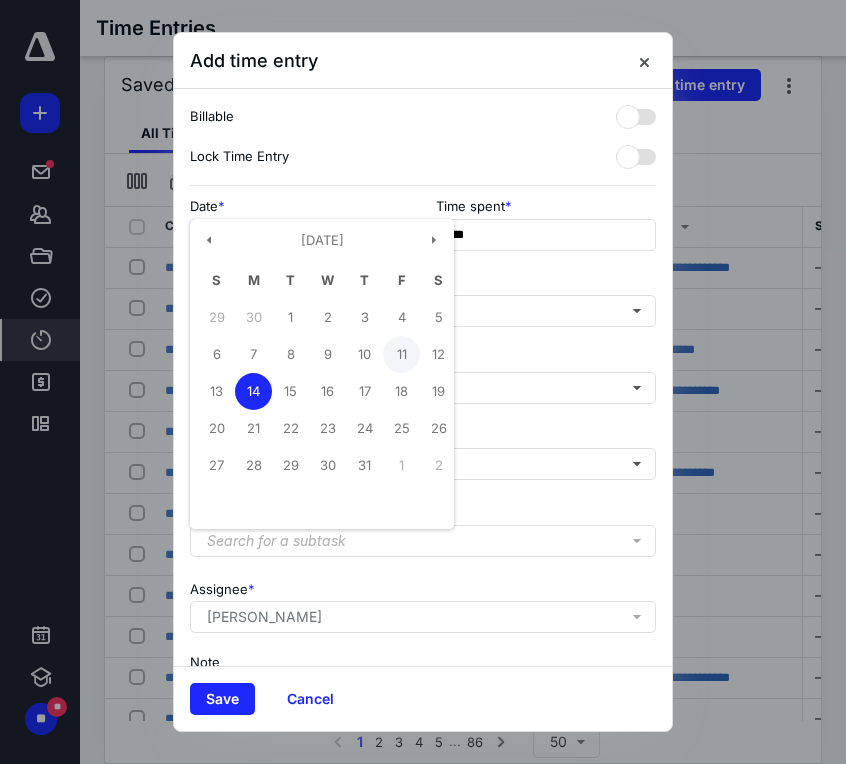 click on "11" at bounding box center [401, 354] 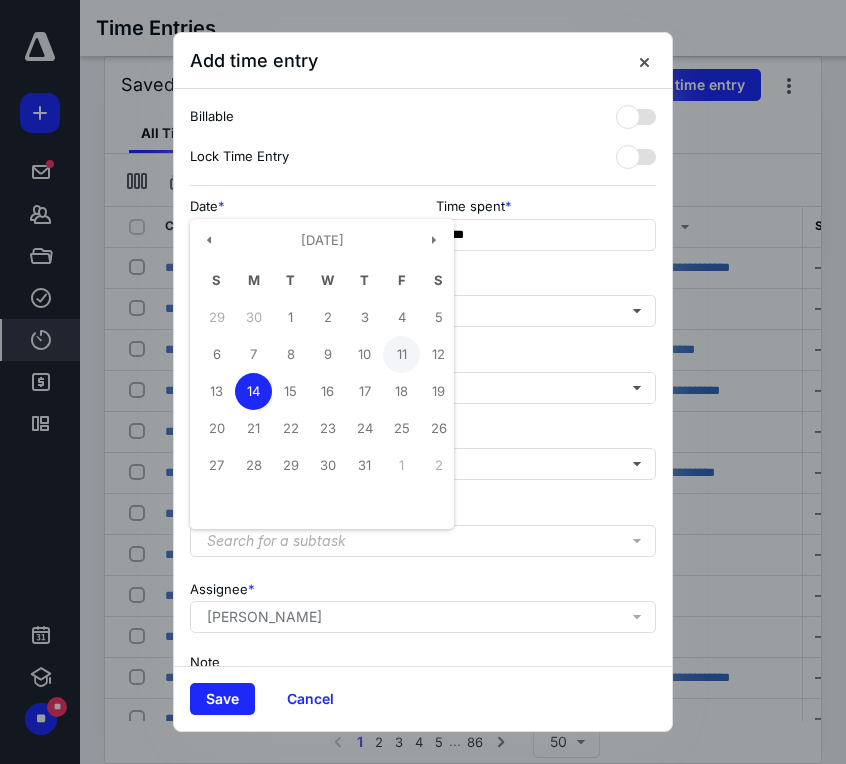 type on "**********" 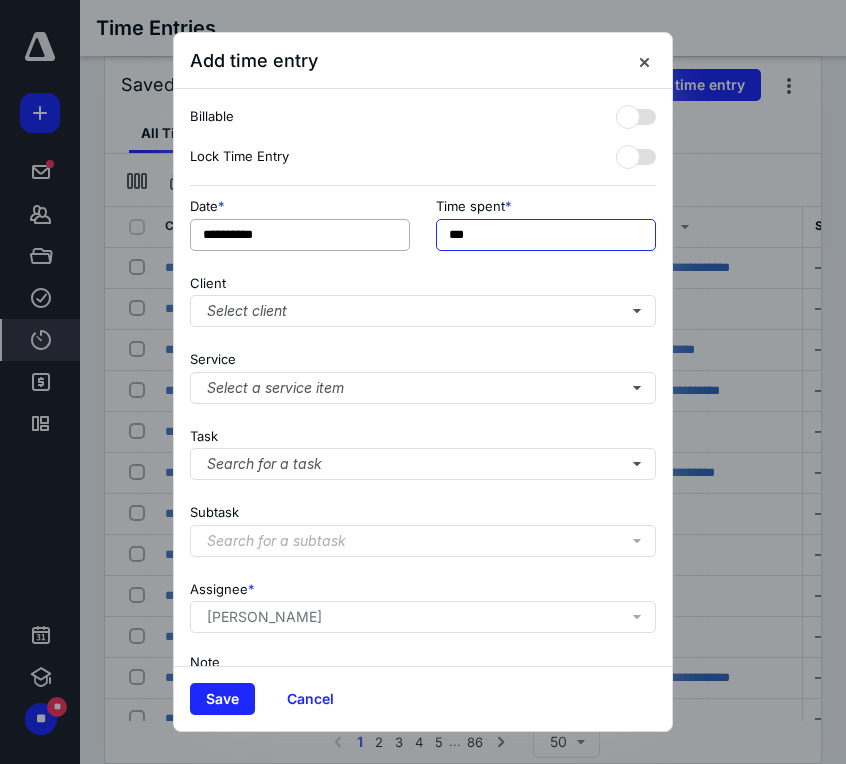 drag, startPoint x: 487, startPoint y: 233, endPoint x: 400, endPoint y: 226, distance: 87.28116 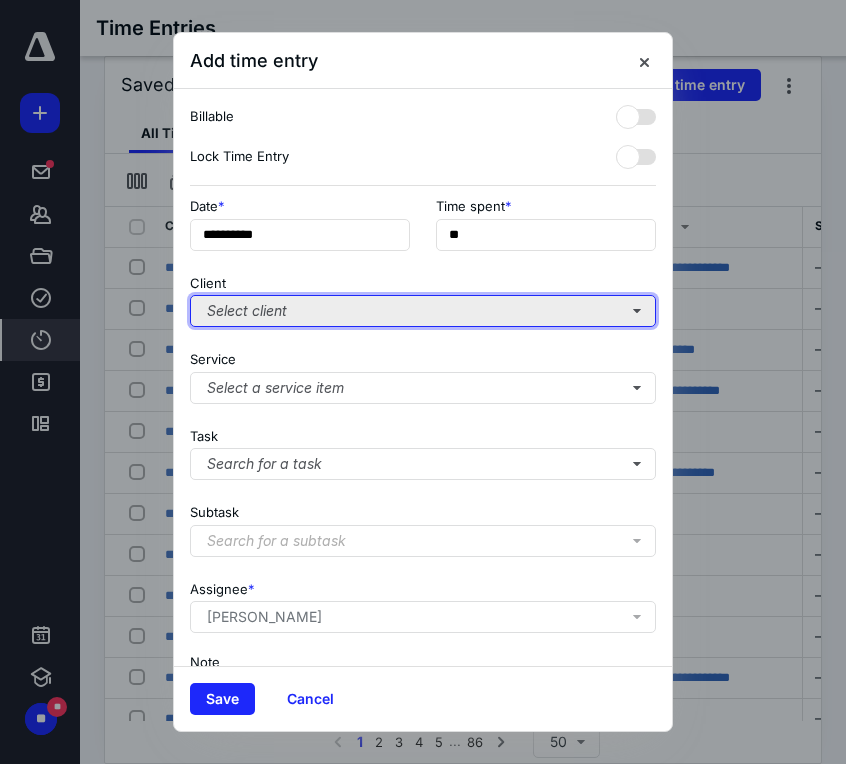type on "***" 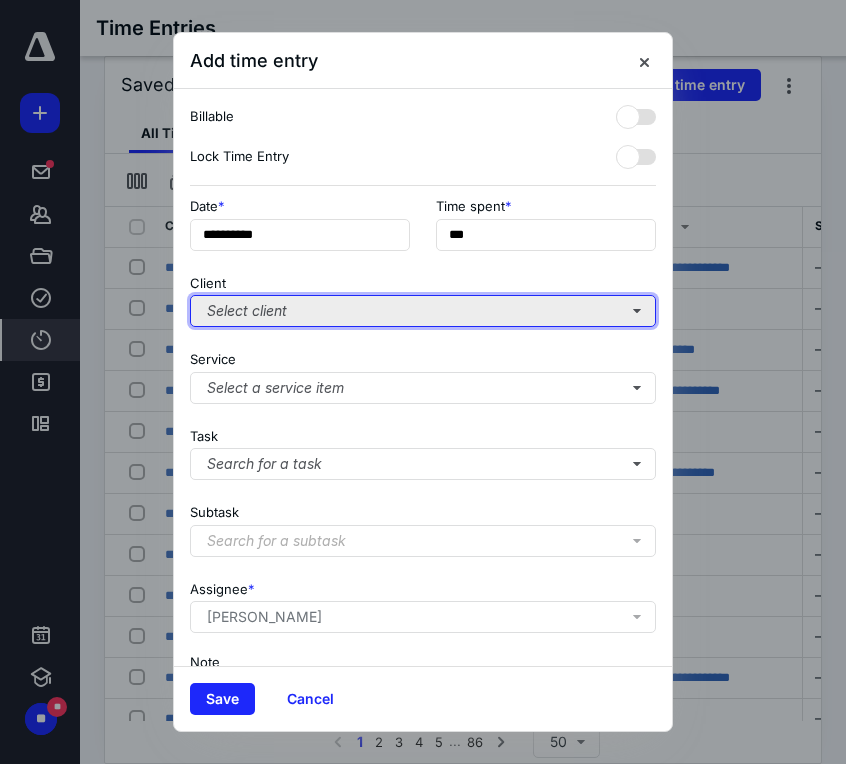 click on "Select client" at bounding box center [423, 311] 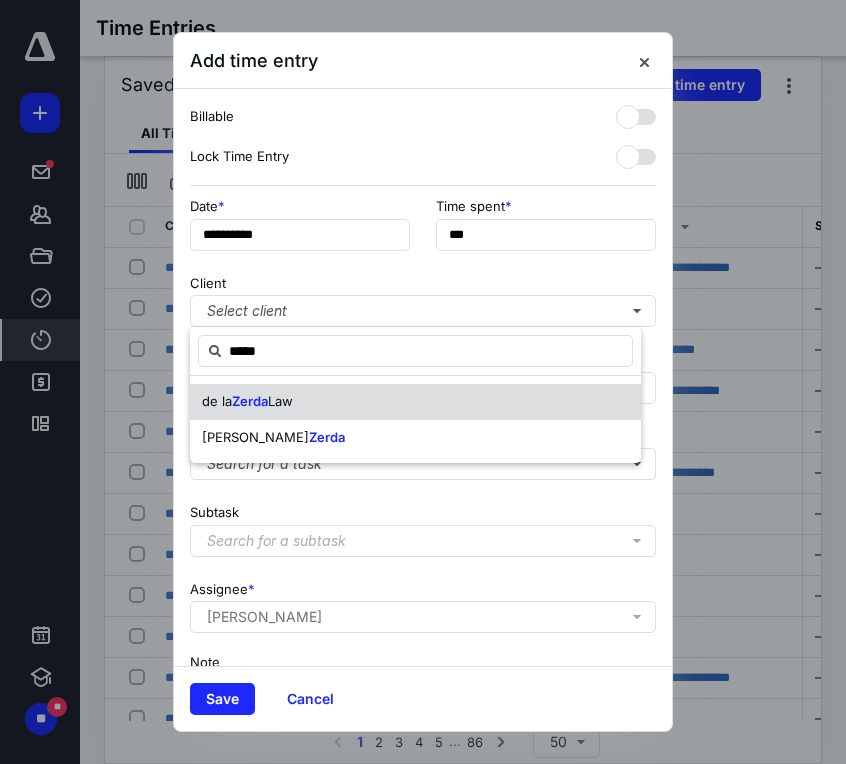 click on "Zerda" at bounding box center (250, 401) 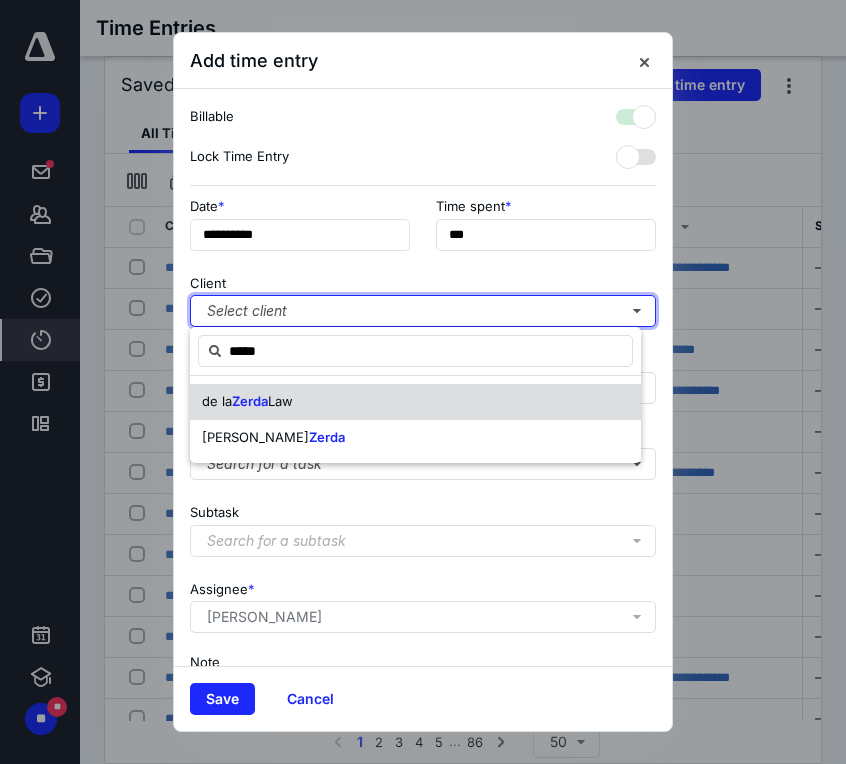 checkbox on "true" 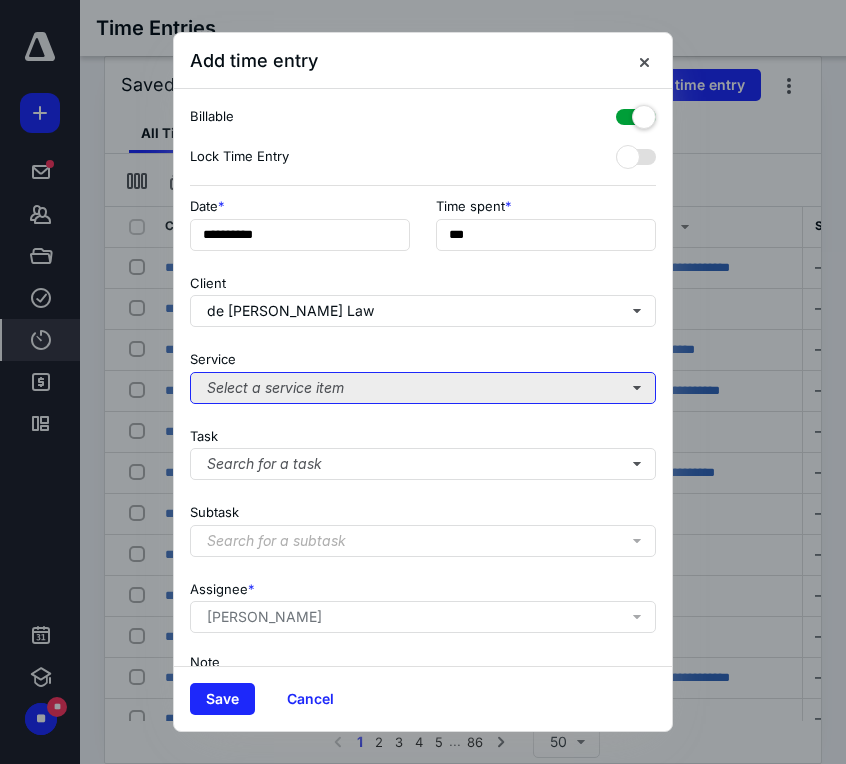 click on "Select a service item" at bounding box center (423, 388) 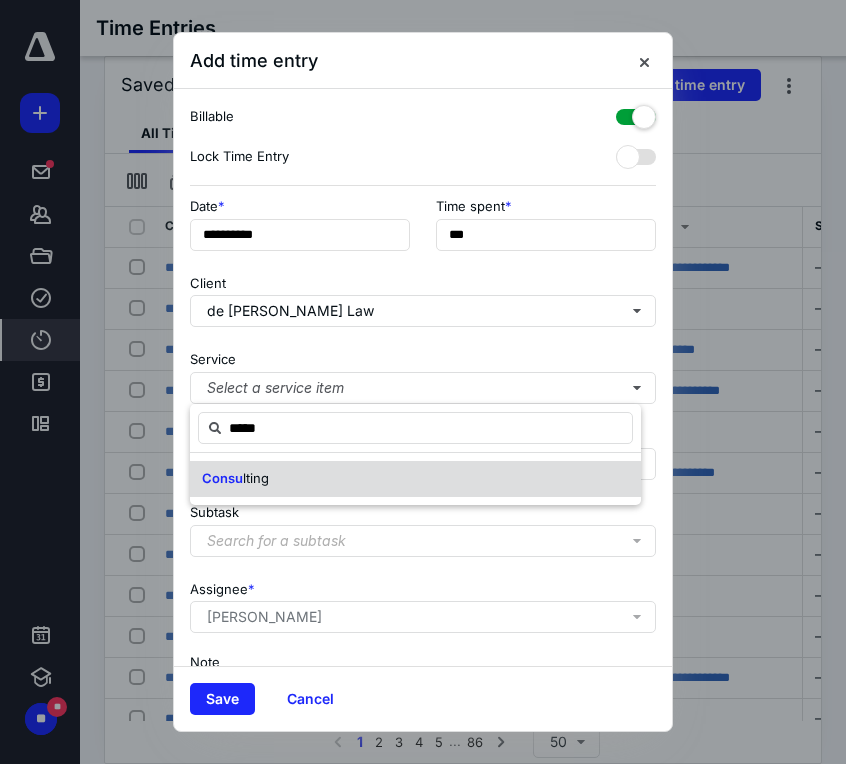 click on "Consu" at bounding box center (222, 478) 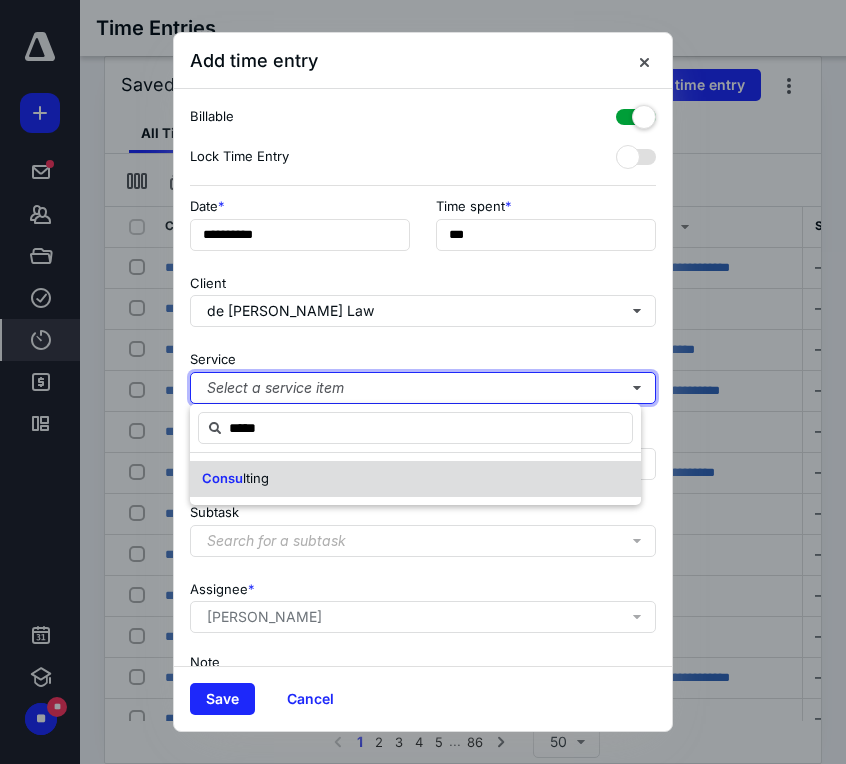 type 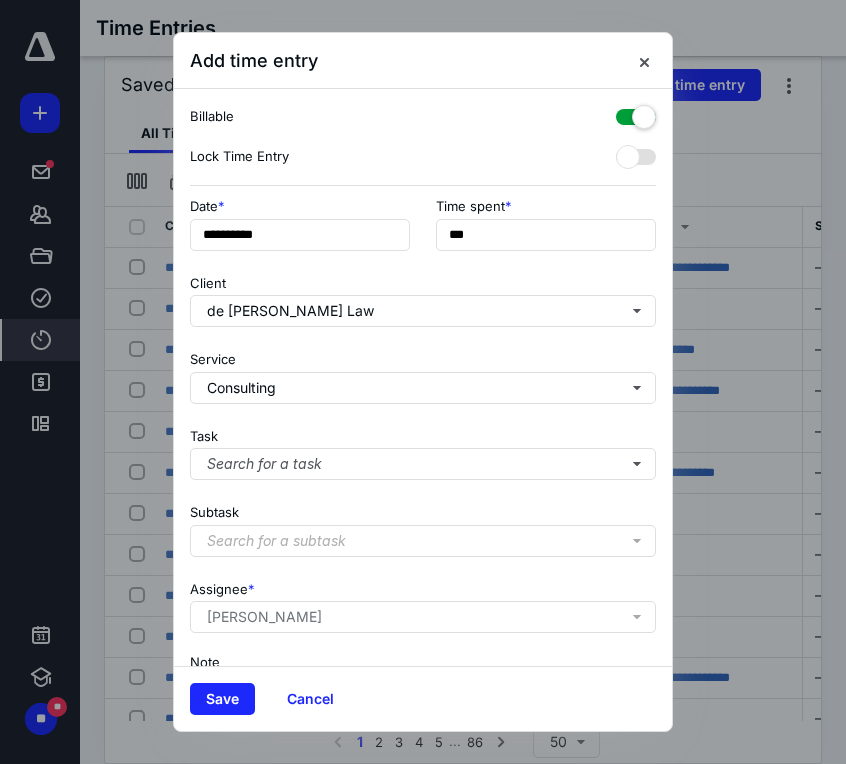 scroll, scrollTop: 138, scrollLeft: 0, axis: vertical 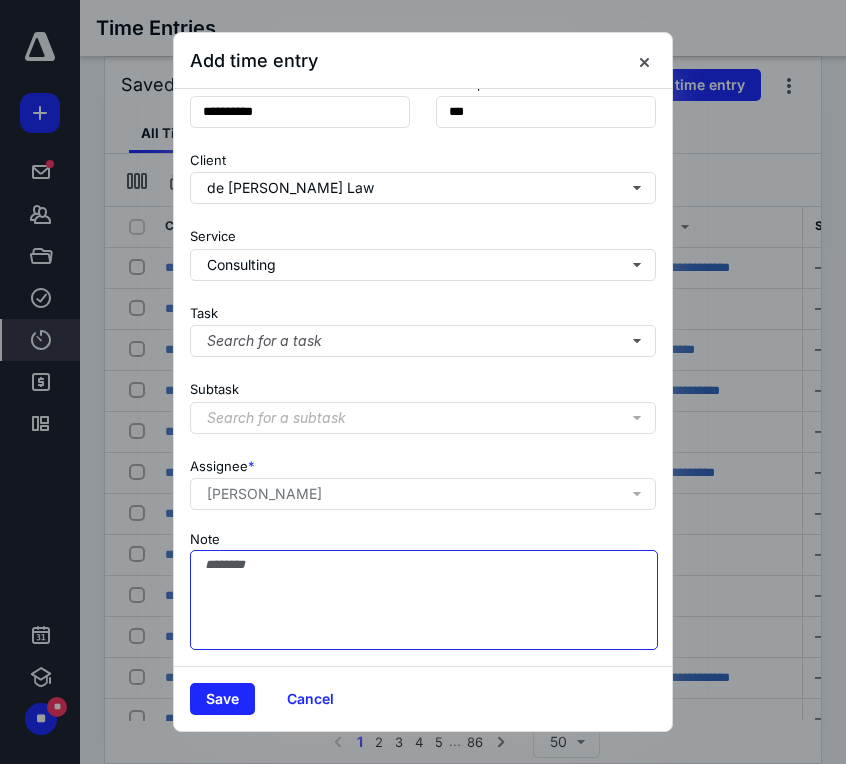 click on "Note" at bounding box center (424, 600) 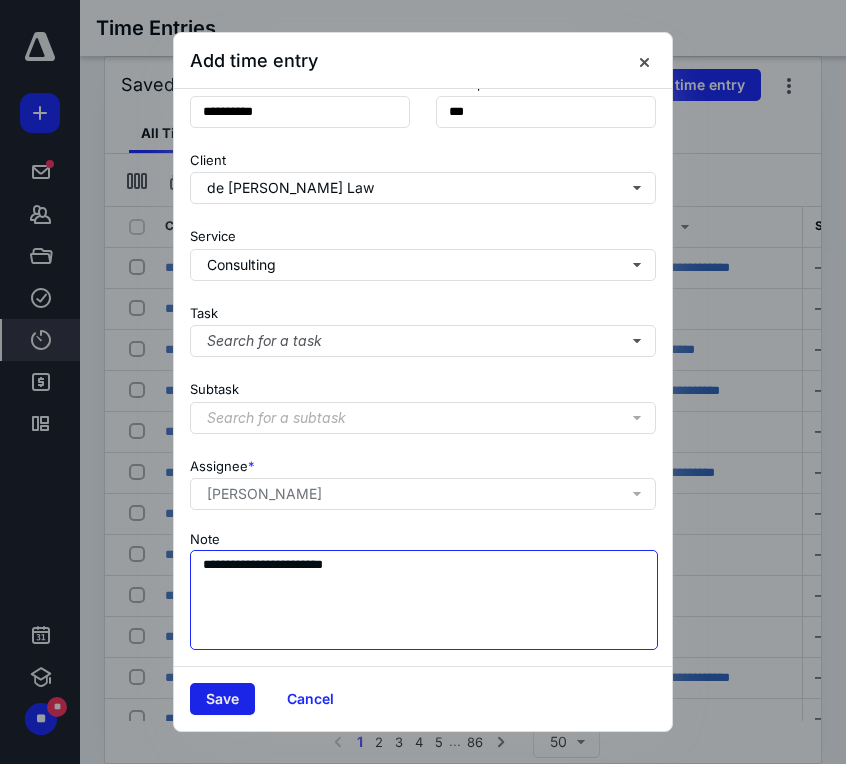 type on "**********" 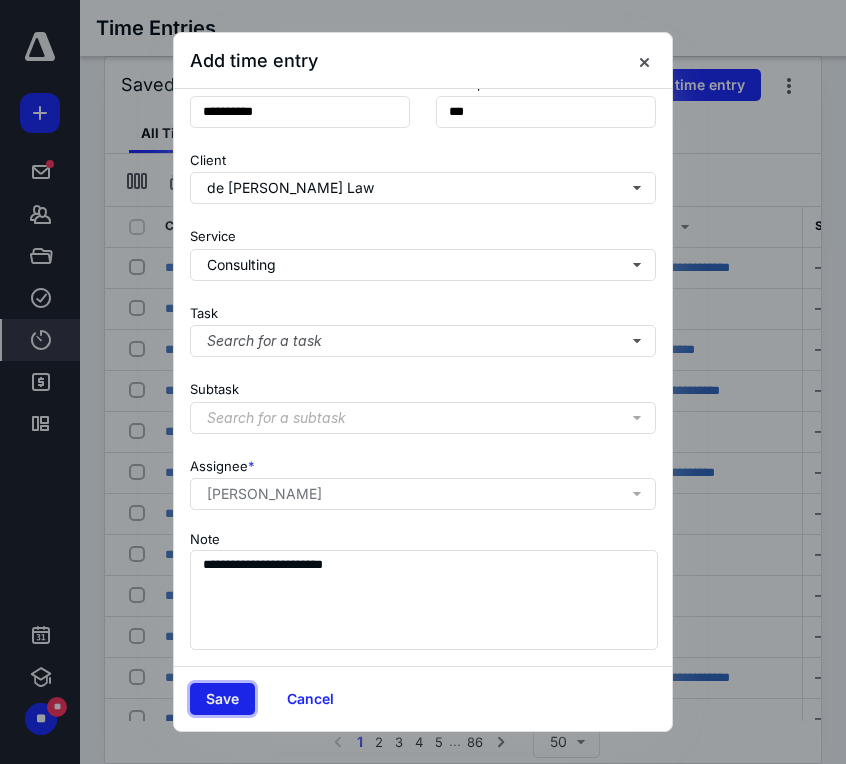 click on "Save" at bounding box center [222, 699] 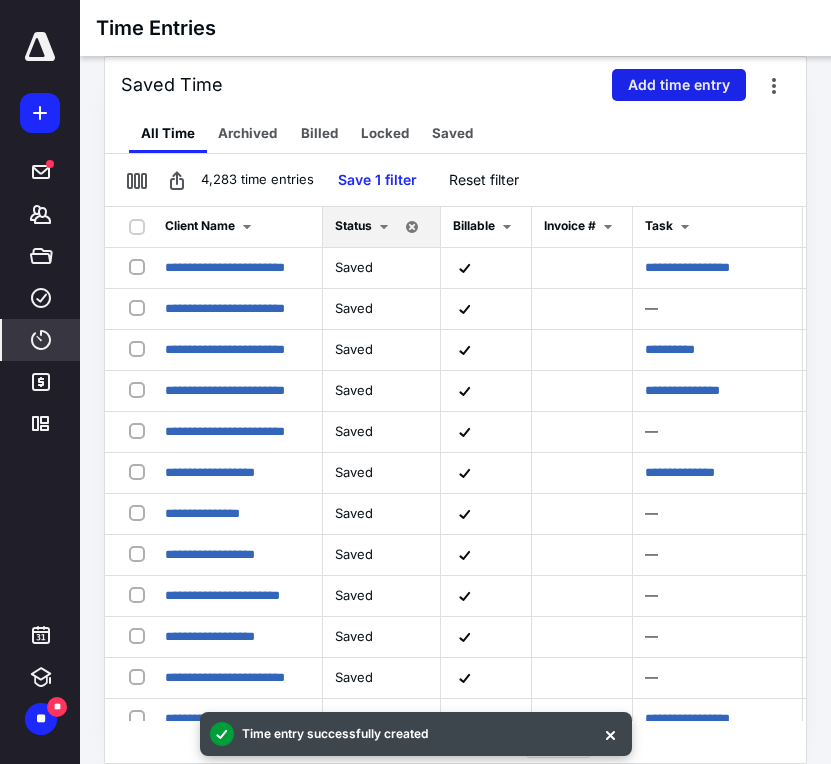 click on "Add time entry" at bounding box center (679, 85) 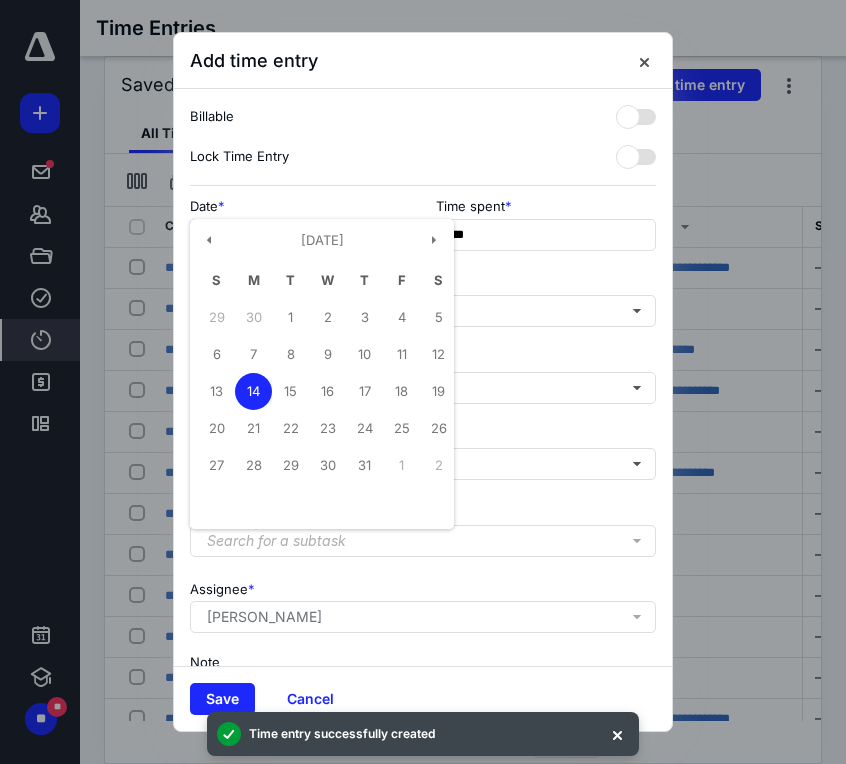 click on "**********" at bounding box center (300, 235) 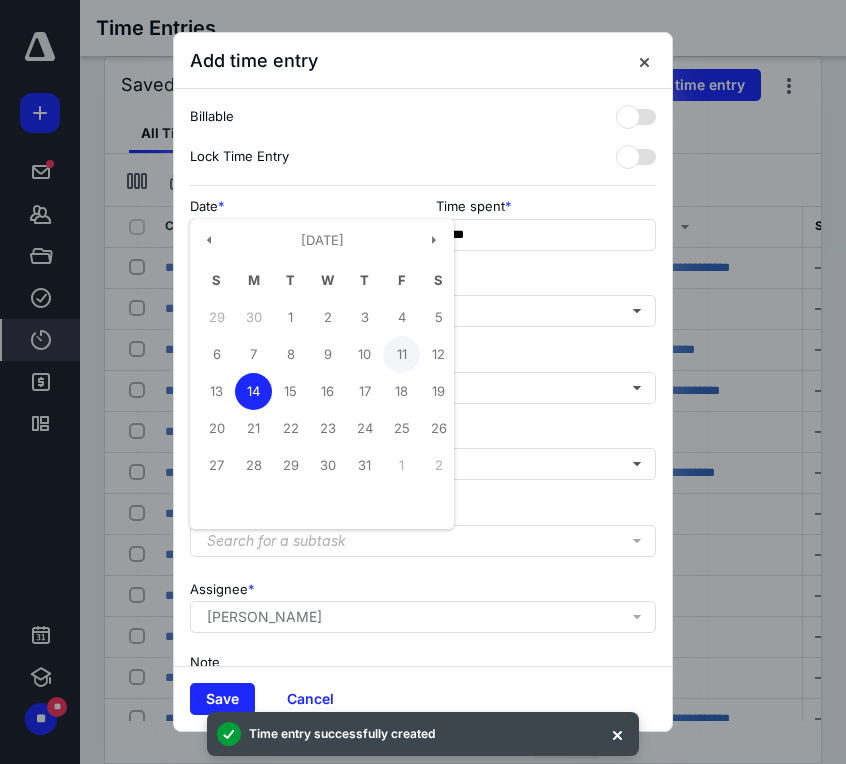 click on "11" at bounding box center [401, 354] 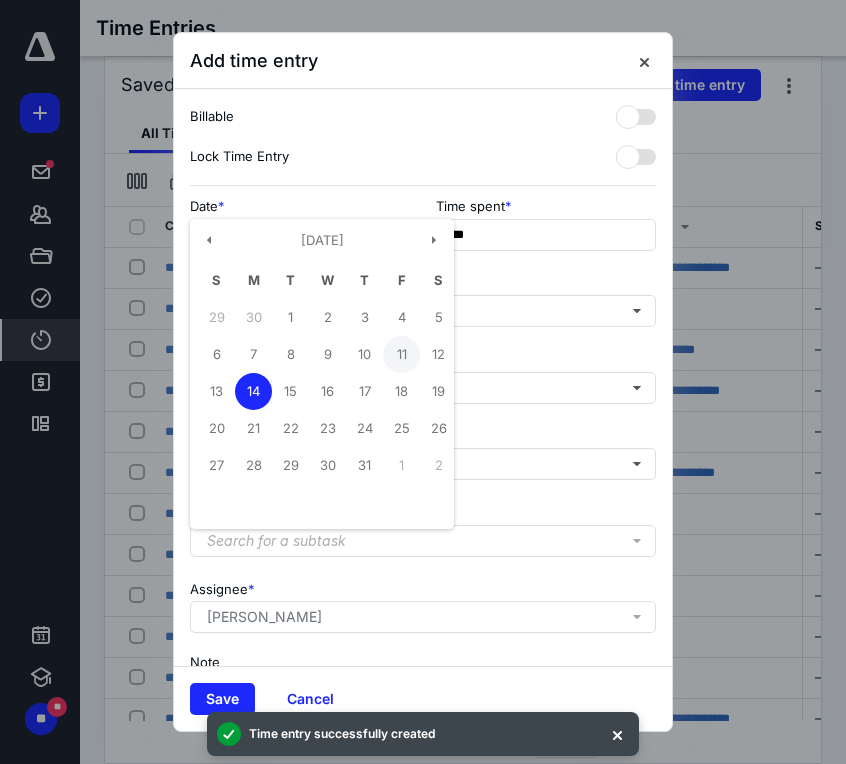 type on "**********" 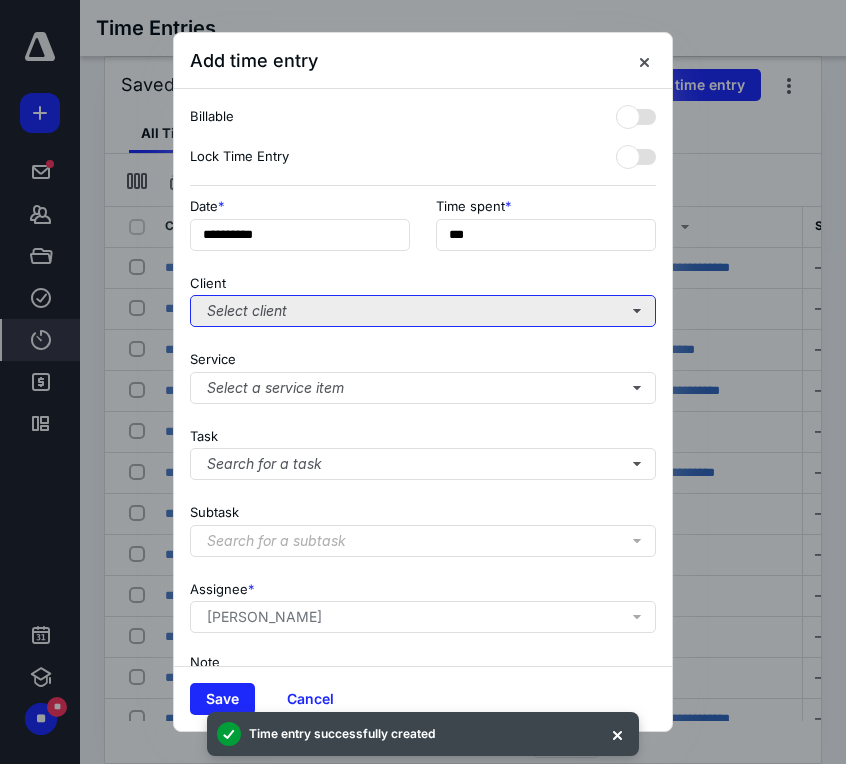 click on "Select client" at bounding box center [423, 311] 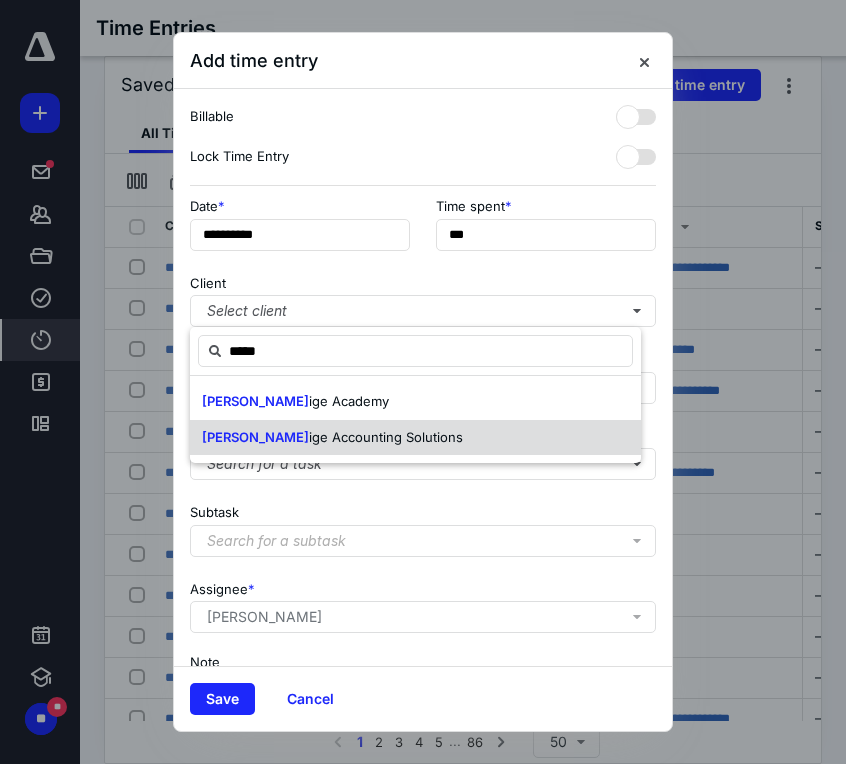 click on "ige Accounting Solutions" at bounding box center [386, 437] 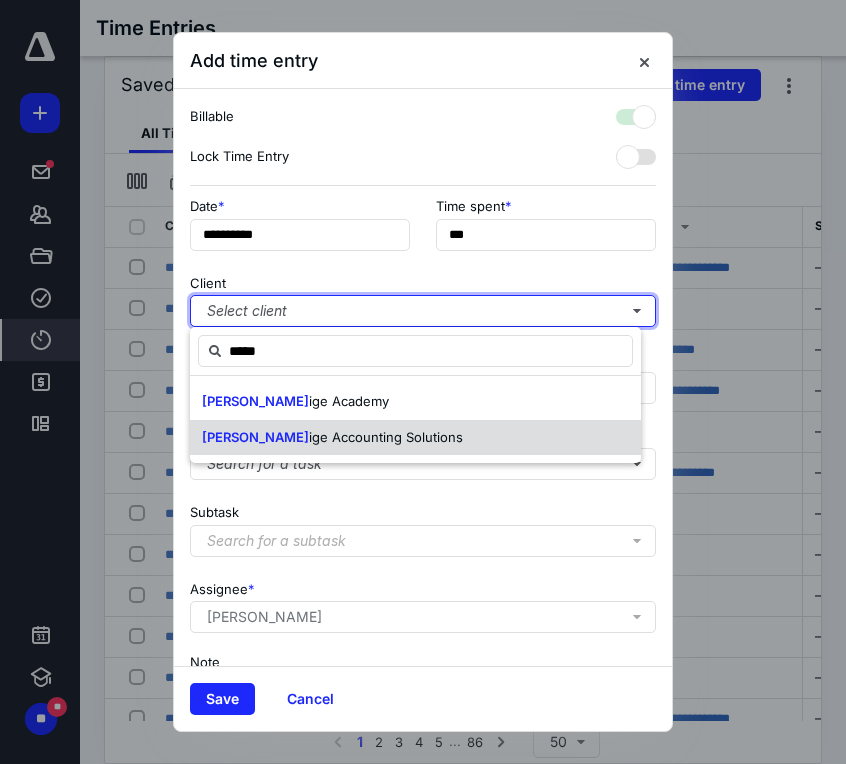 checkbox on "true" 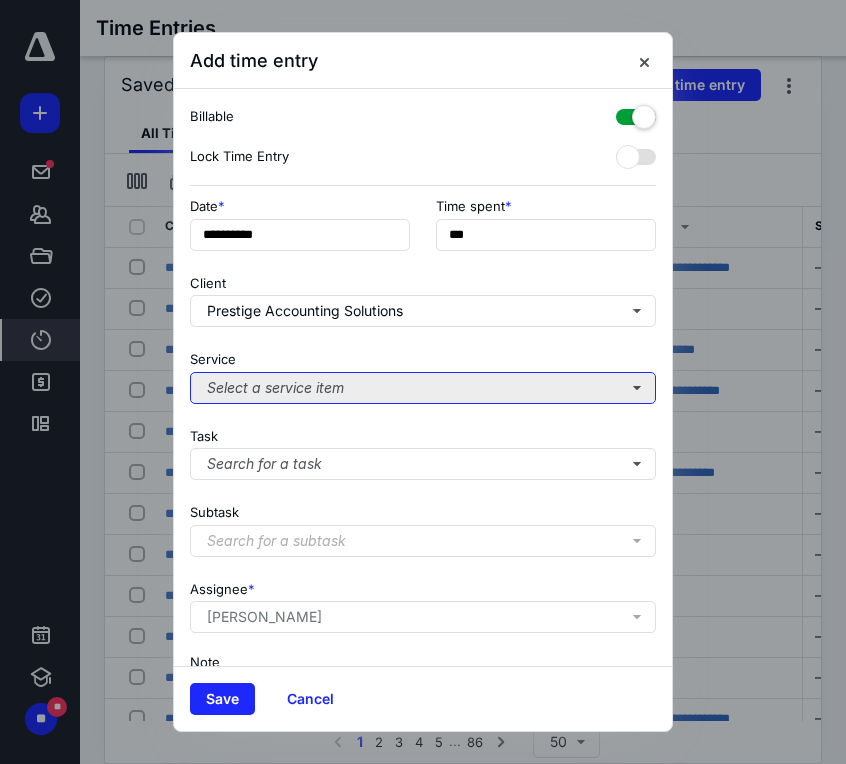 click on "Select a service item" at bounding box center (423, 388) 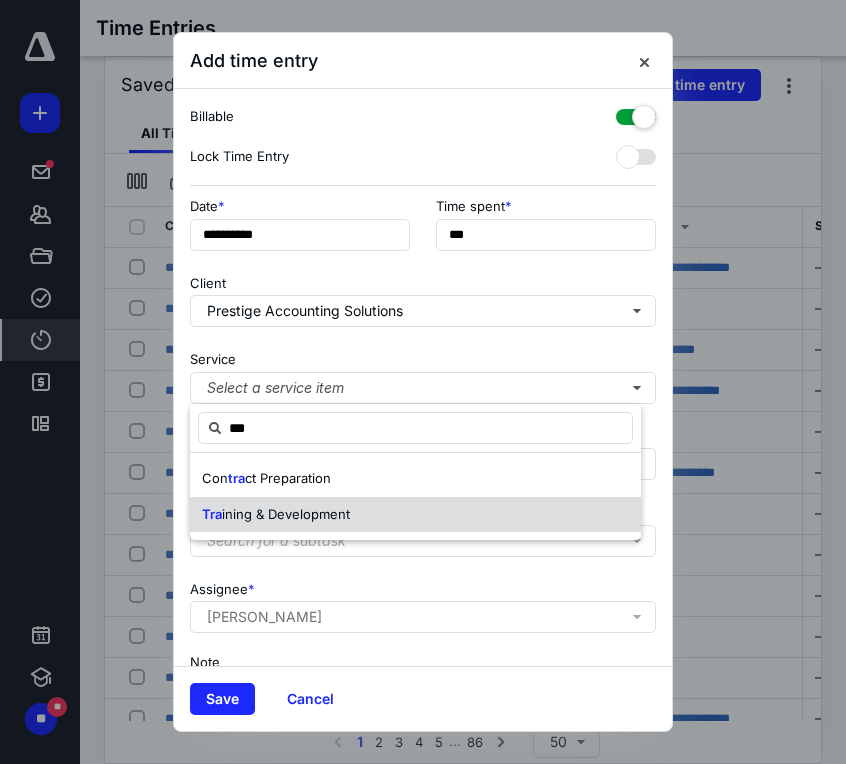 click on "ining & Development" at bounding box center [286, 514] 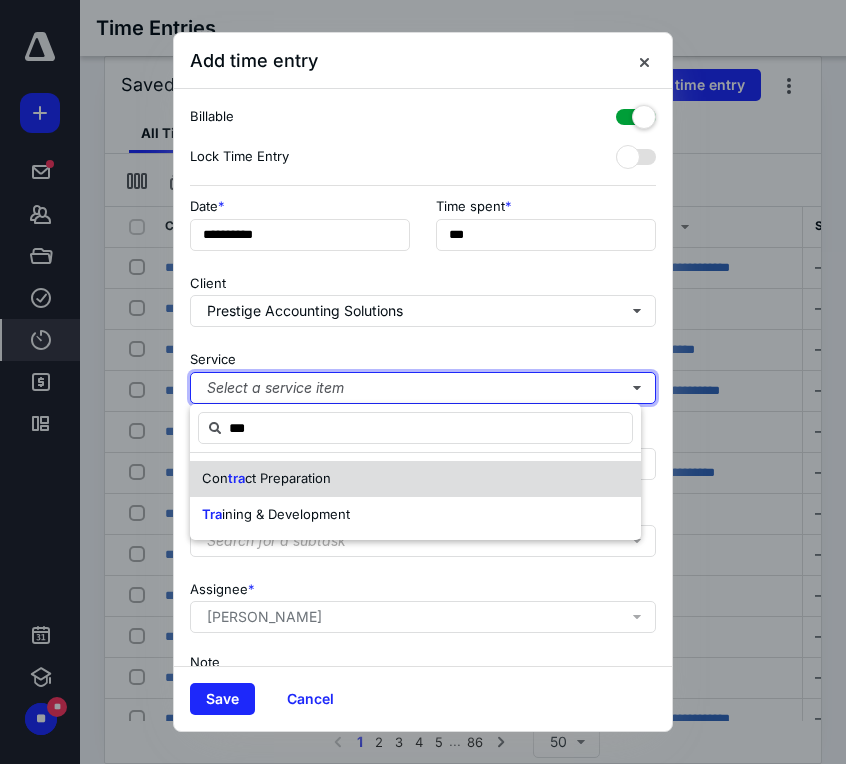 type 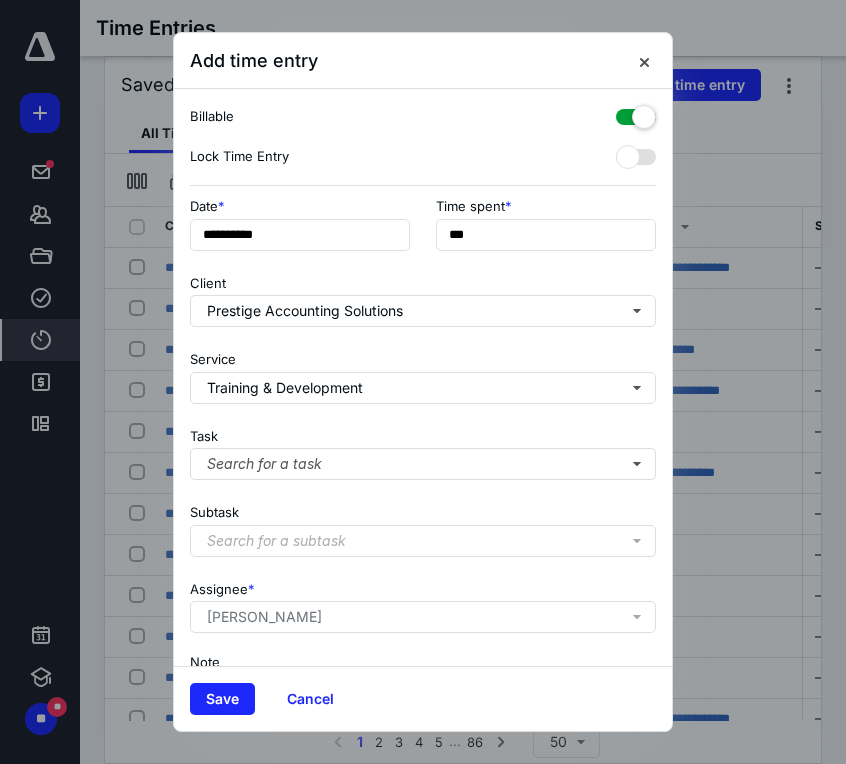 scroll, scrollTop: 138, scrollLeft: 0, axis: vertical 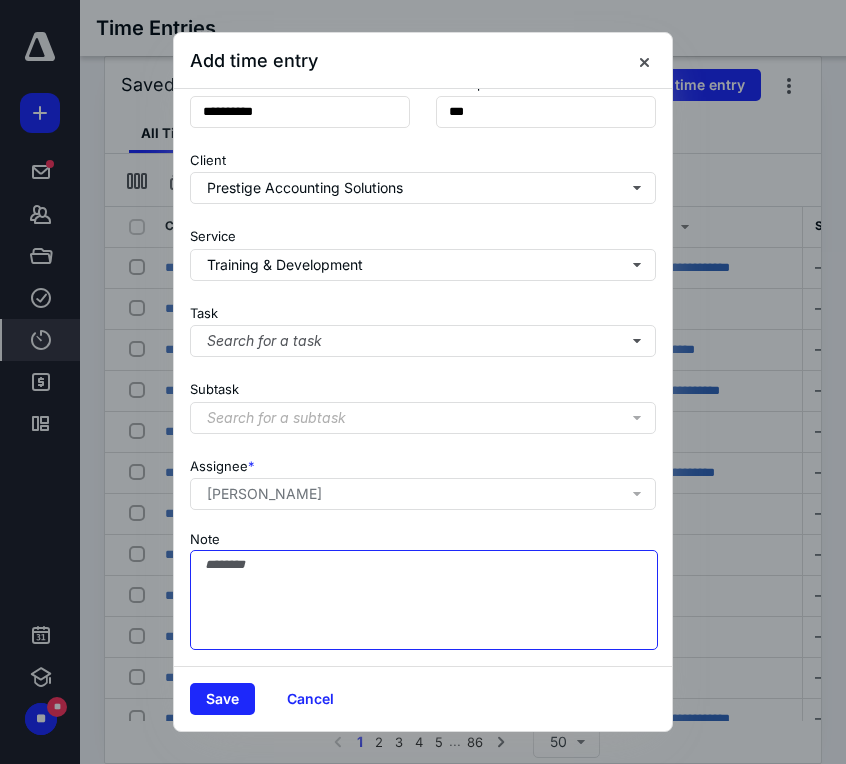 click on "Note" at bounding box center (424, 600) 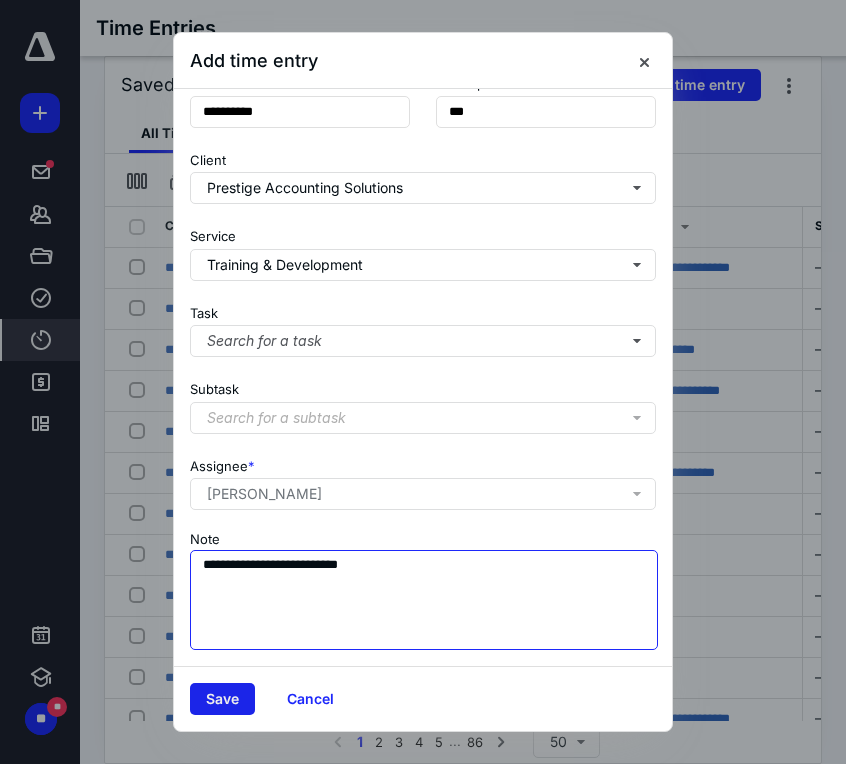 type on "**********" 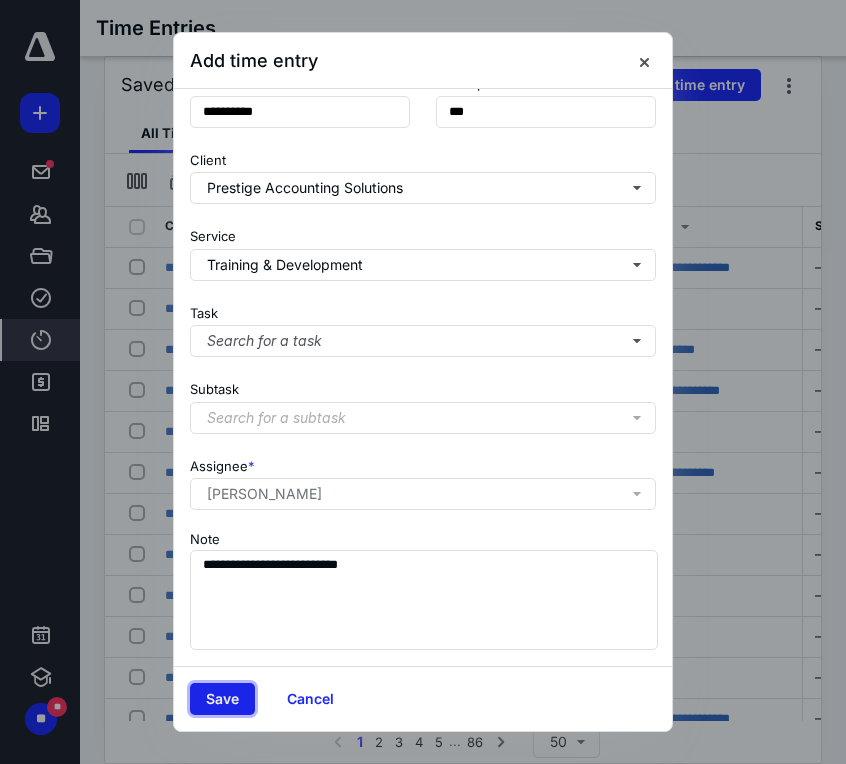 click on "Save" at bounding box center [222, 699] 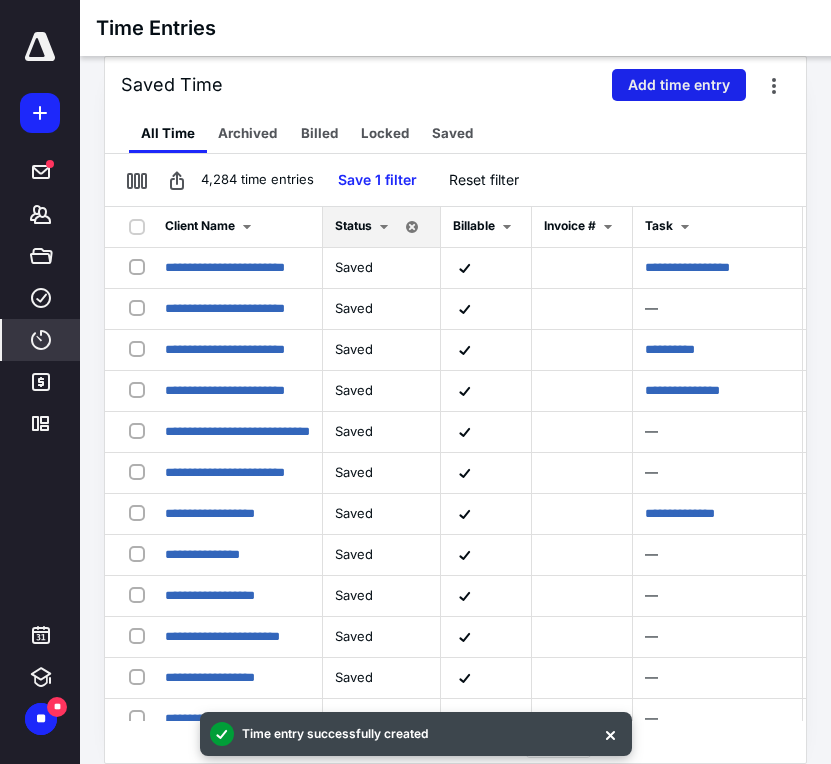 click on "Add time entry" at bounding box center [679, 85] 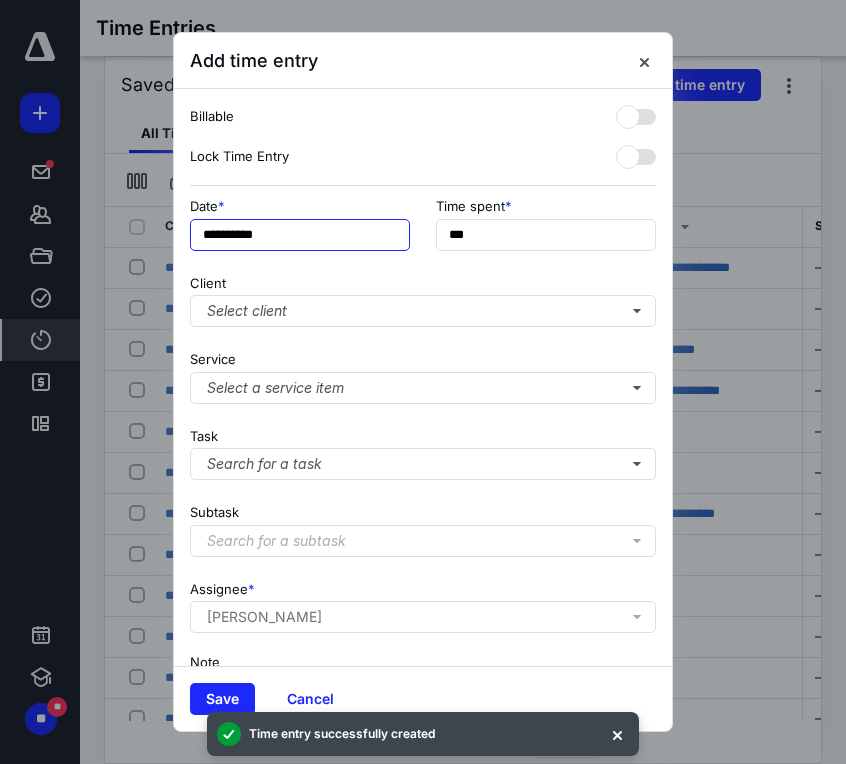 click on "**********" at bounding box center (300, 235) 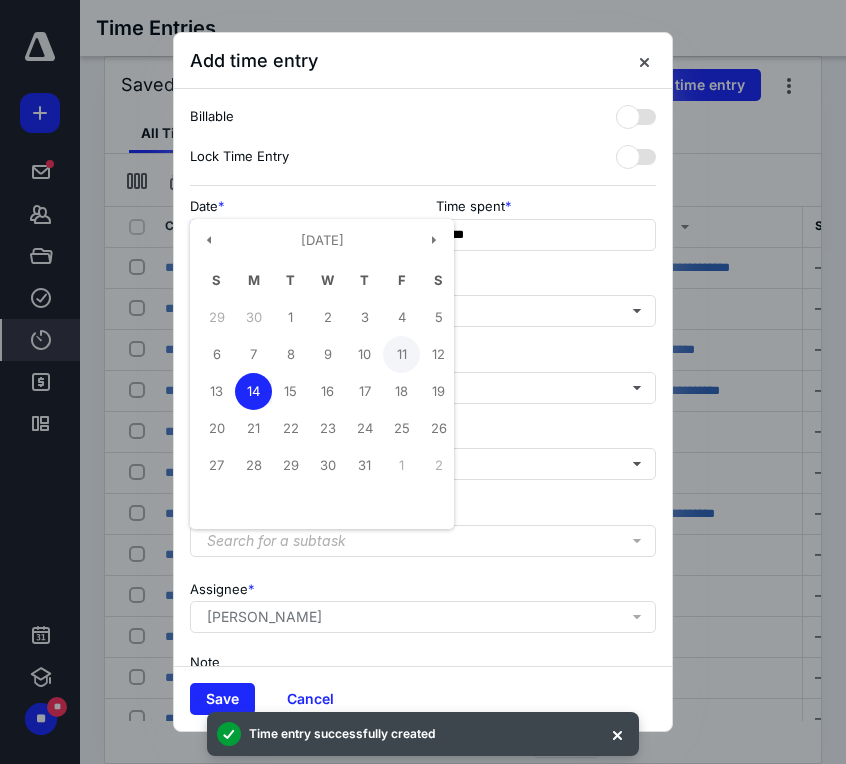 click on "11" at bounding box center (401, 354) 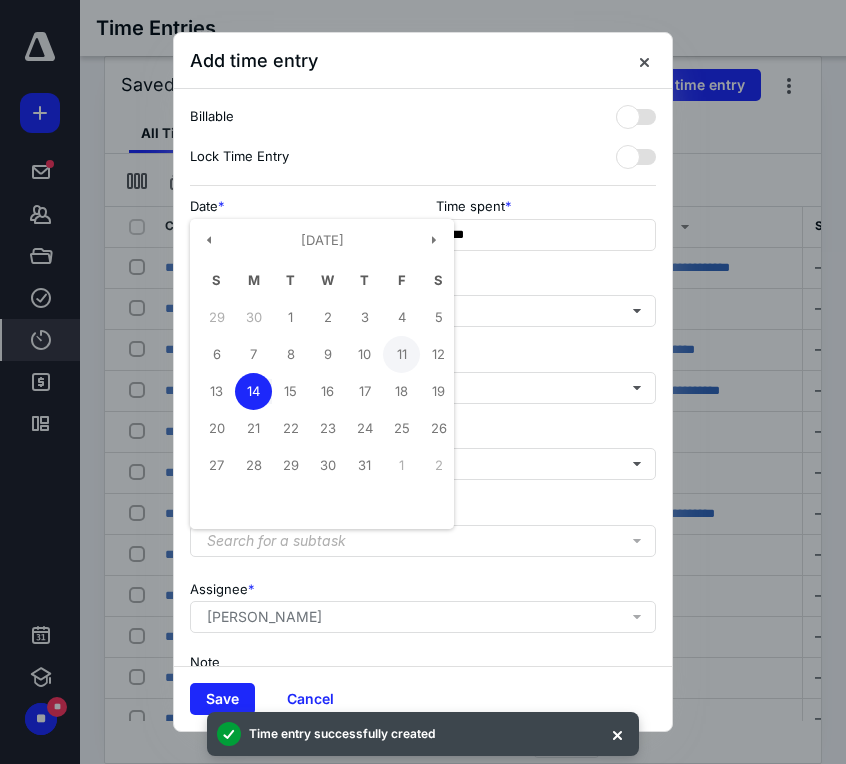 type on "**********" 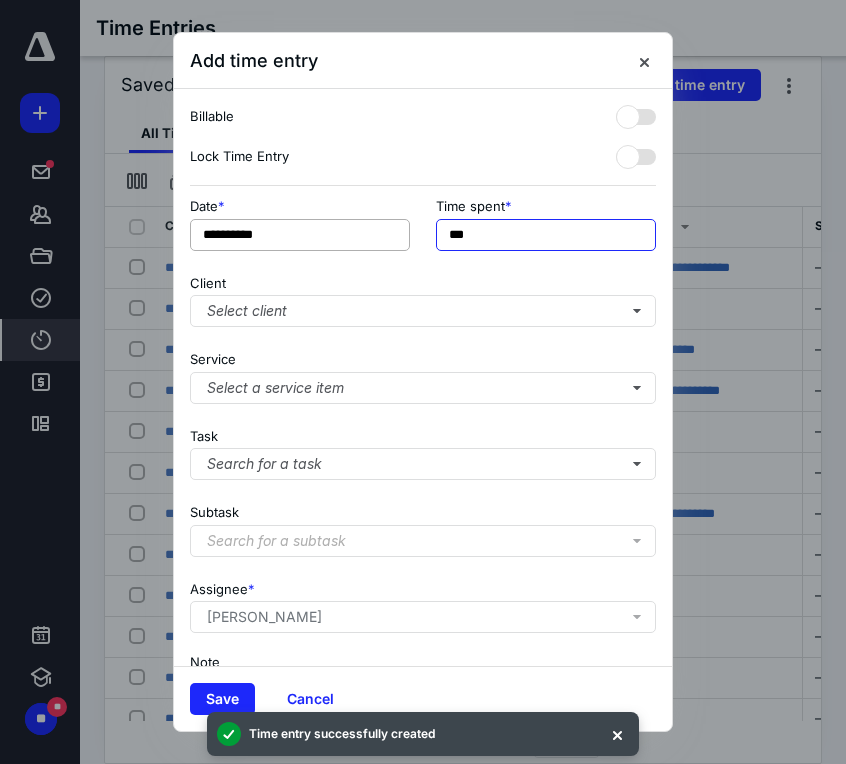 drag, startPoint x: 434, startPoint y: 228, endPoint x: 403, endPoint y: 225, distance: 31.144823 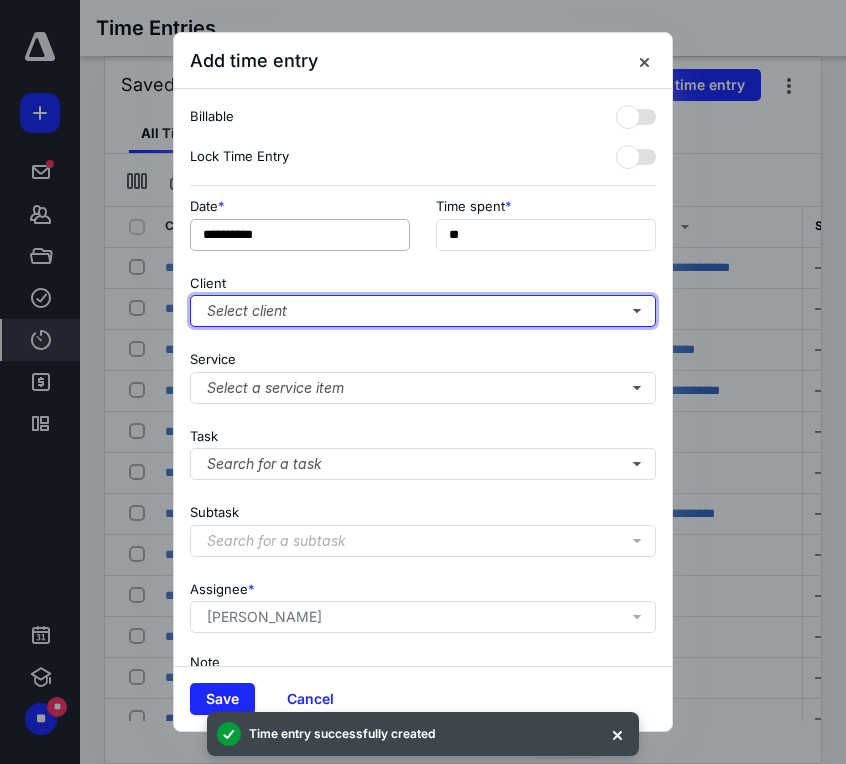 type on "***" 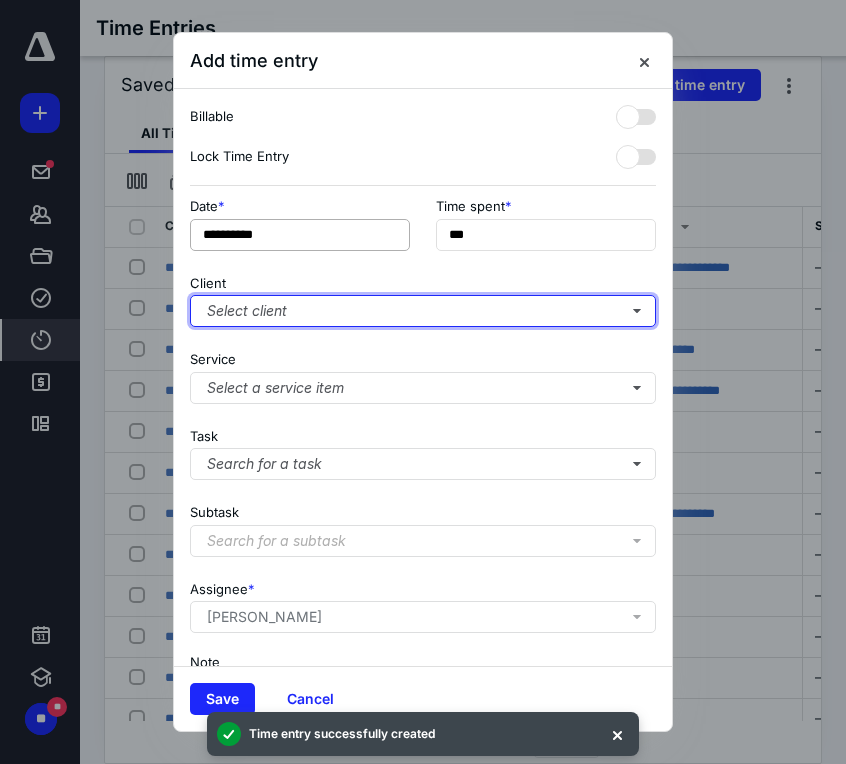 type 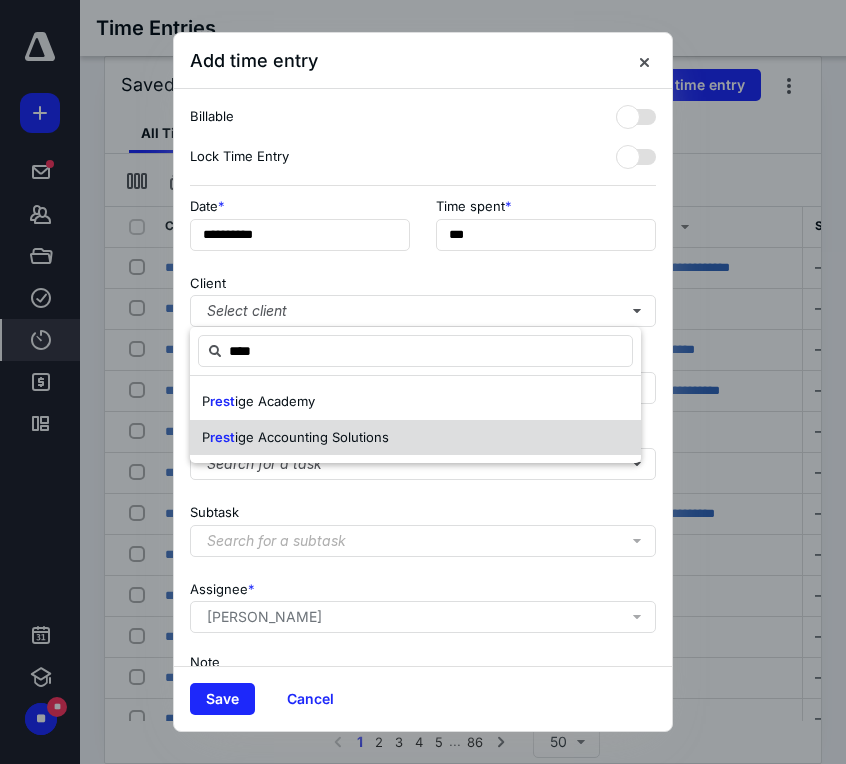 click on "ige Accounting Solutions" at bounding box center [312, 437] 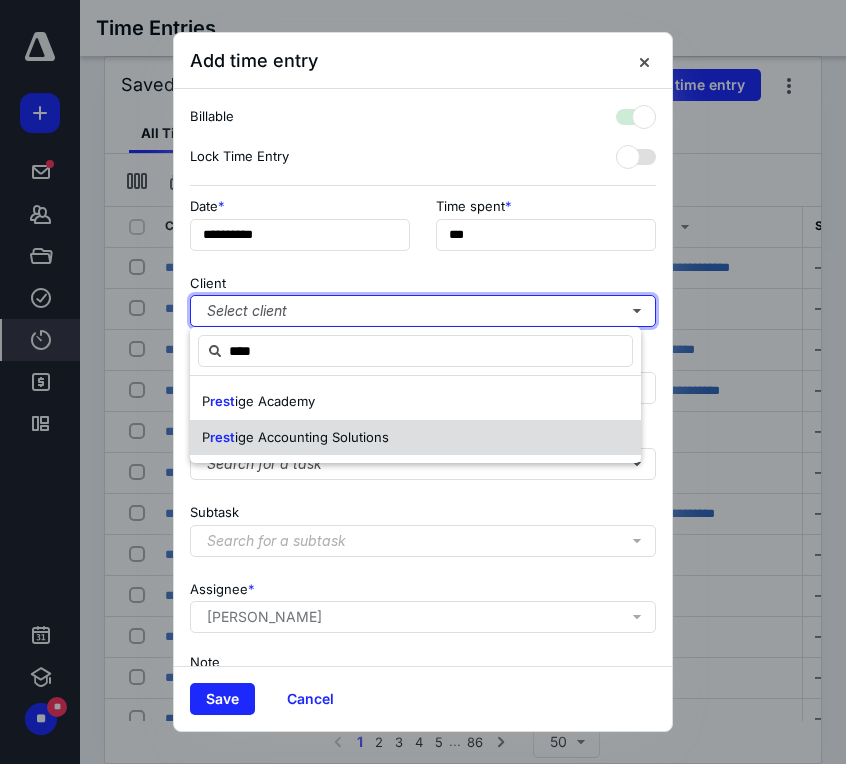 checkbox on "true" 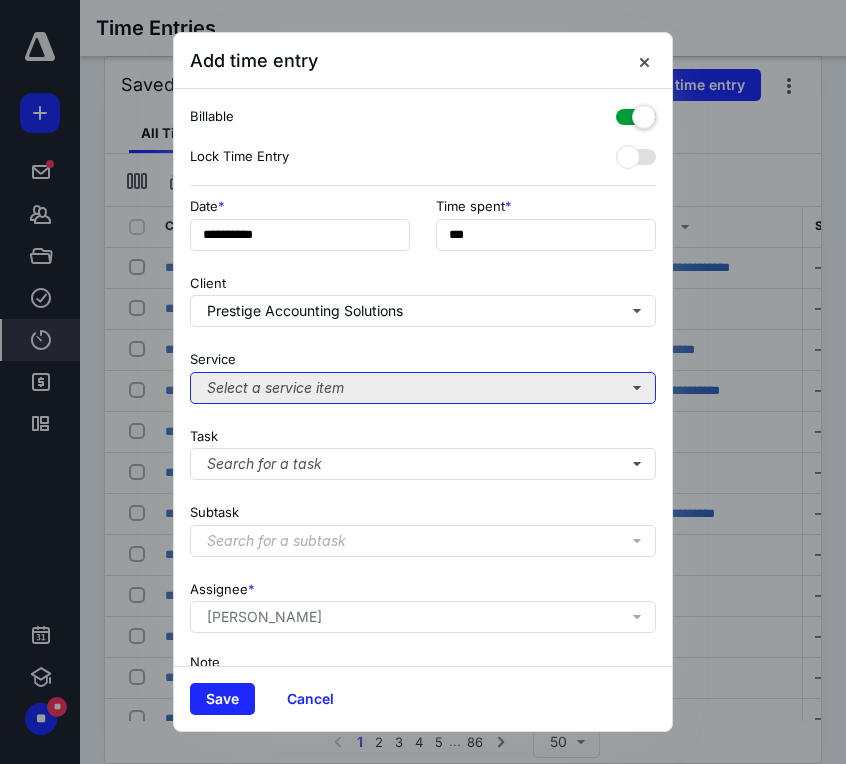 click on "Select a service item" at bounding box center [423, 388] 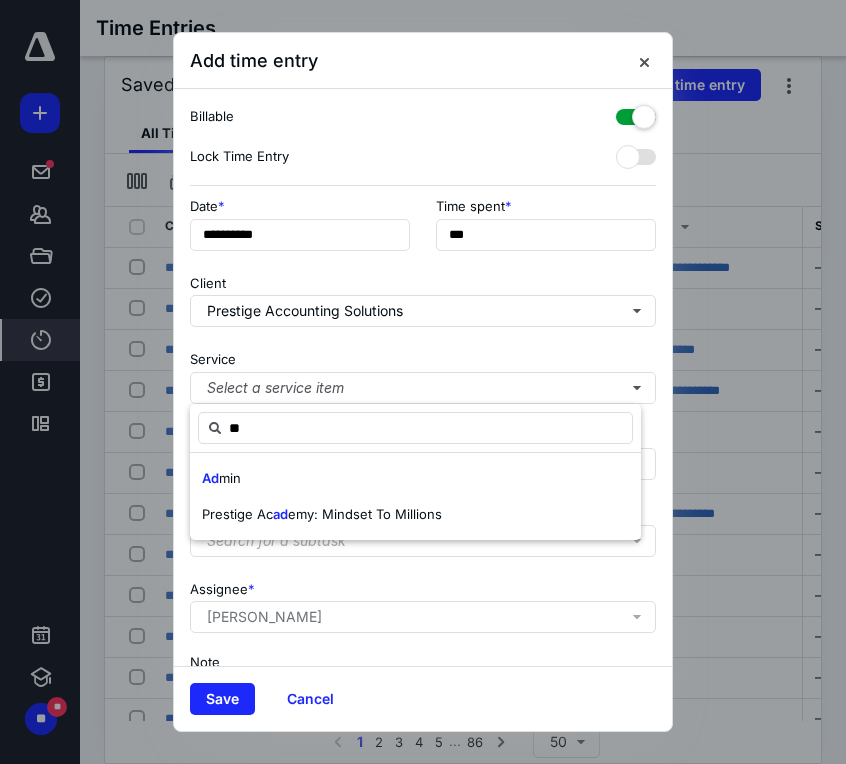 drag, startPoint x: 239, startPoint y: 479, endPoint x: 790, endPoint y: 483, distance: 551.0145 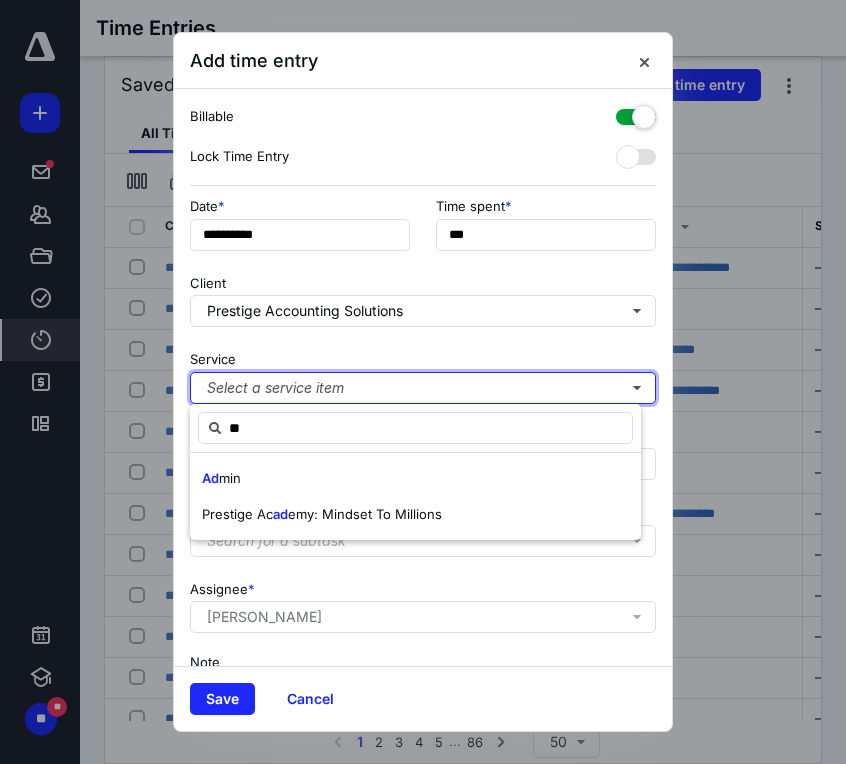 type 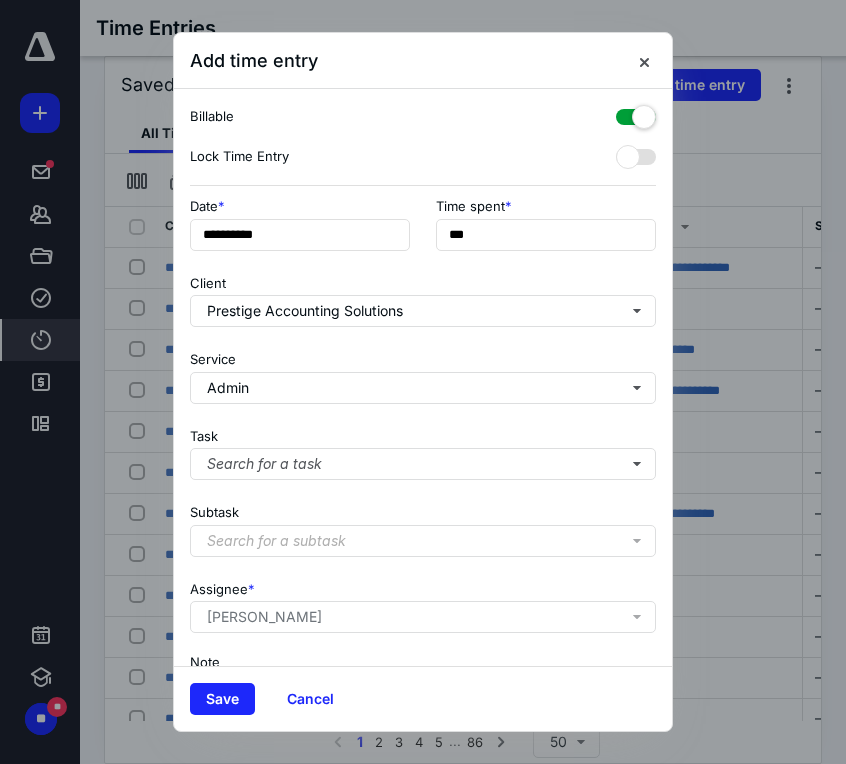 scroll, scrollTop: 138, scrollLeft: 0, axis: vertical 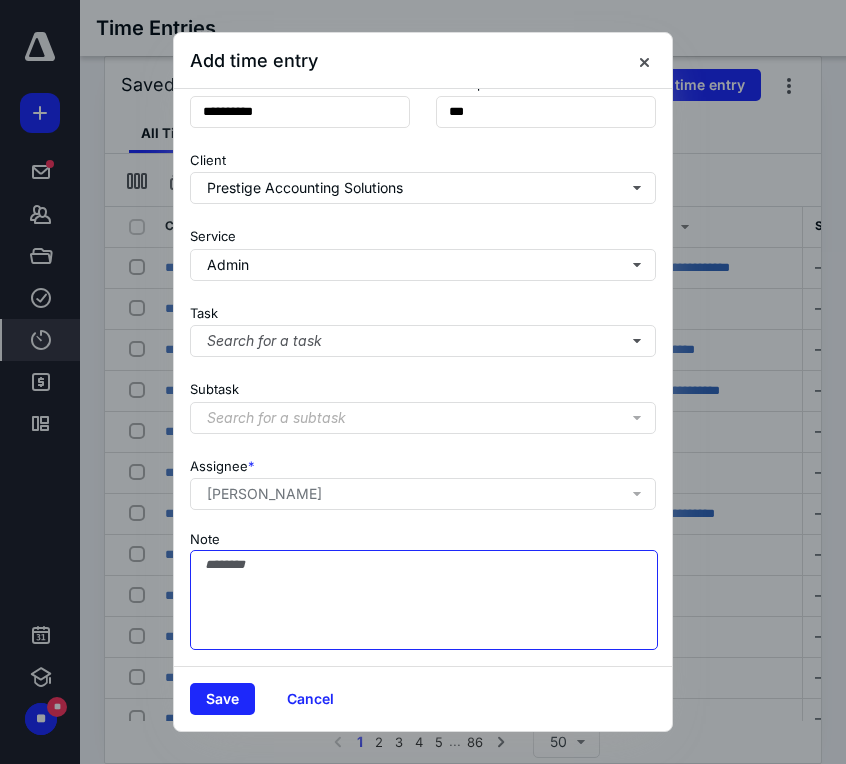 click on "Note" at bounding box center (424, 600) 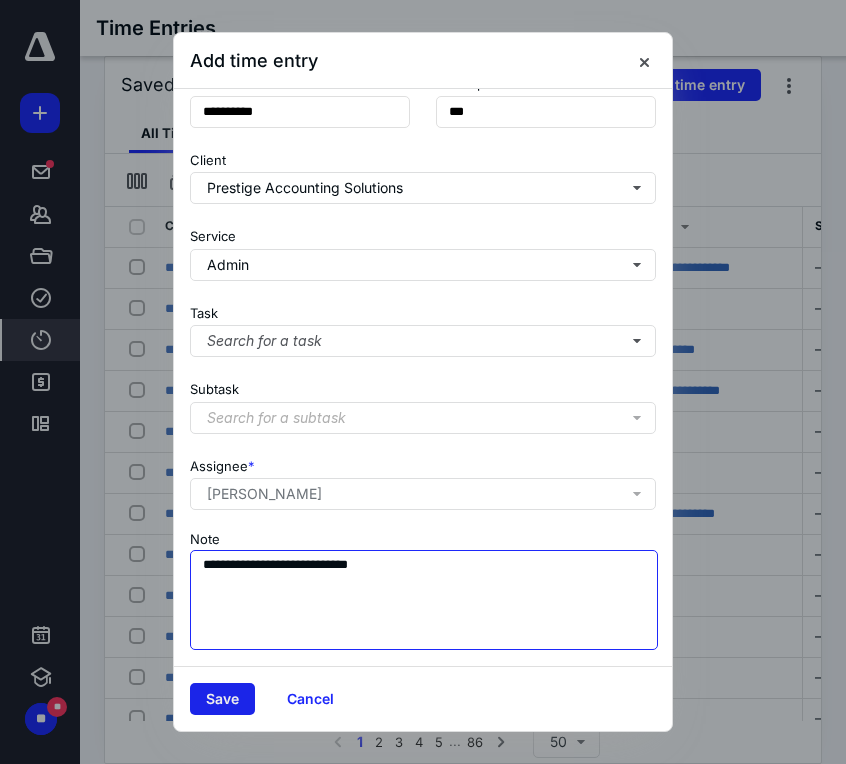 type on "**********" 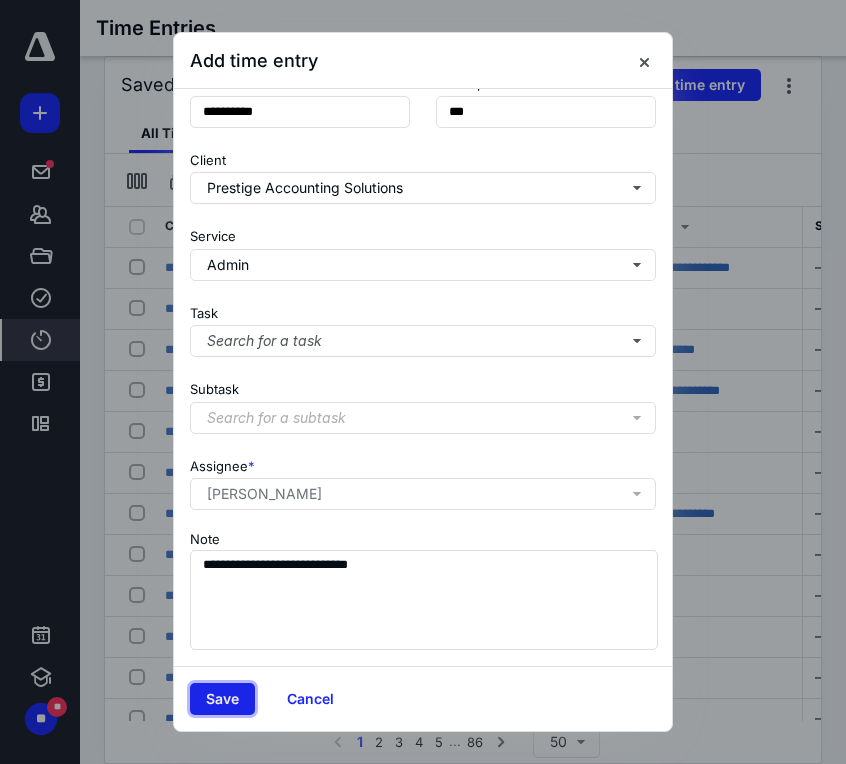 click on "Save" at bounding box center [222, 699] 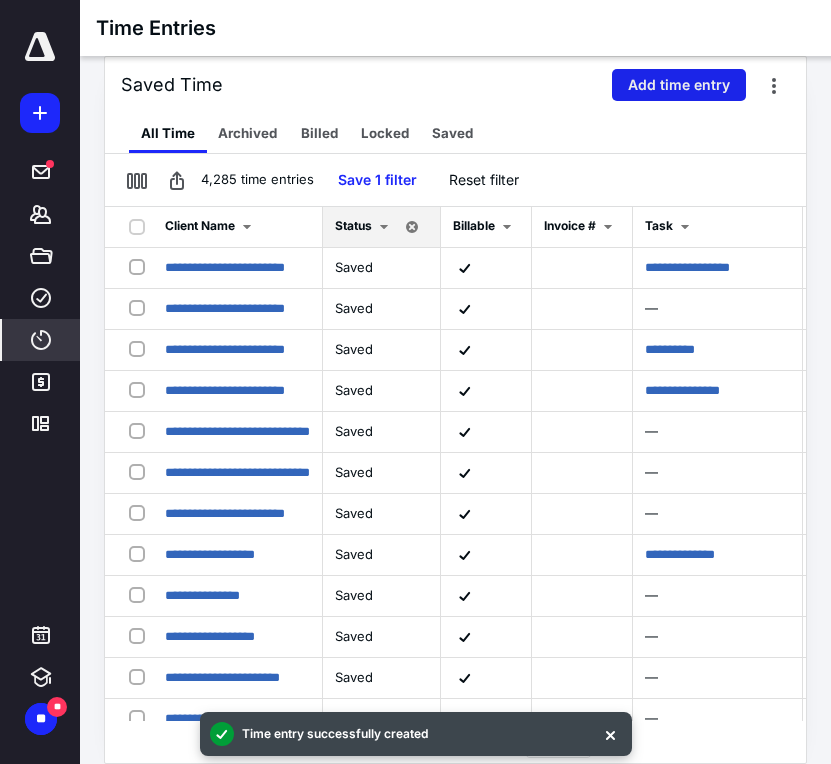 click on "Add time entry" at bounding box center (679, 85) 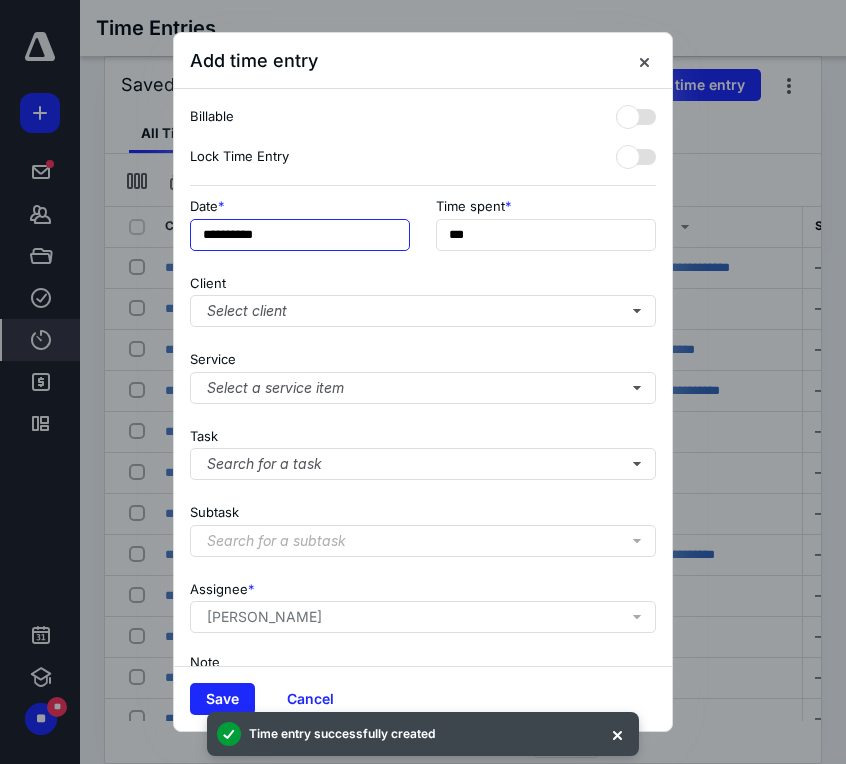 click on "**********" at bounding box center [300, 235] 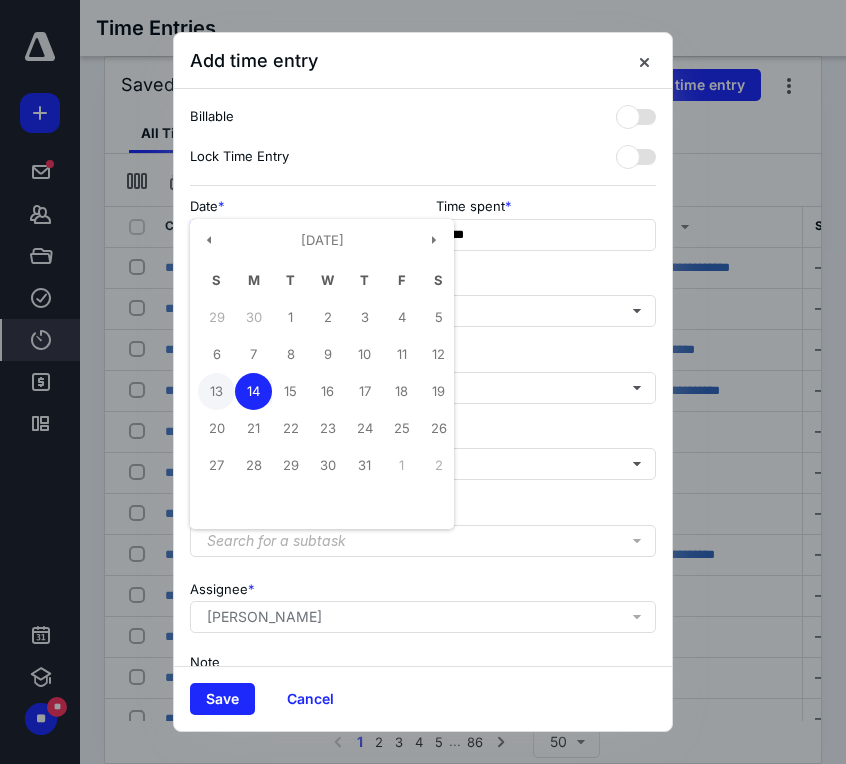 click on "13" at bounding box center [216, 391] 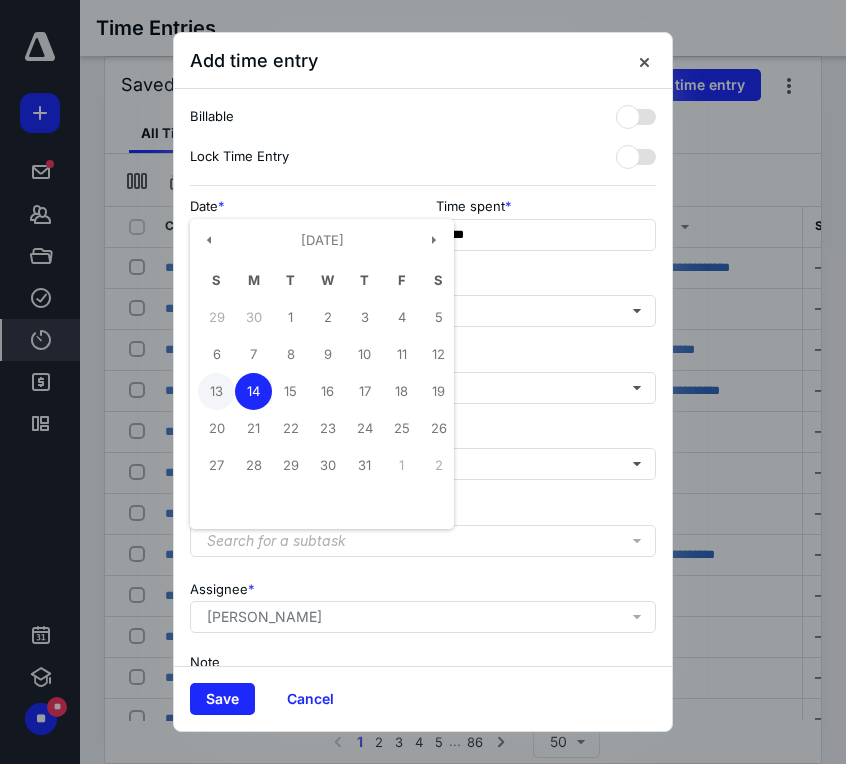 type on "**********" 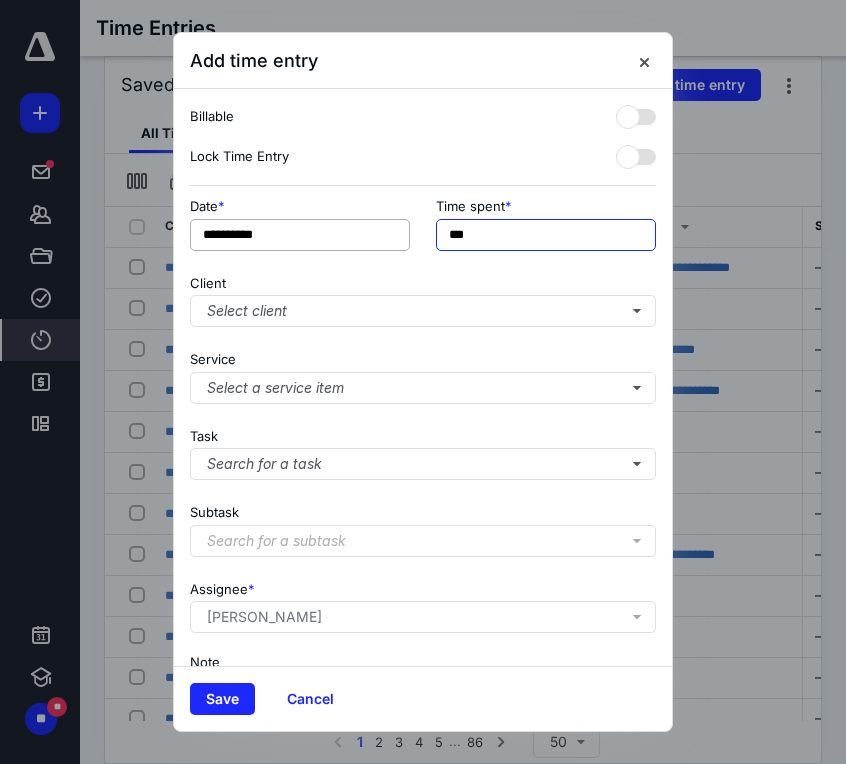 drag, startPoint x: 513, startPoint y: 240, endPoint x: 406, endPoint y: 239, distance: 107.00467 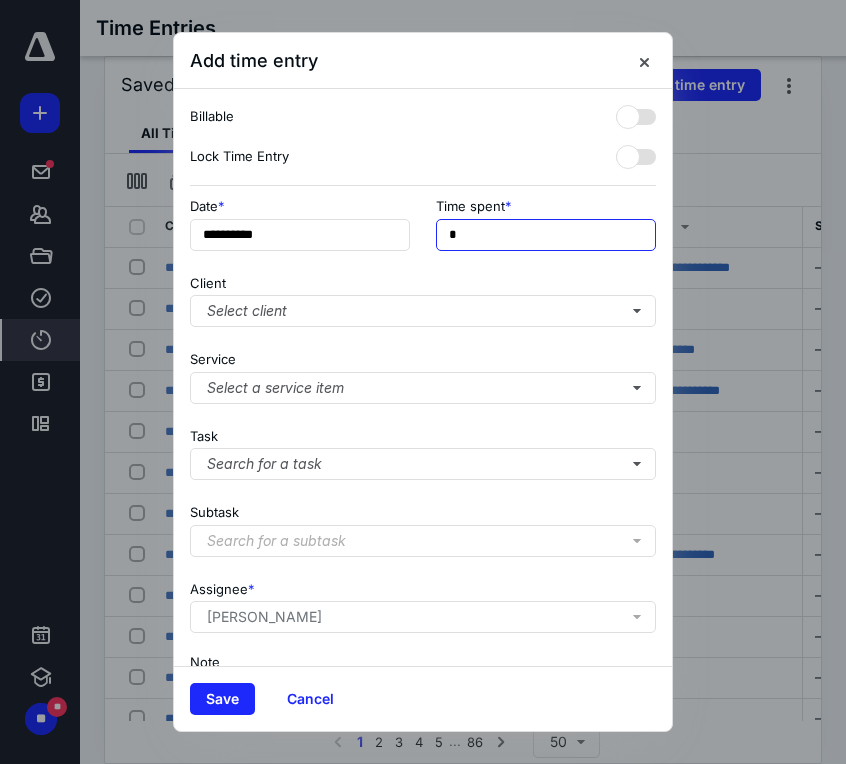 type on "******" 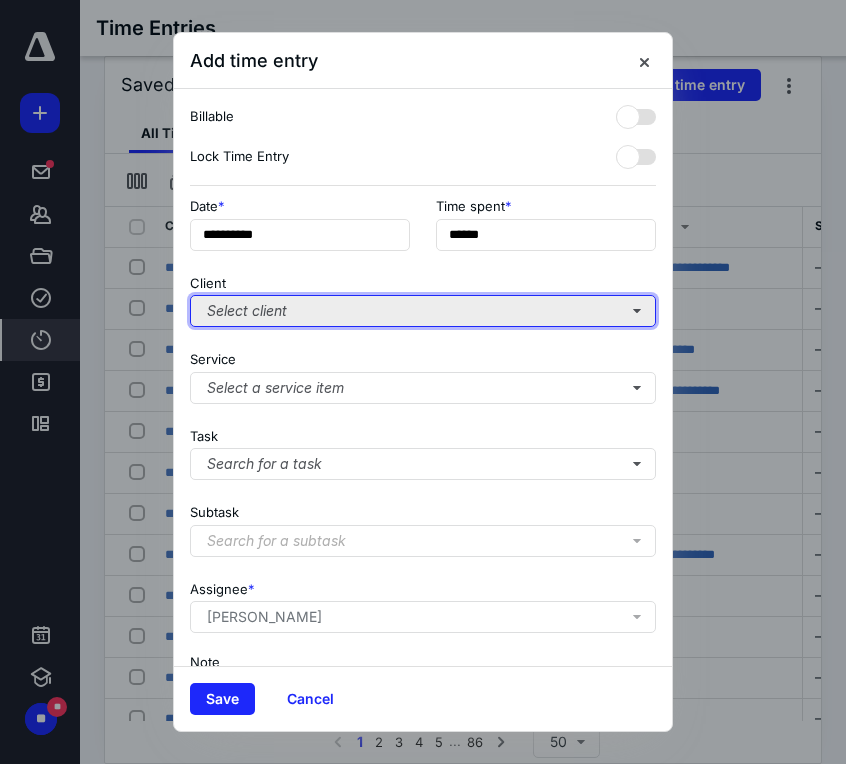 click on "Select client" at bounding box center (423, 311) 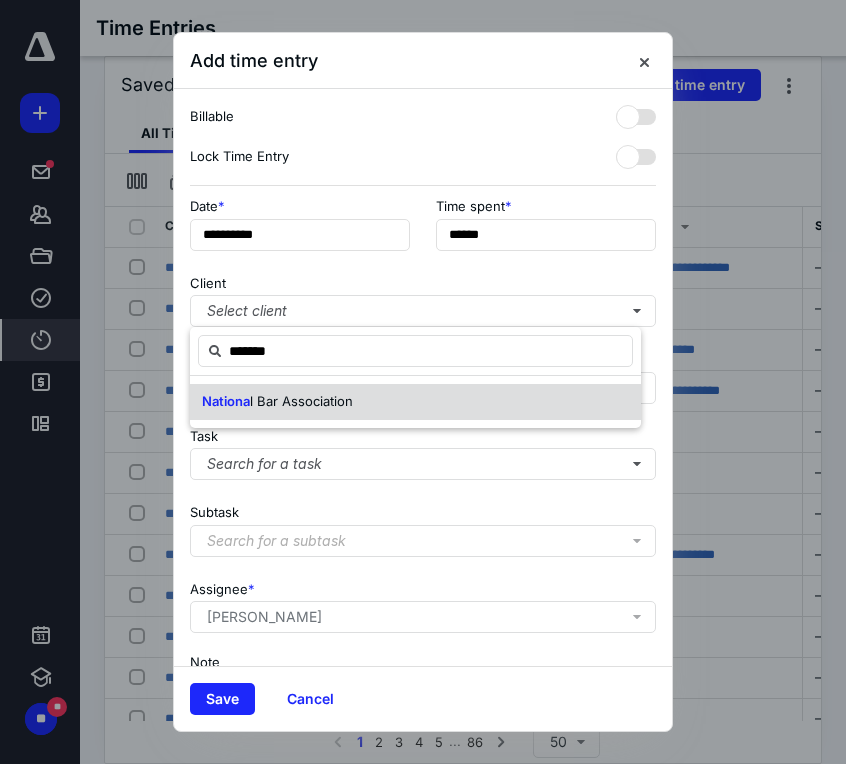 click on "l Bar Association" at bounding box center [301, 401] 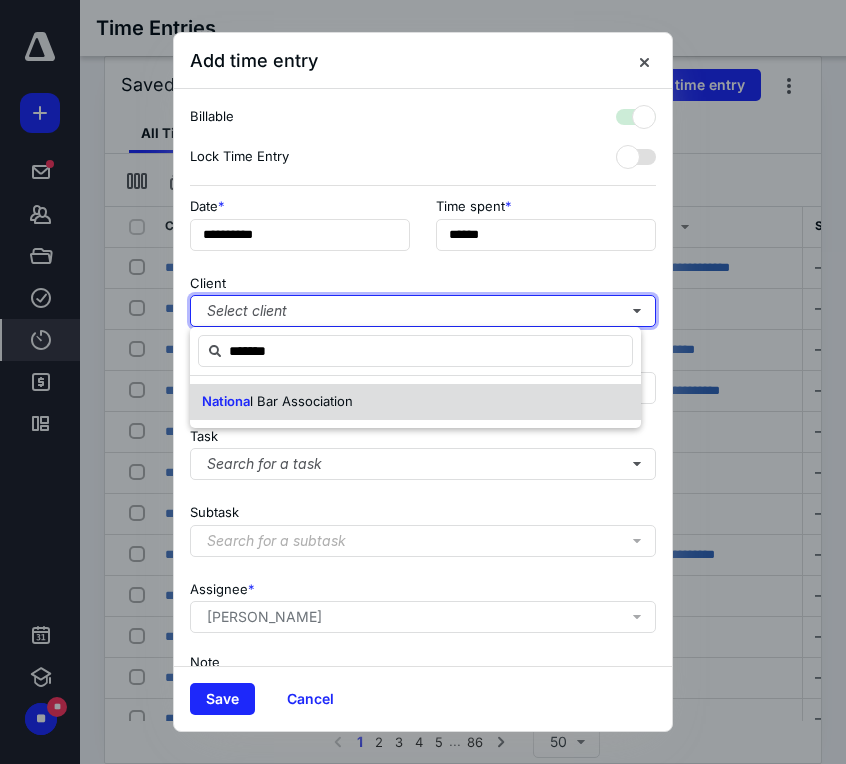 checkbox on "true" 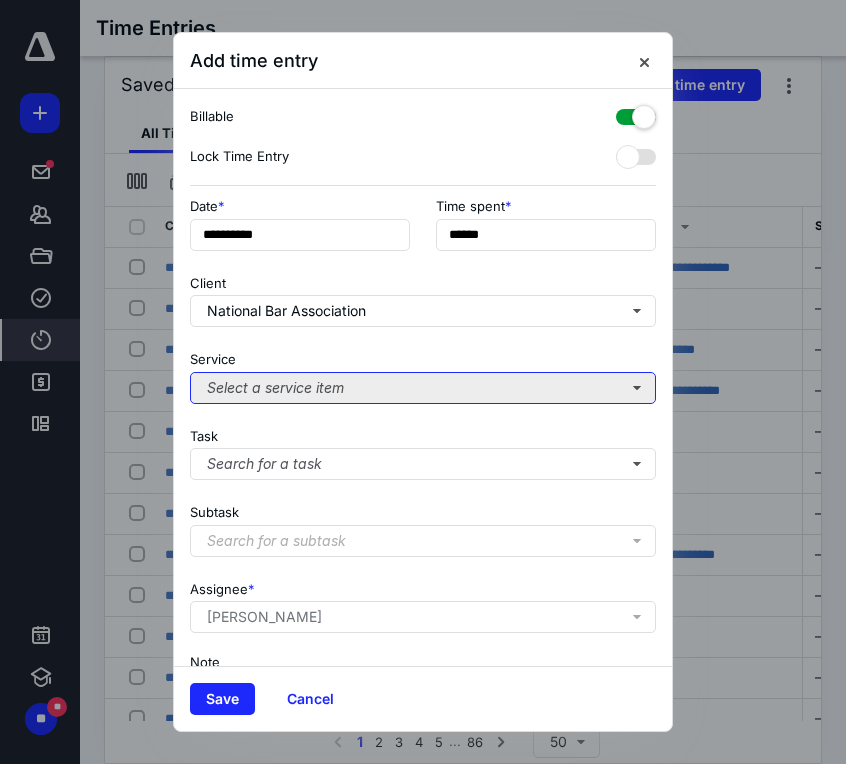 click on "Select a service item" at bounding box center [423, 388] 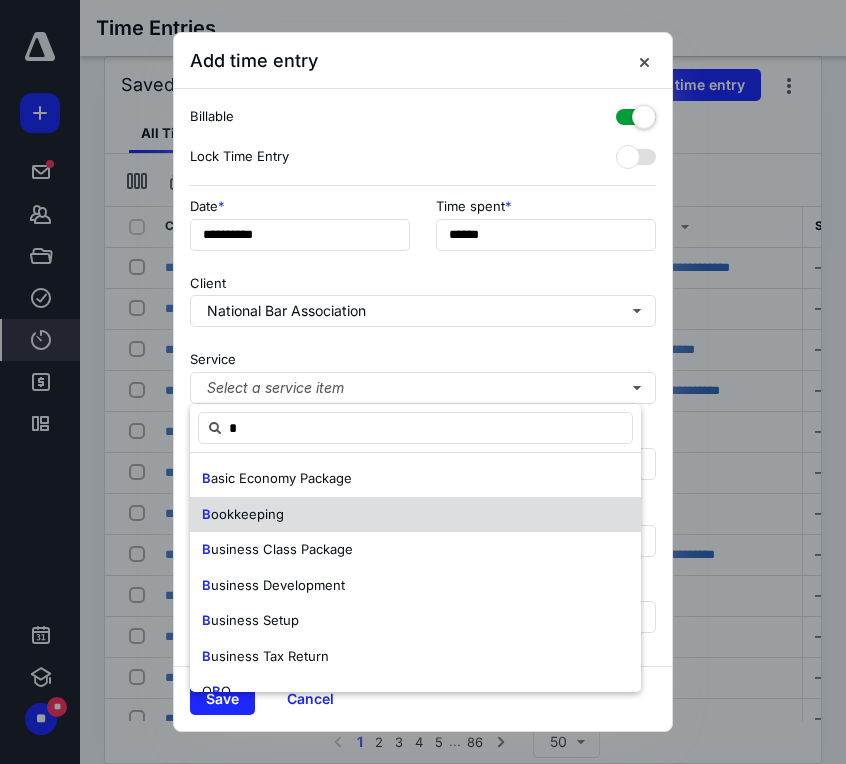 click on "ookkeeping" at bounding box center [247, 514] 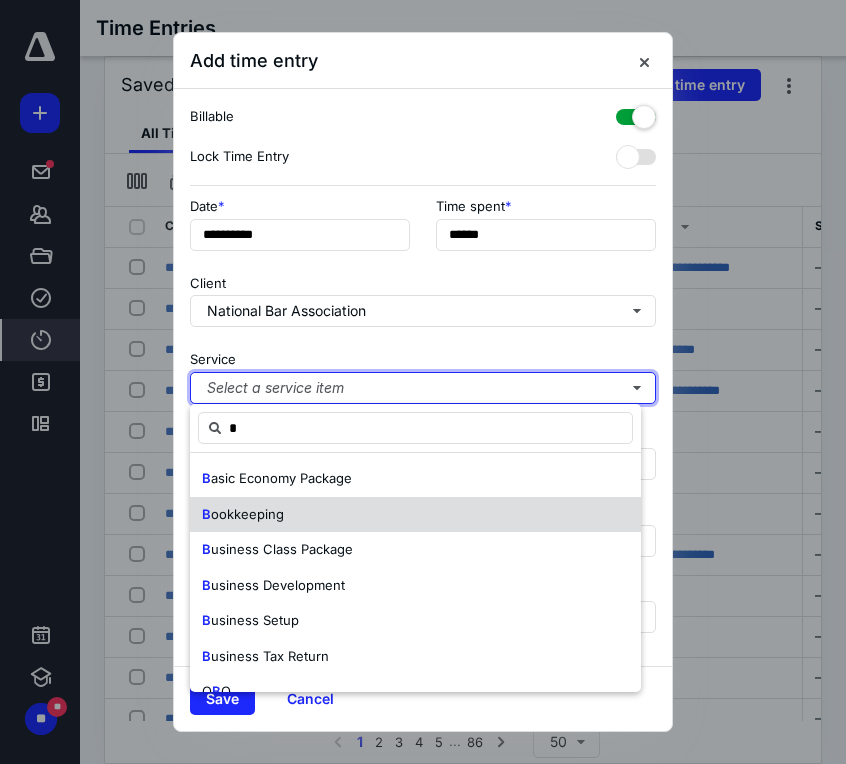 type 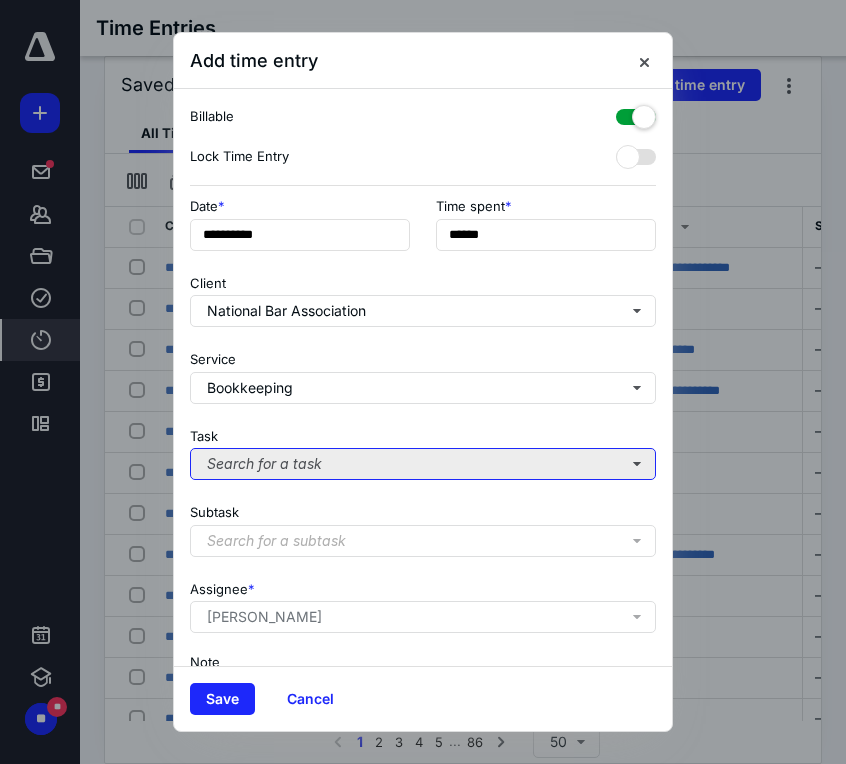 click on "Search for a task" at bounding box center (423, 464) 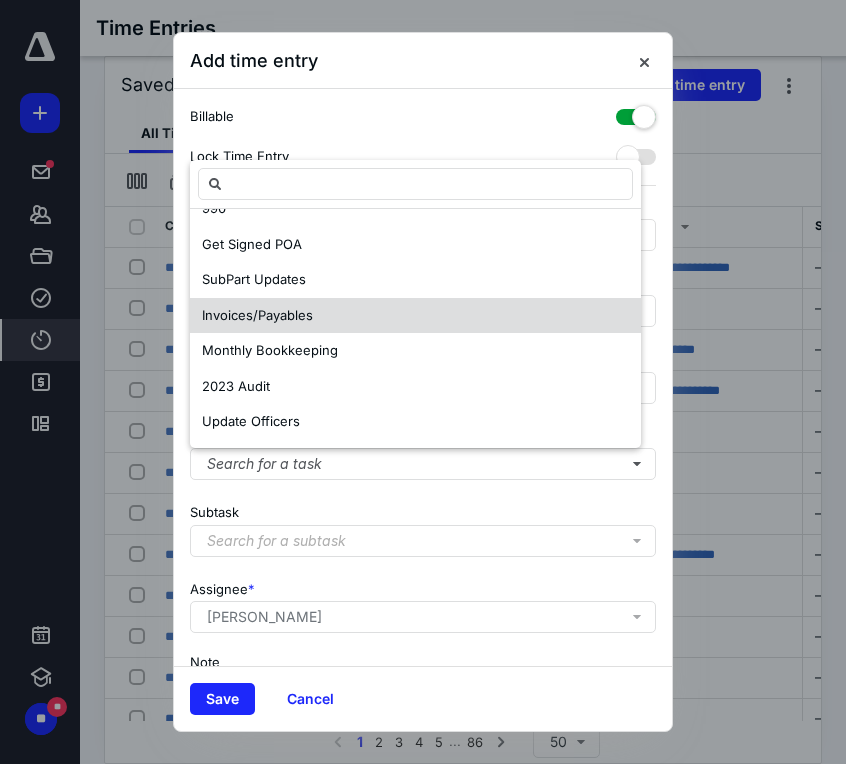 scroll, scrollTop: 0, scrollLeft: 0, axis: both 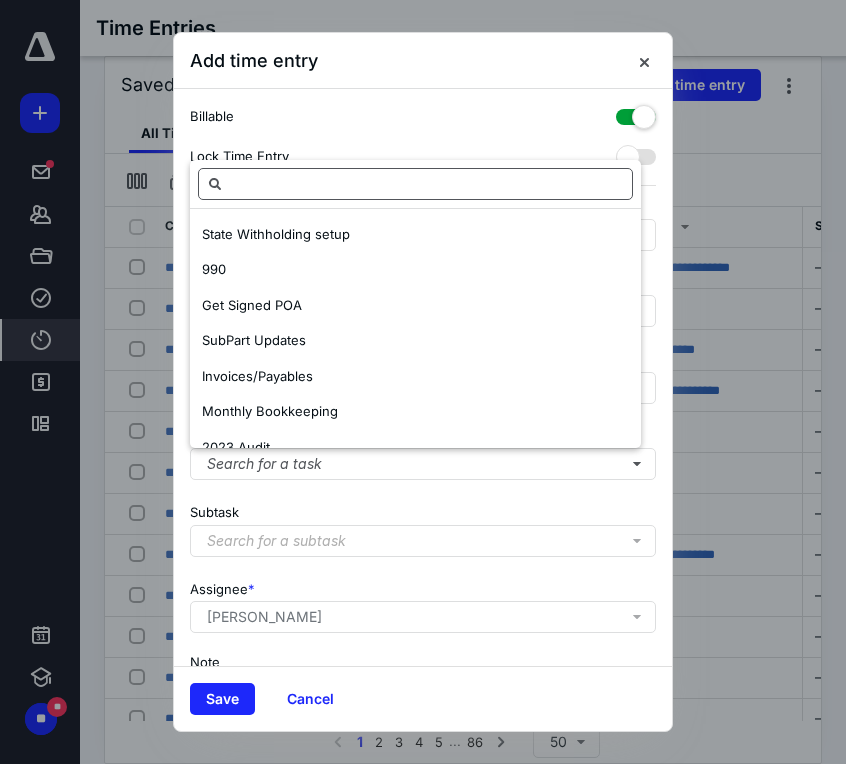 click at bounding box center (415, 184) 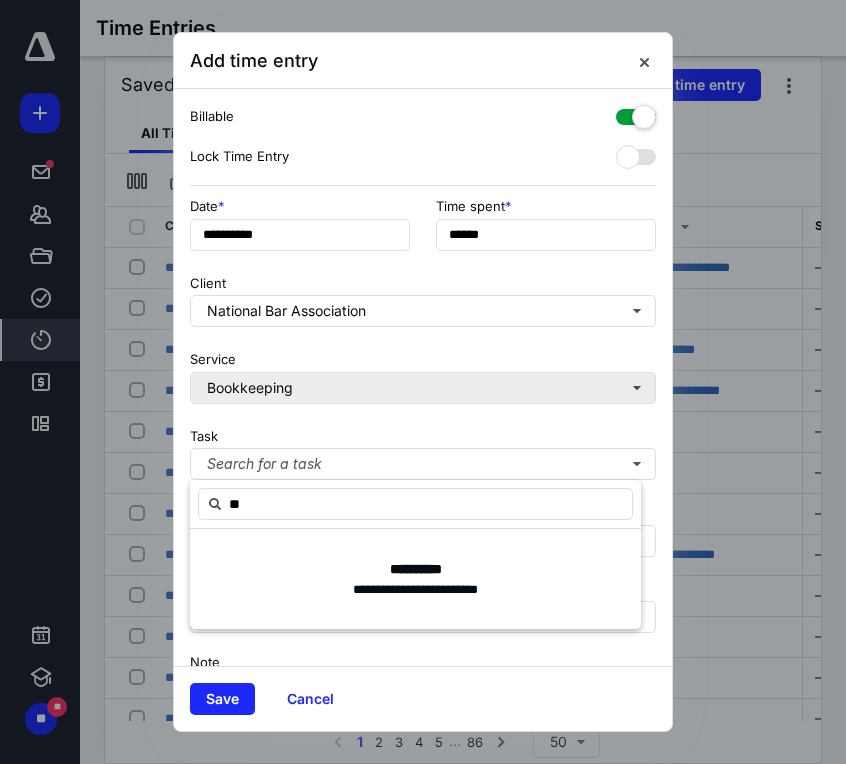 type on "*" 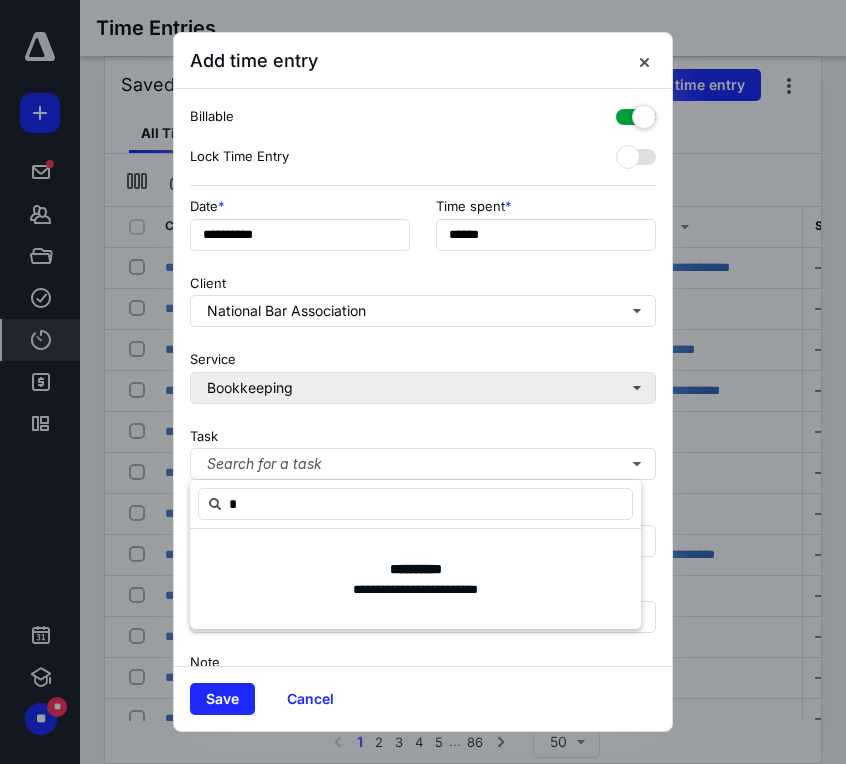 type 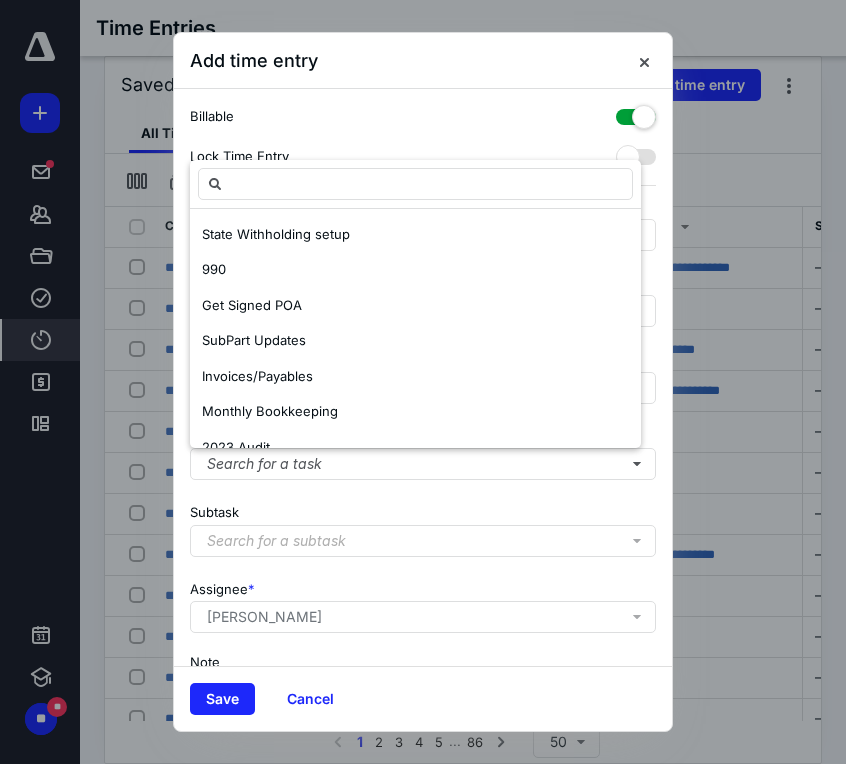 click on "**********" at bounding box center [423, 377] 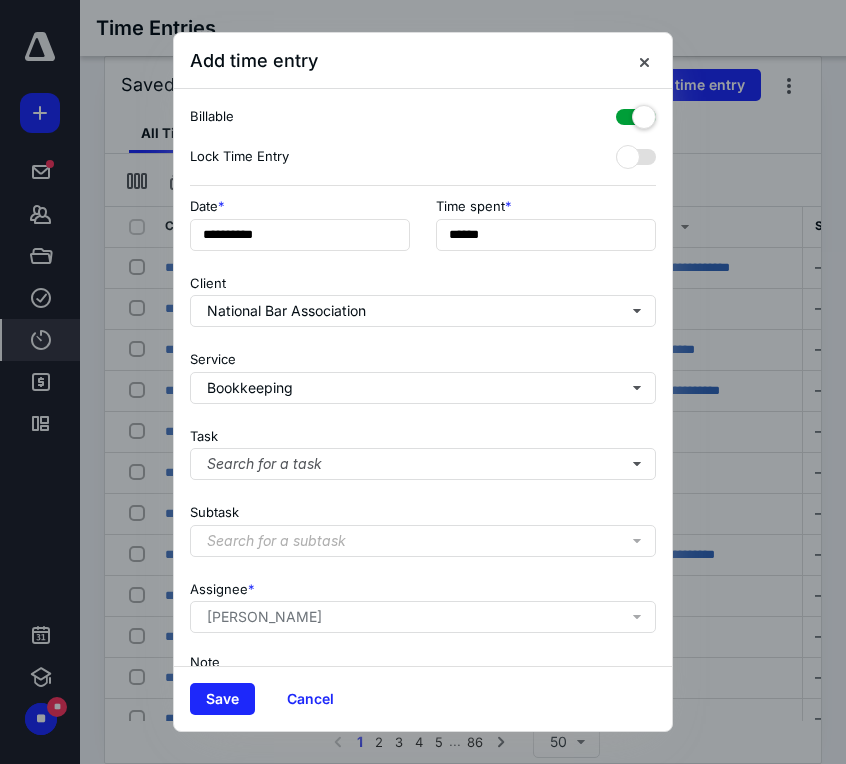 click on "[PERSON_NAME]" at bounding box center (264, 617) 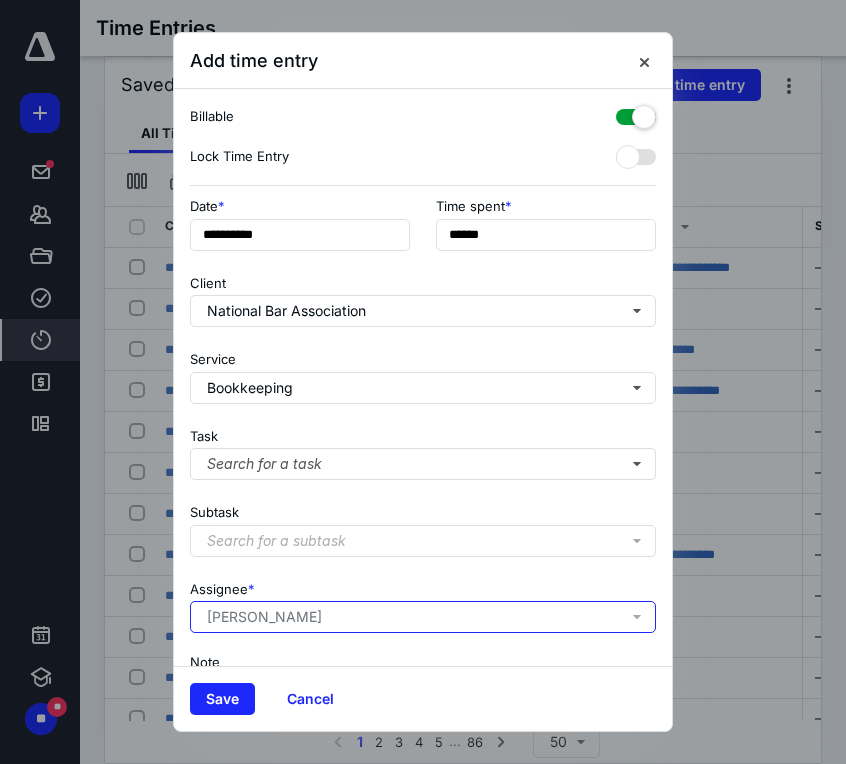 scroll, scrollTop: 138, scrollLeft: 0, axis: vertical 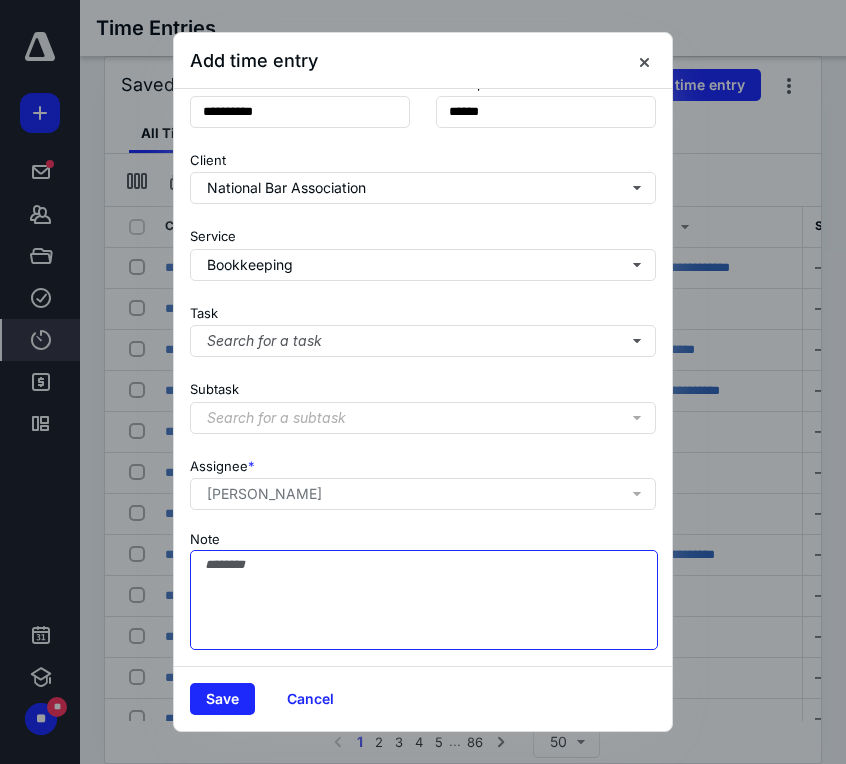 click on "Note" at bounding box center (424, 600) 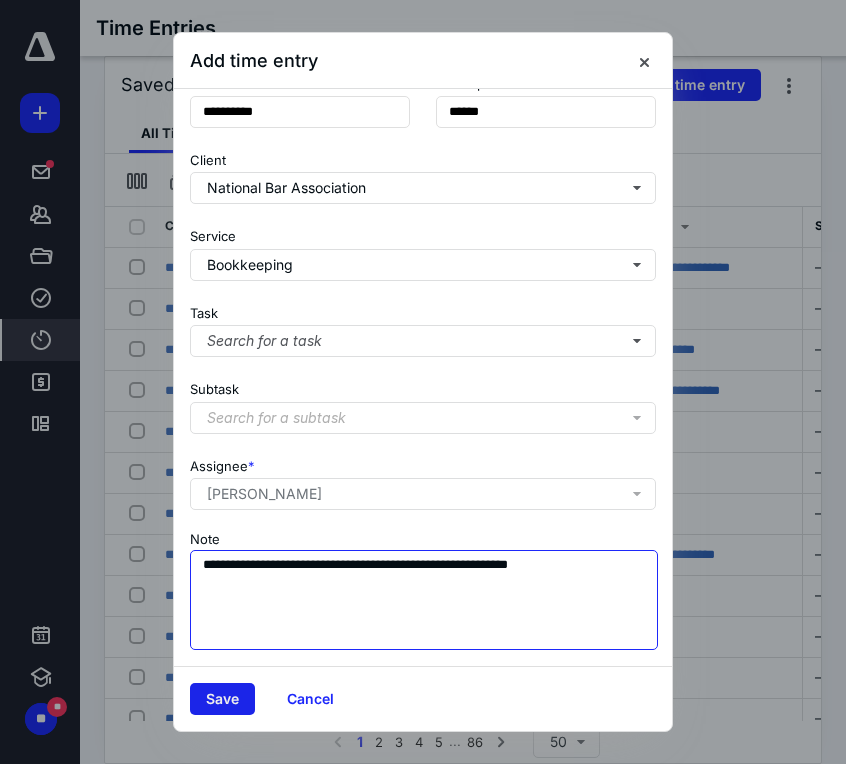 type on "**********" 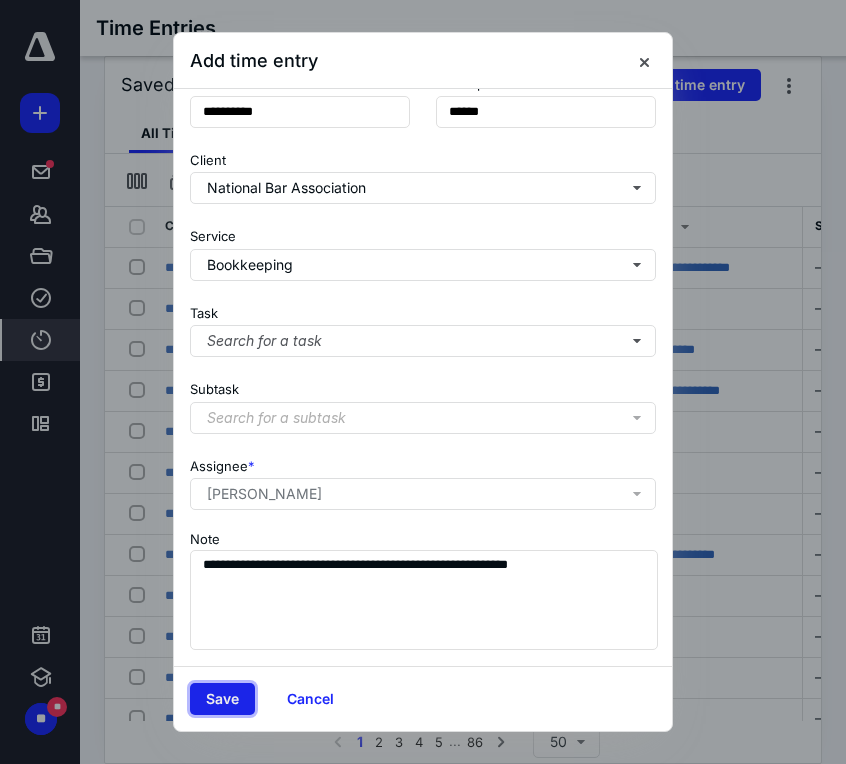 click on "Save" at bounding box center [222, 699] 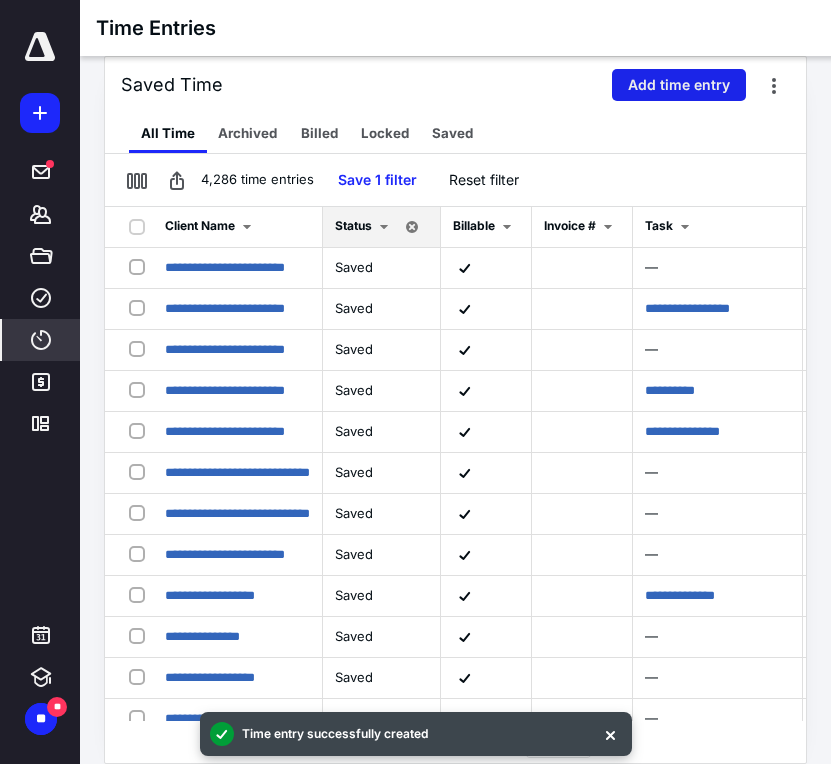 click on "Add time entry" at bounding box center [679, 85] 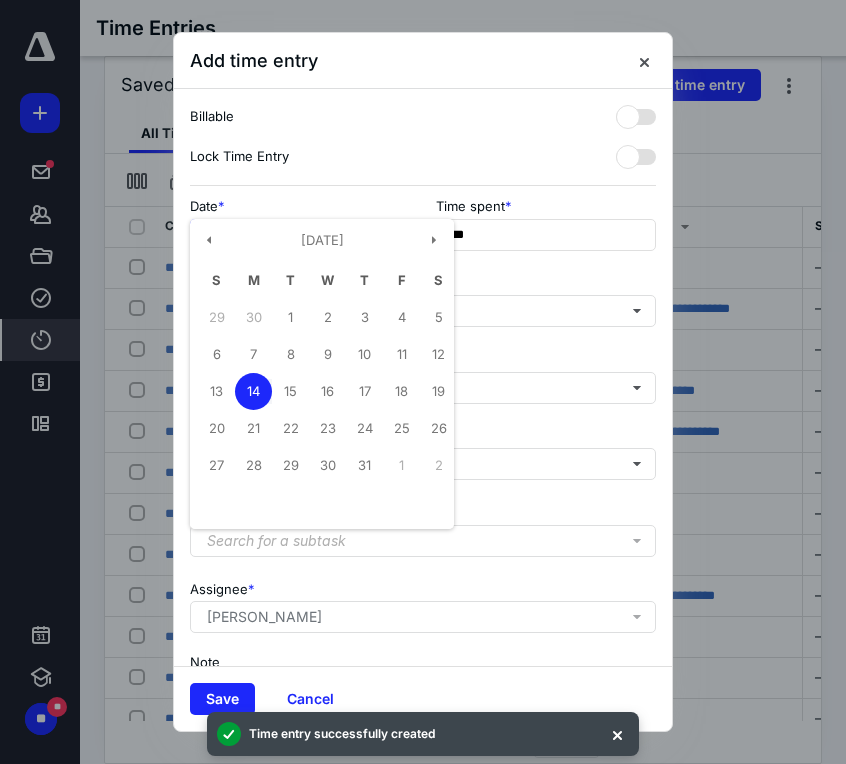 click on "**********" at bounding box center [300, 235] 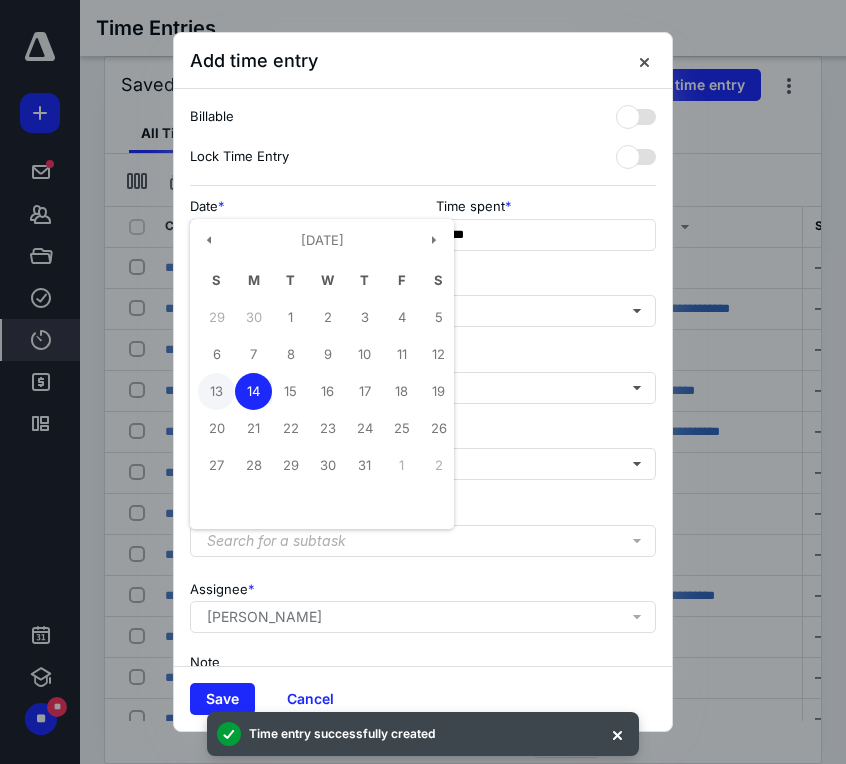 click on "13" at bounding box center [216, 391] 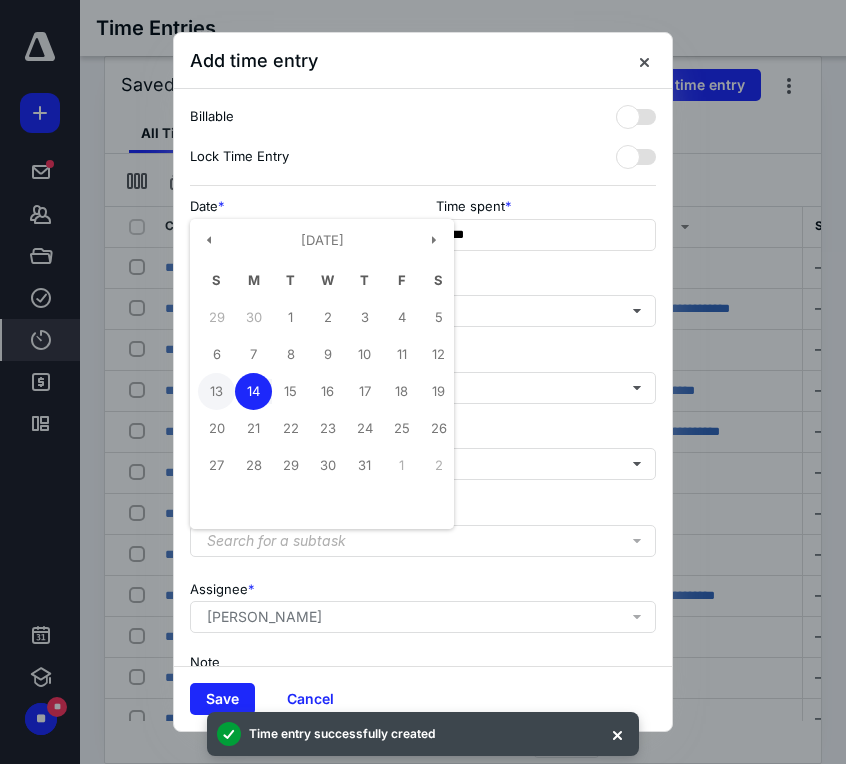 type on "**********" 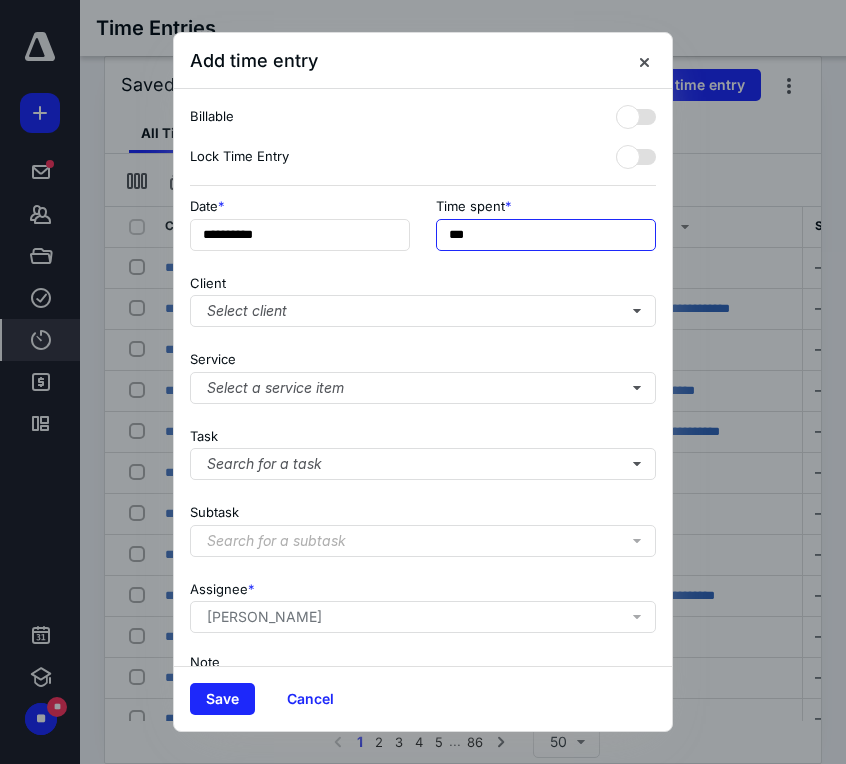 click on "***" at bounding box center (546, 235) 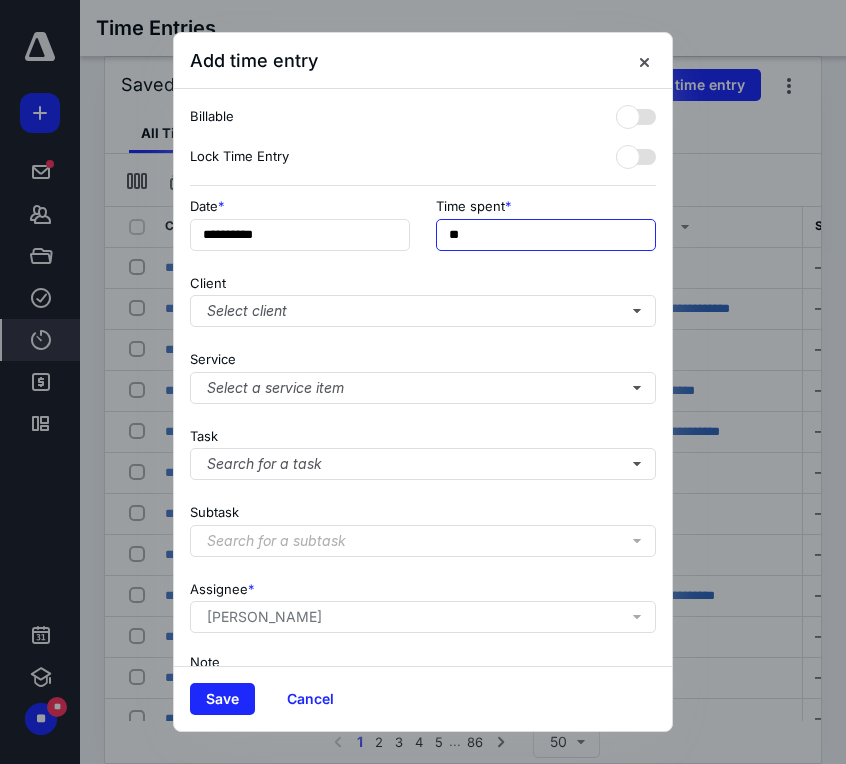 type on "*" 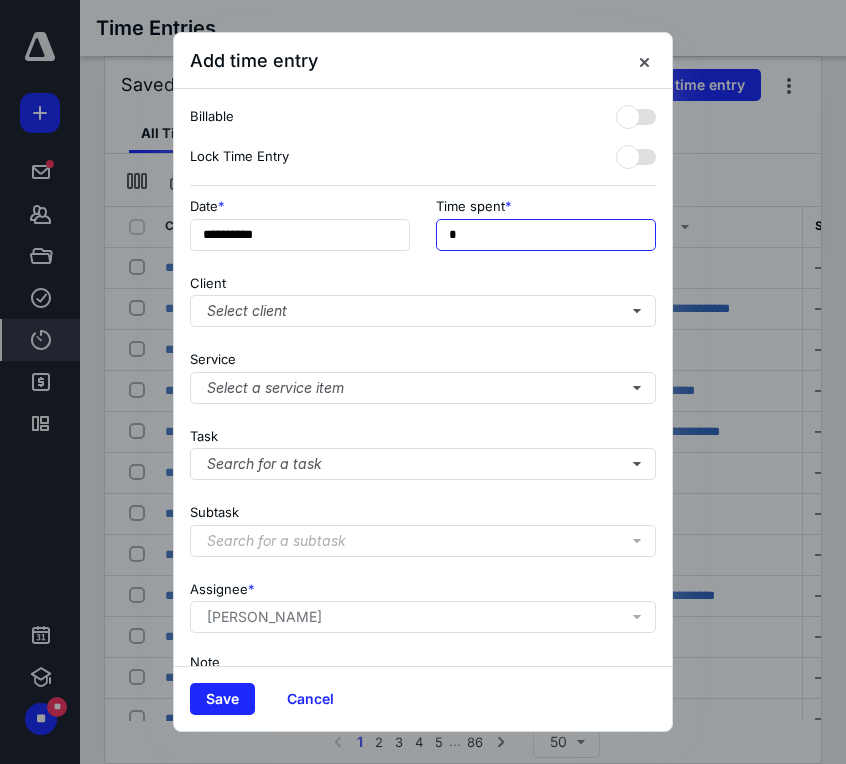 type on "******" 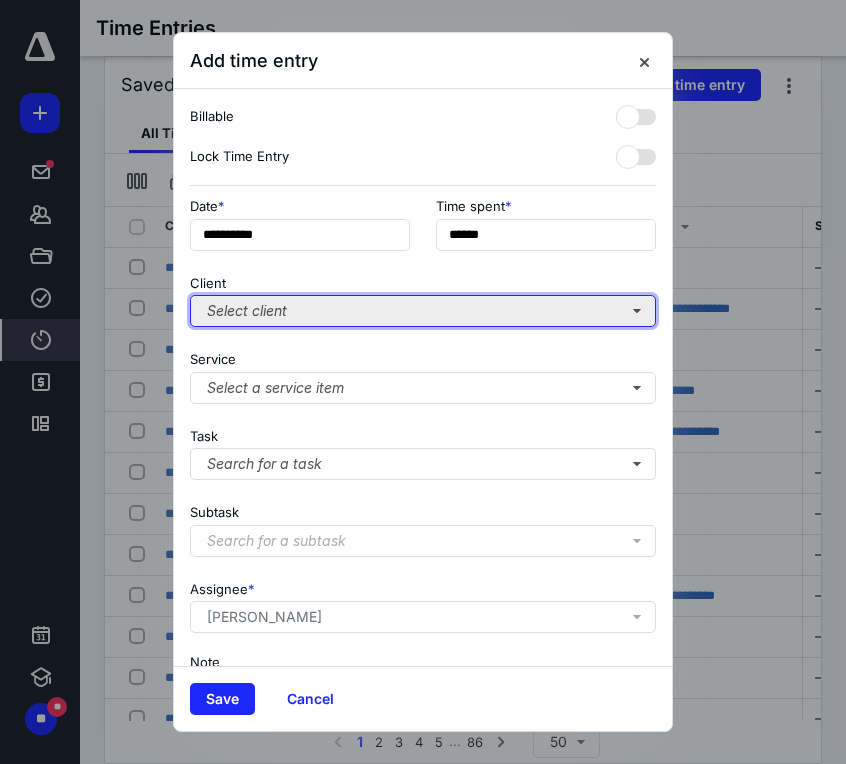 click on "Select client" at bounding box center (423, 311) 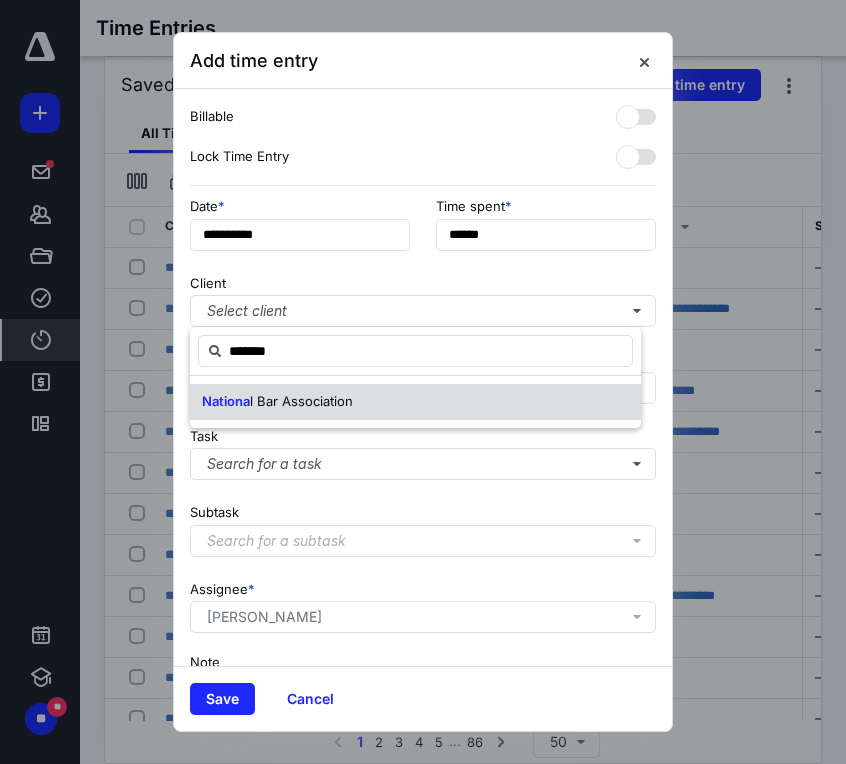 click on "l Bar Association" at bounding box center [301, 401] 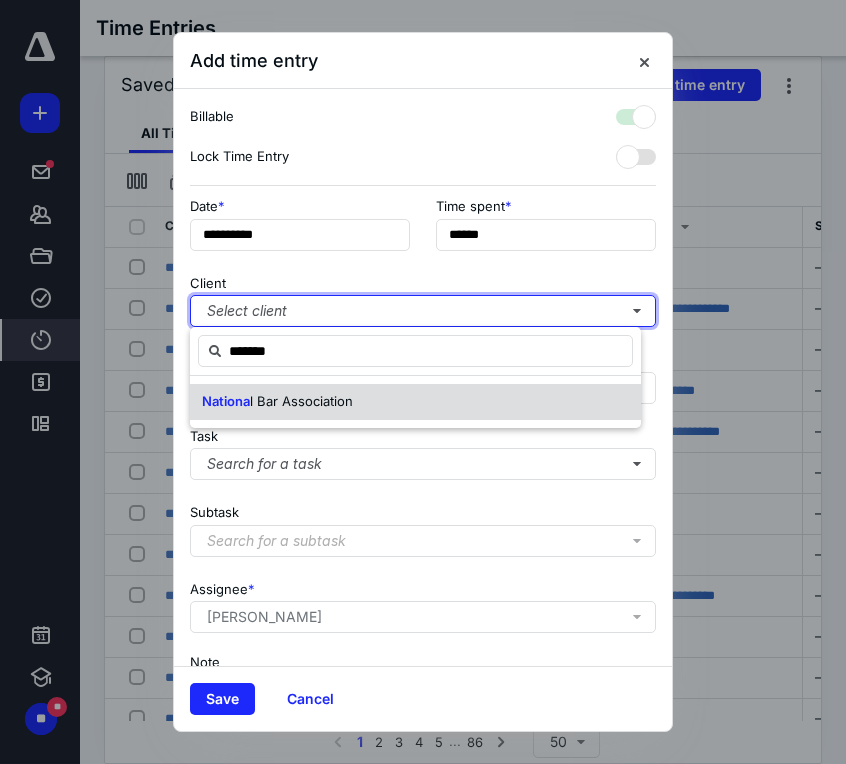 checkbox on "true" 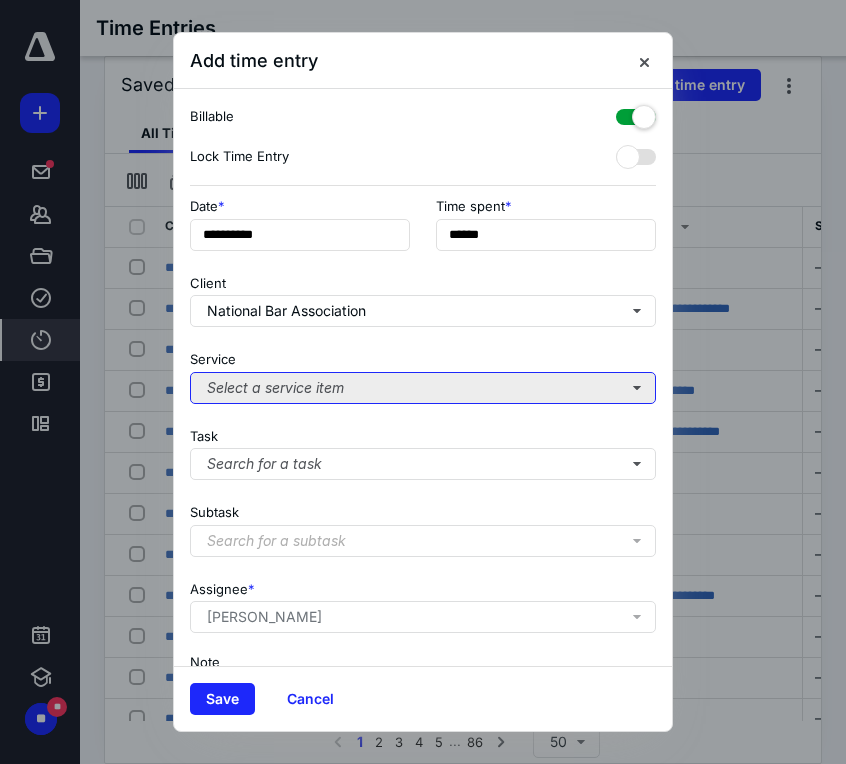 click on "Select a service item" at bounding box center [423, 388] 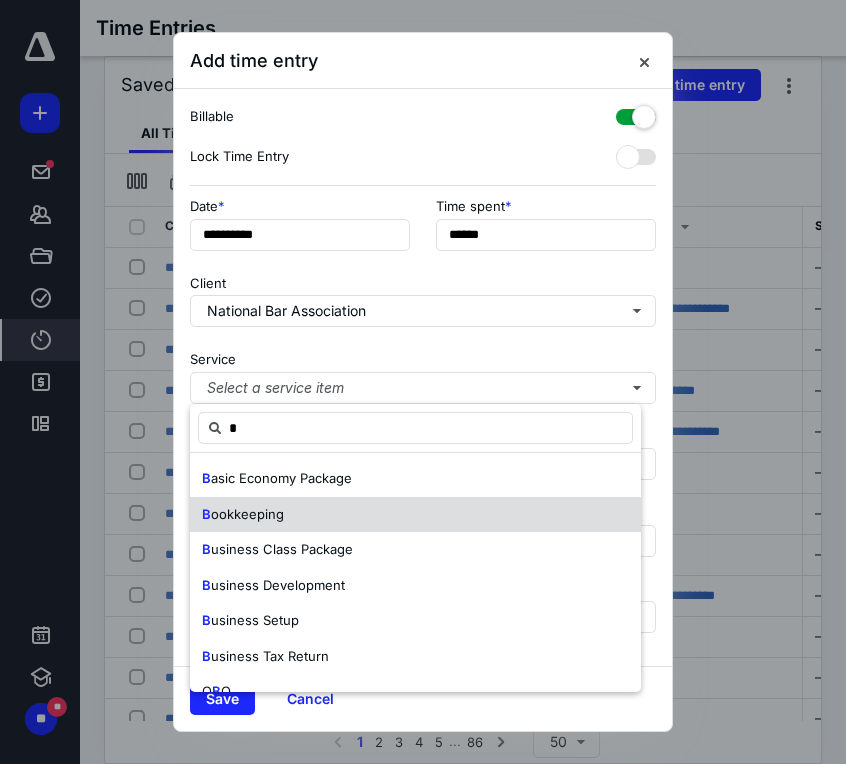 click on "ookkeeping" at bounding box center (247, 514) 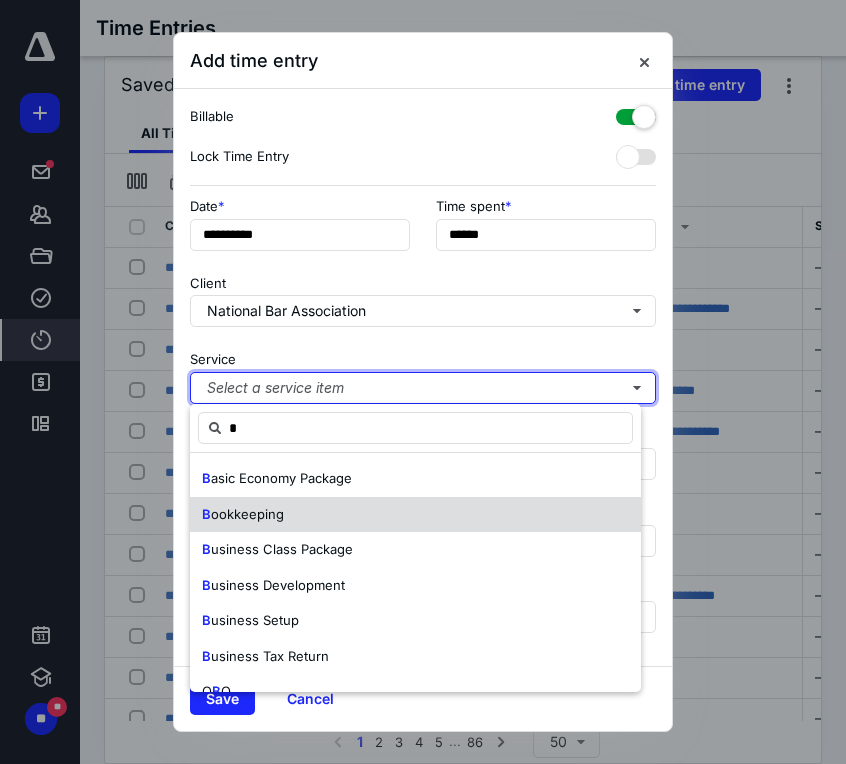 type 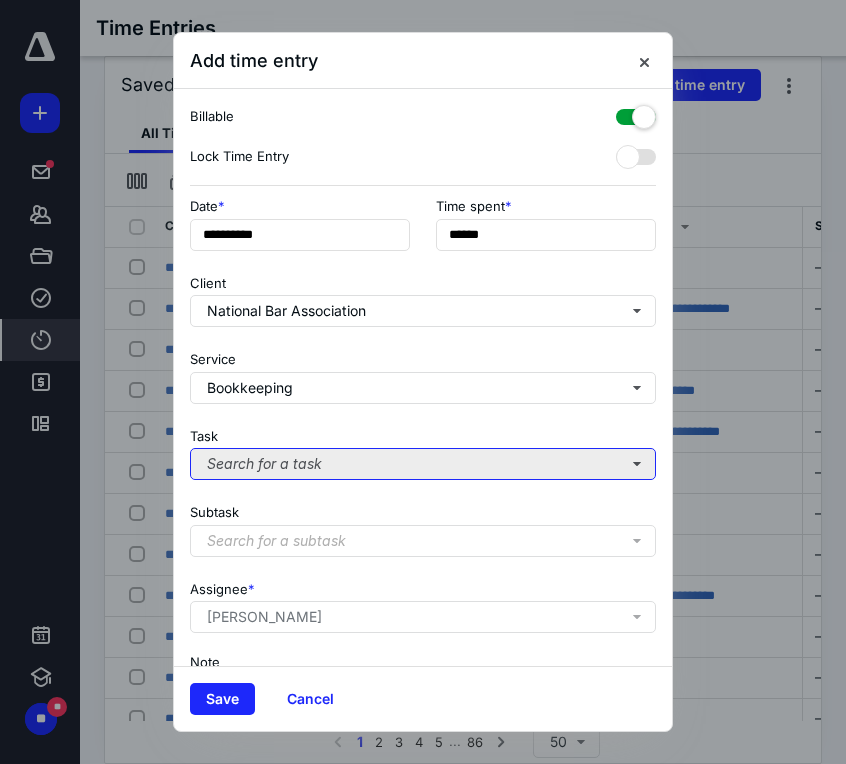 click on "Search for a task" at bounding box center (423, 464) 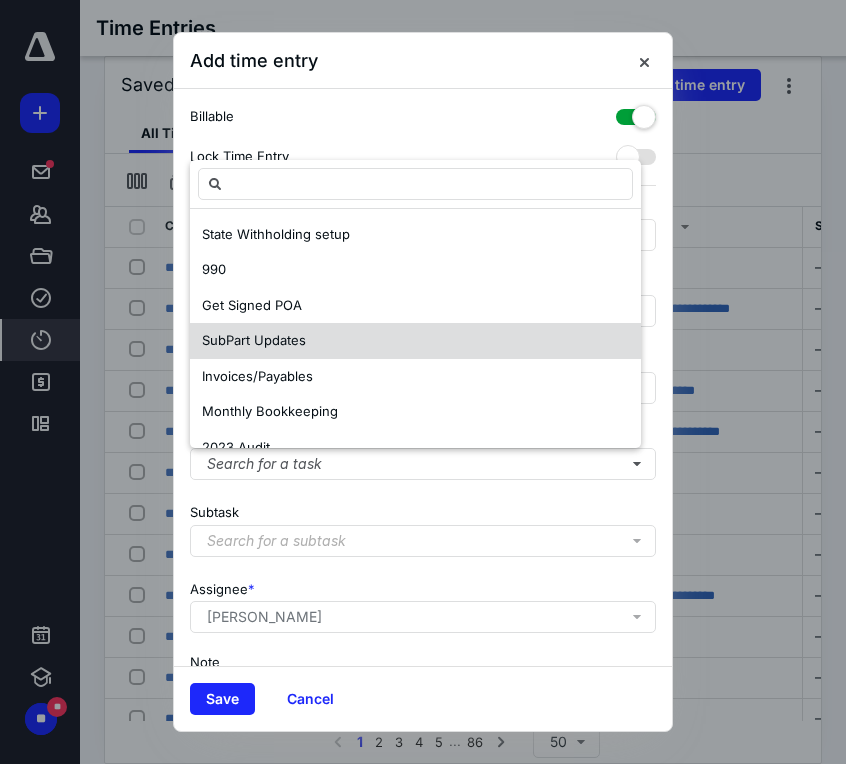click on "SubPart Updates" at bounding box center (254, 340) 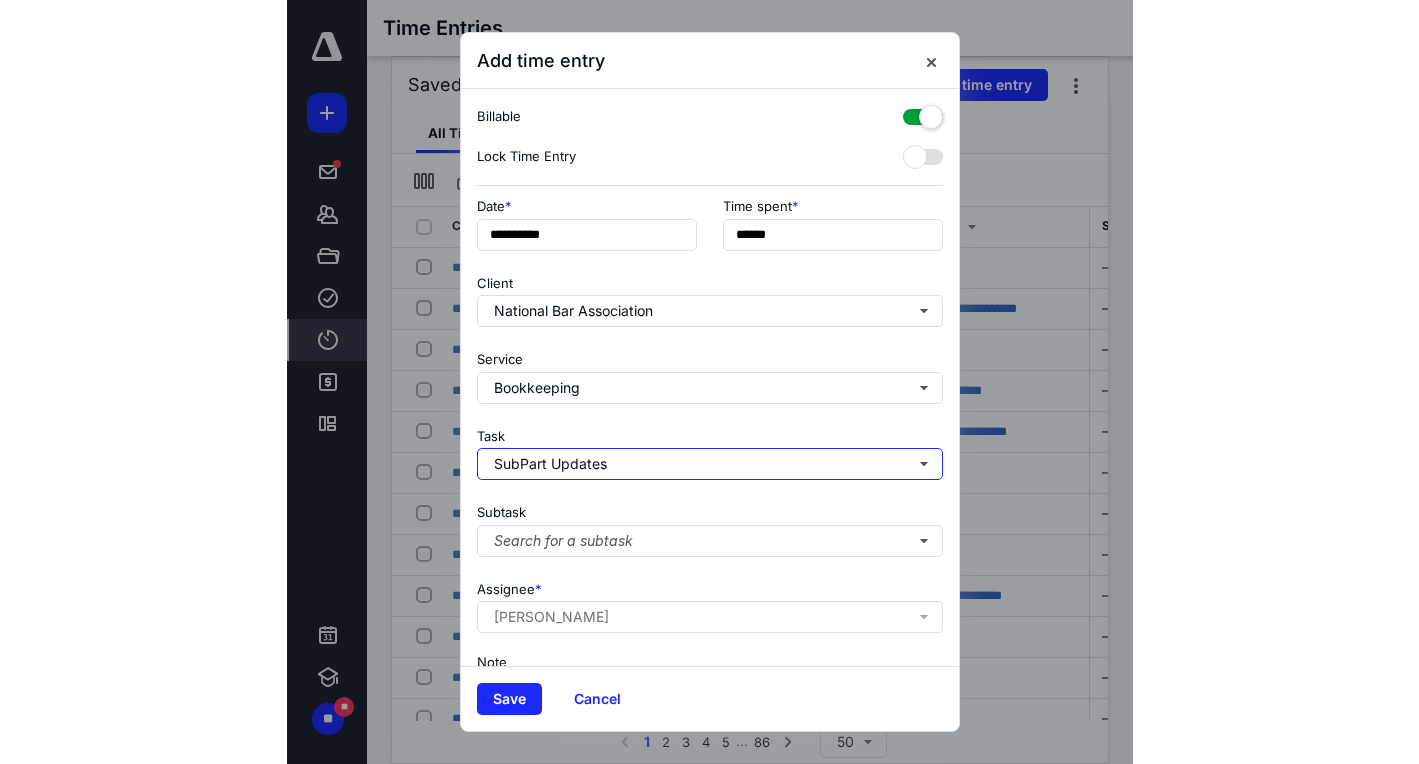scroll, scrollTop: 138, scrollLeft: 0, axis: vertical 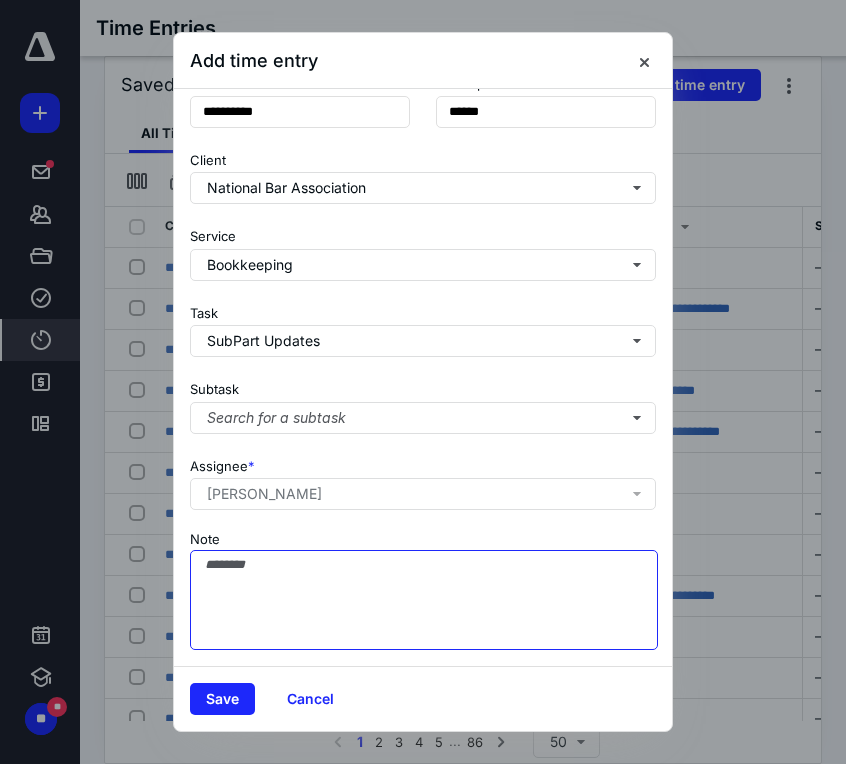 click on "Note" at bounding box center (424, 600) 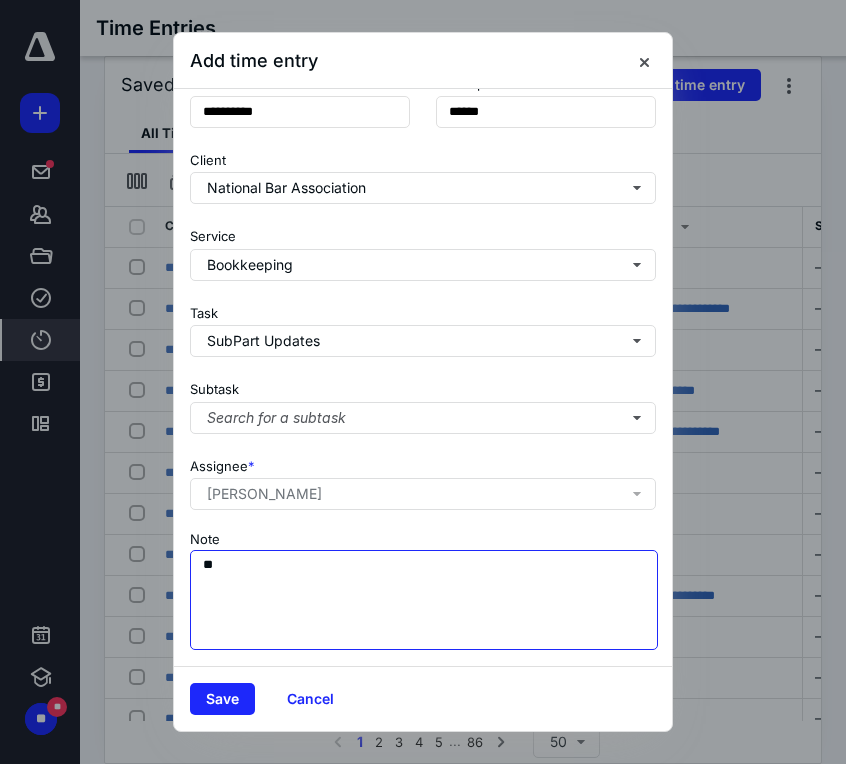 type on "*" 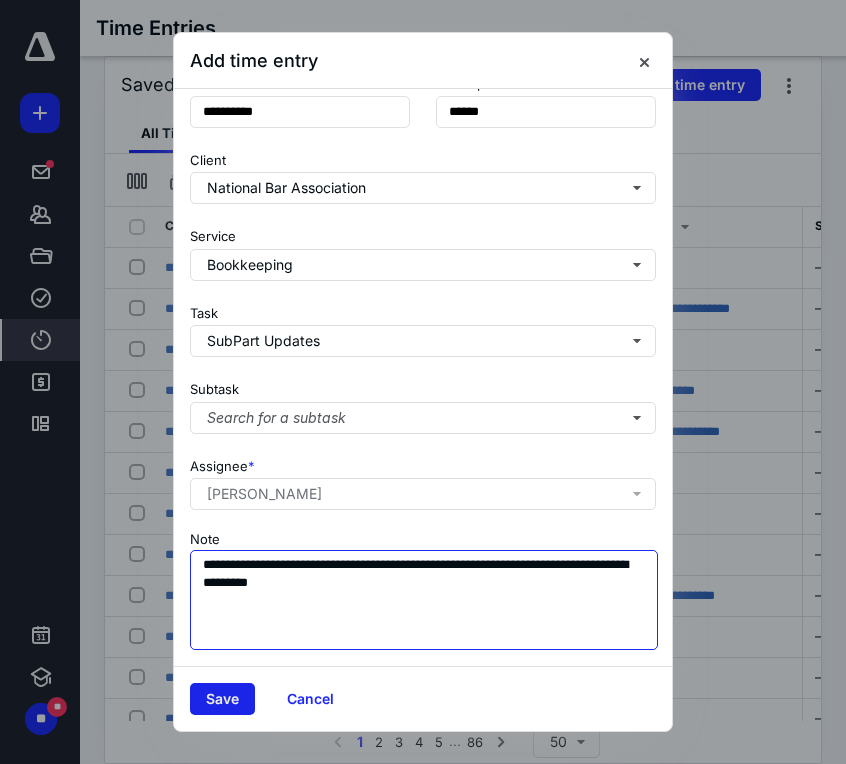 type on "**********" 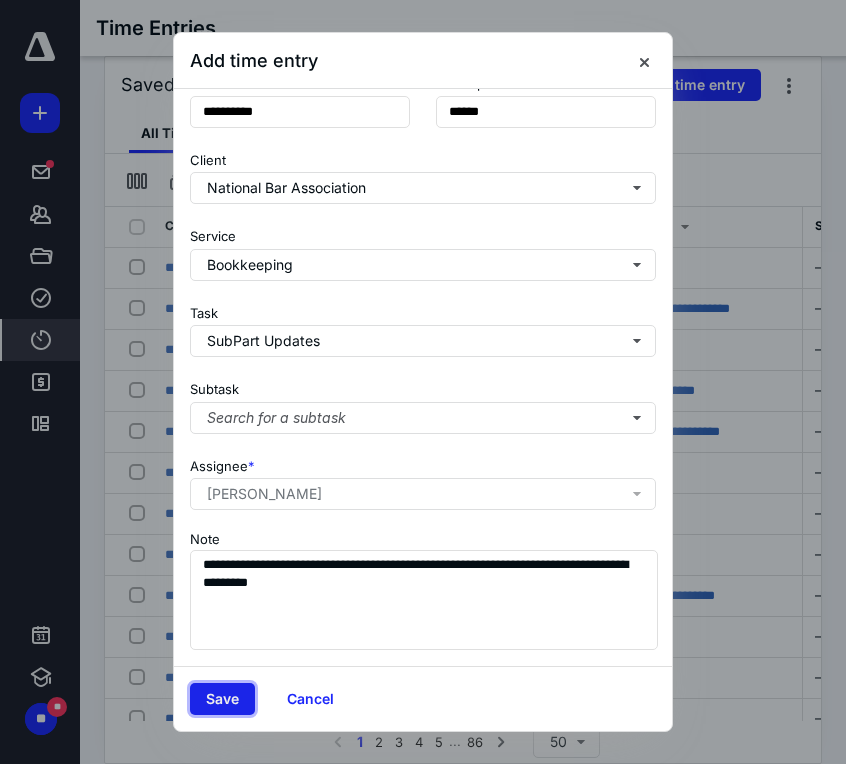 click on "Save" at bounding box center (222, 699) 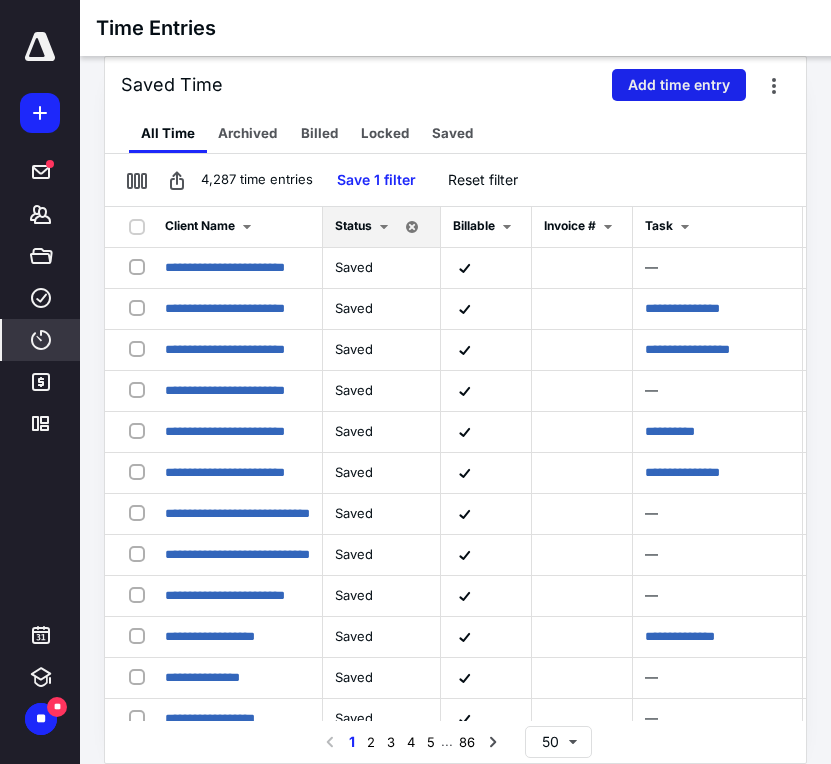 click on "Add time entry" at bounding box center [679, 85] 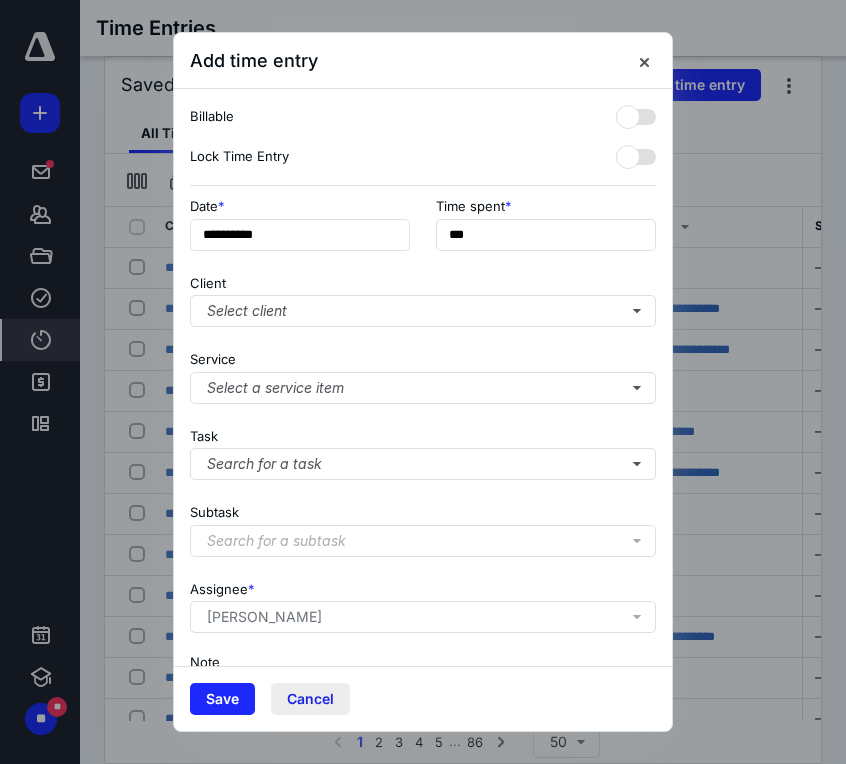 click on "Cancel" at bounding box center (310, 699) 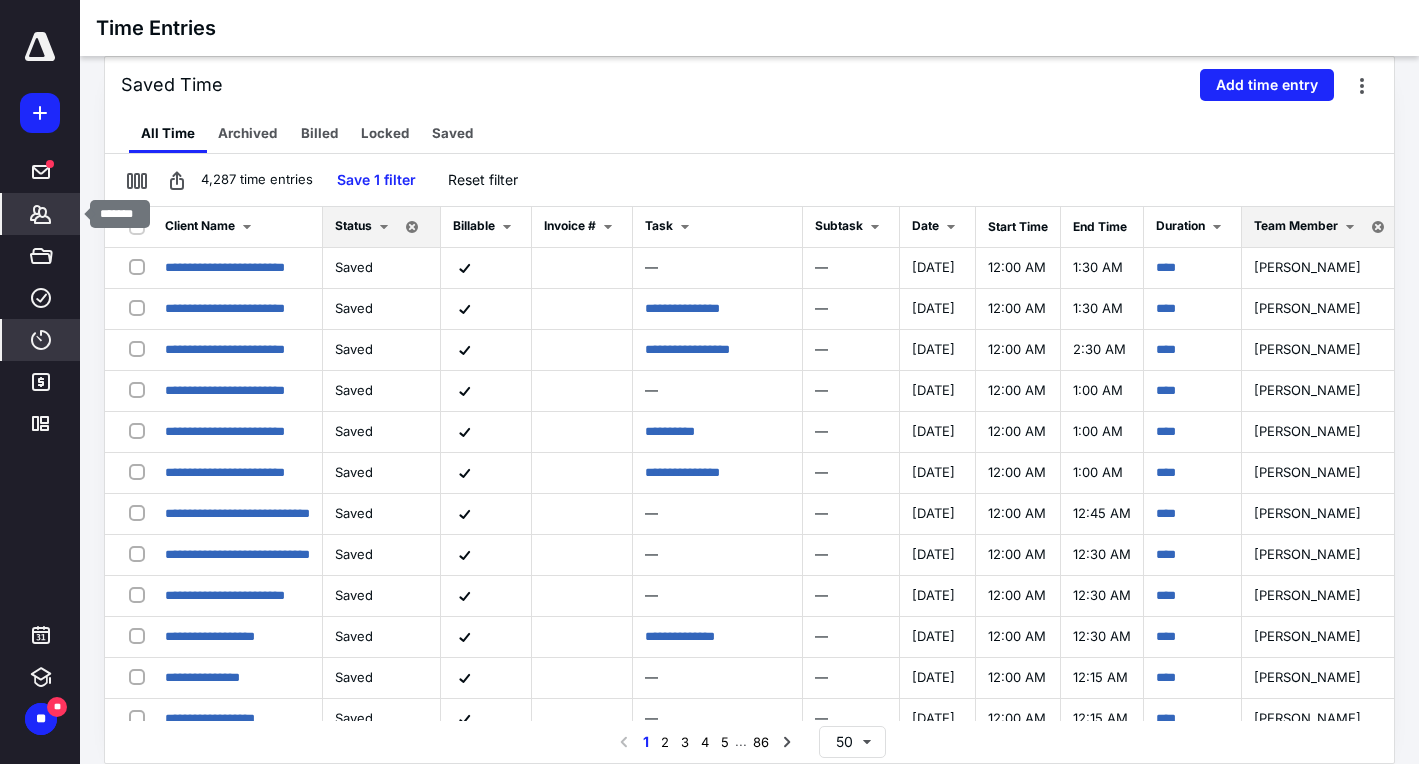 click 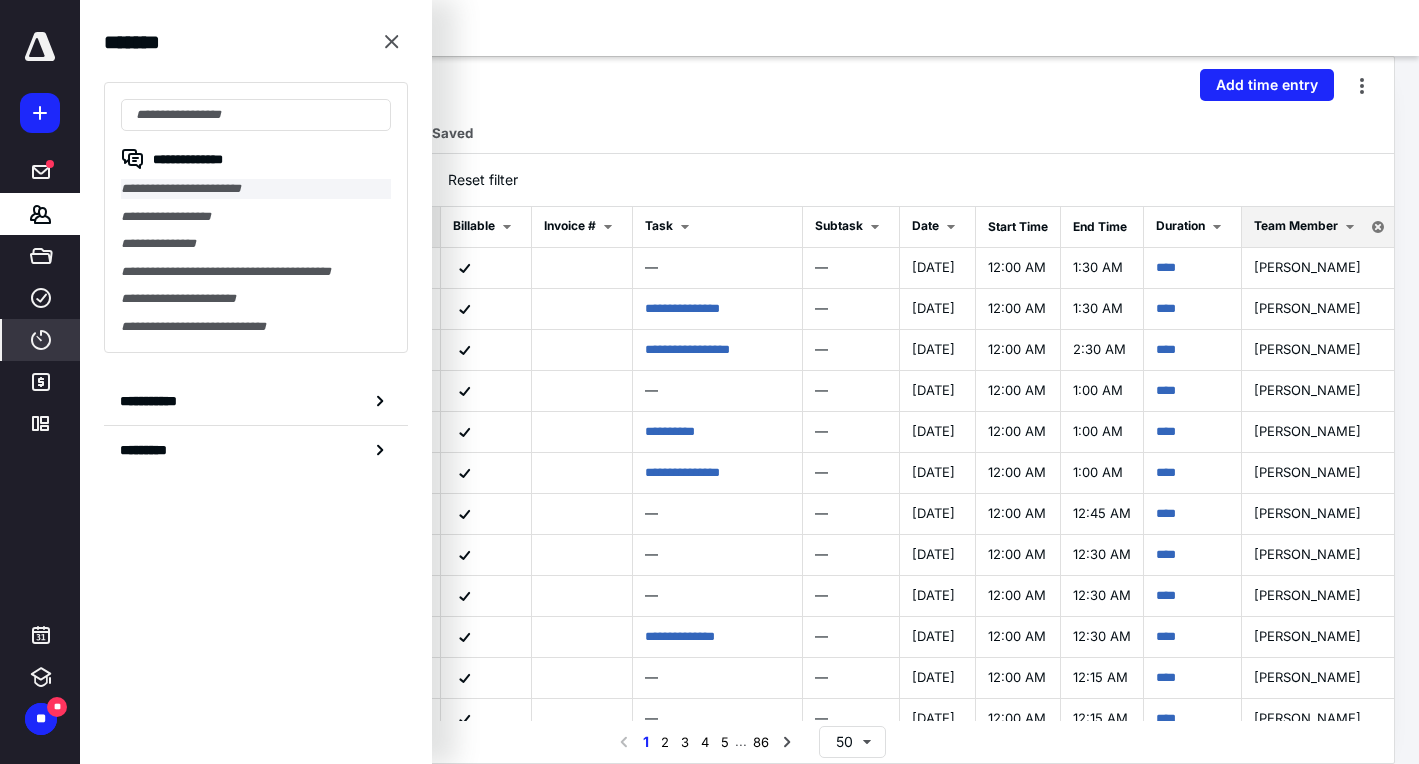 click on "**********" at bounding box center (256, 189) 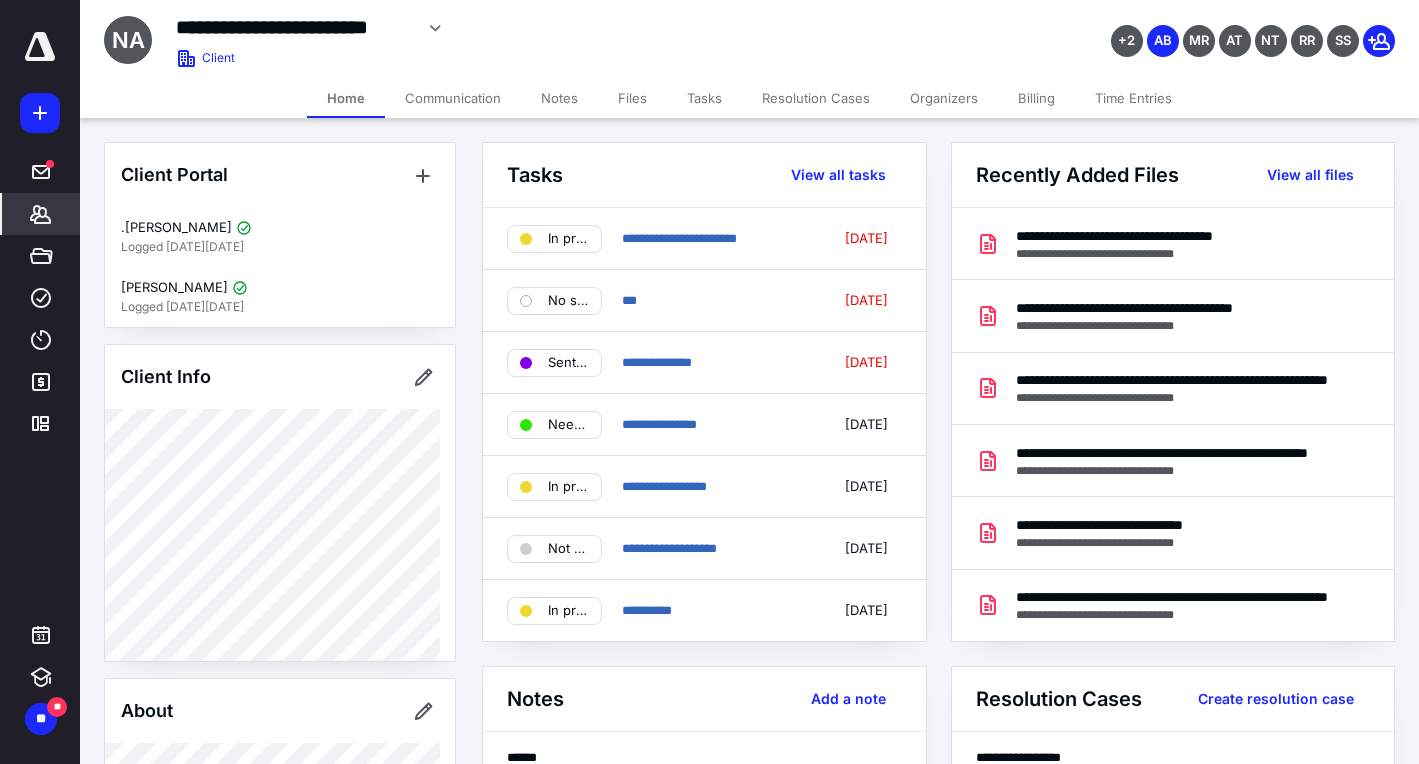 click on "Client Portal .[PERSON_NAME] Logged [DATE][DATE] [PERSON_NAME] Logged [DATE][DATE] Client Info About Important clients Linked clients Tags Manage all tags" at bounding box center (280, 762) 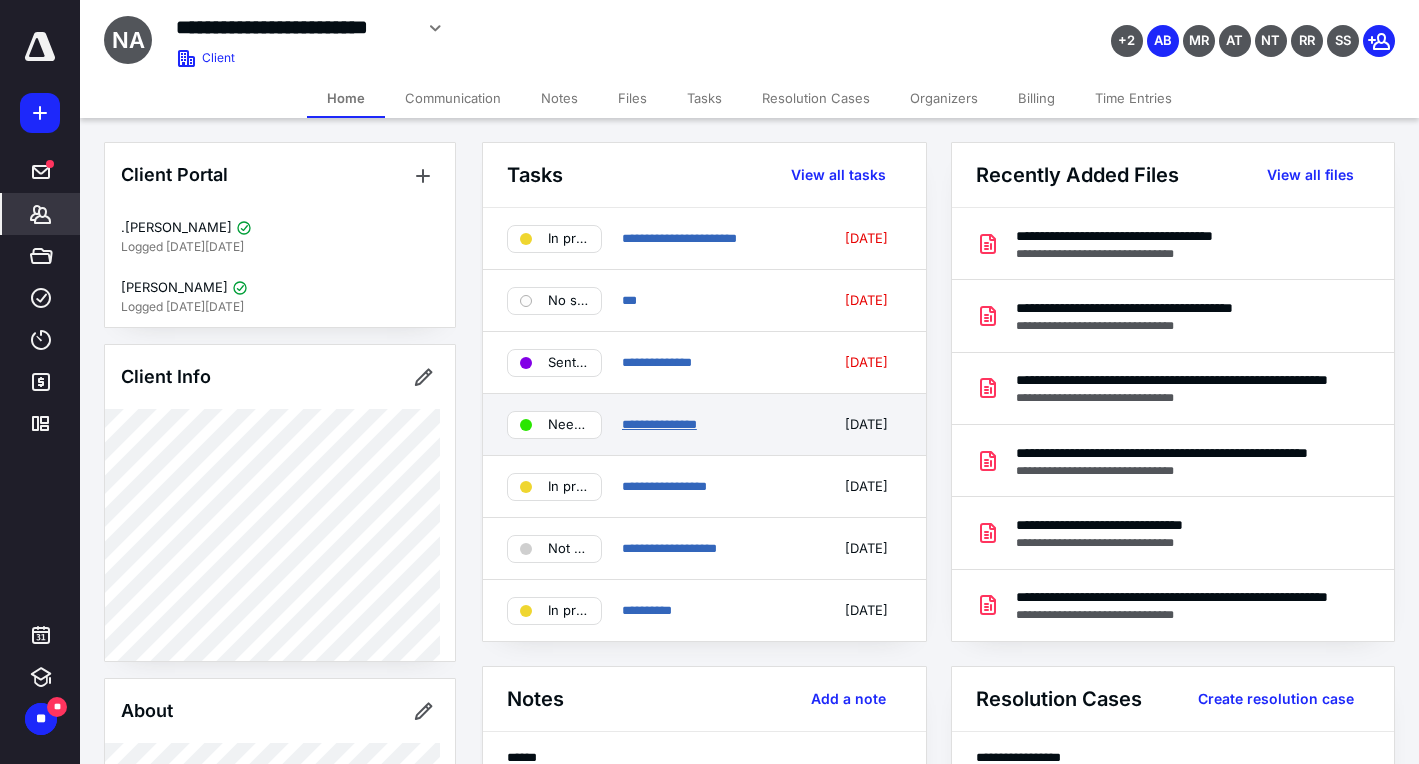 click on "**********" at bounding box center (659, 424) 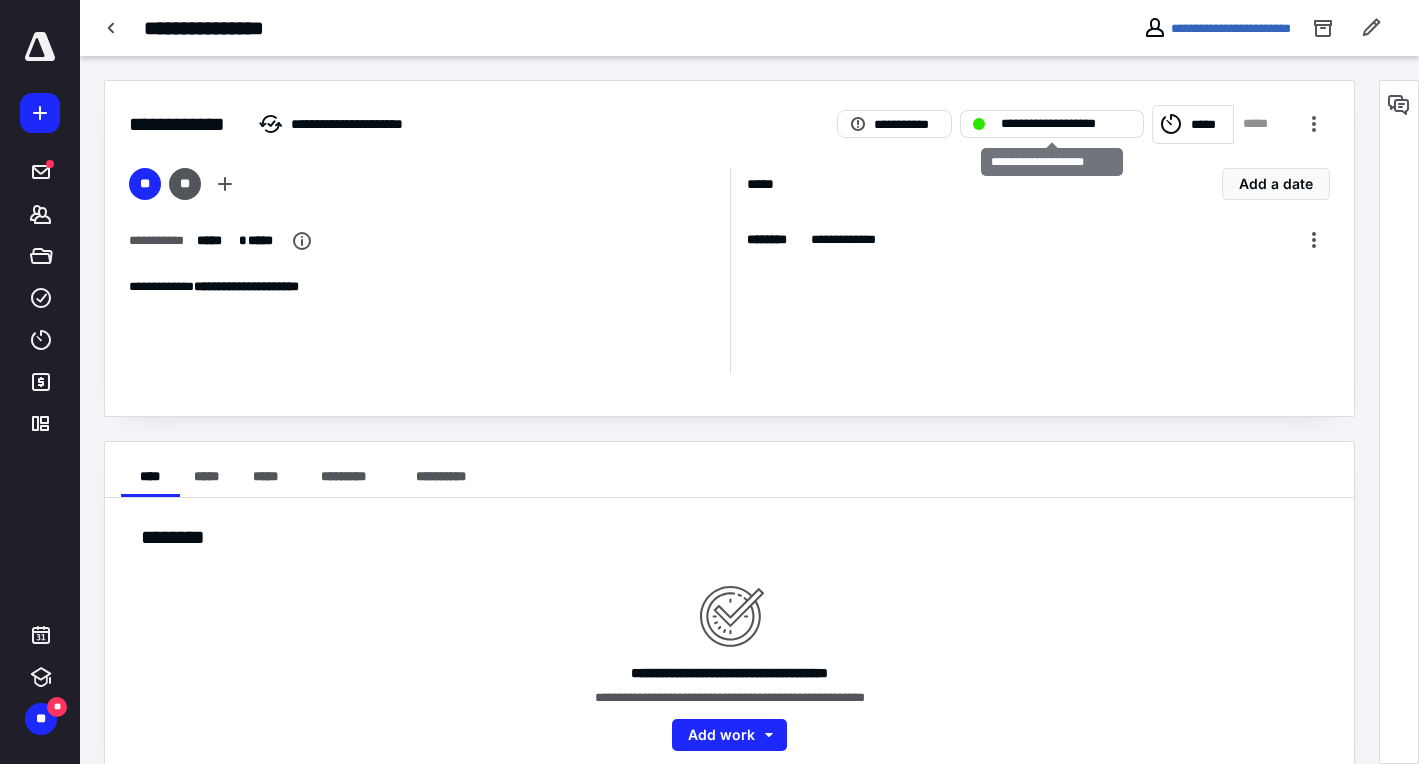 click on "**********" at bounding box center [1066, 124] 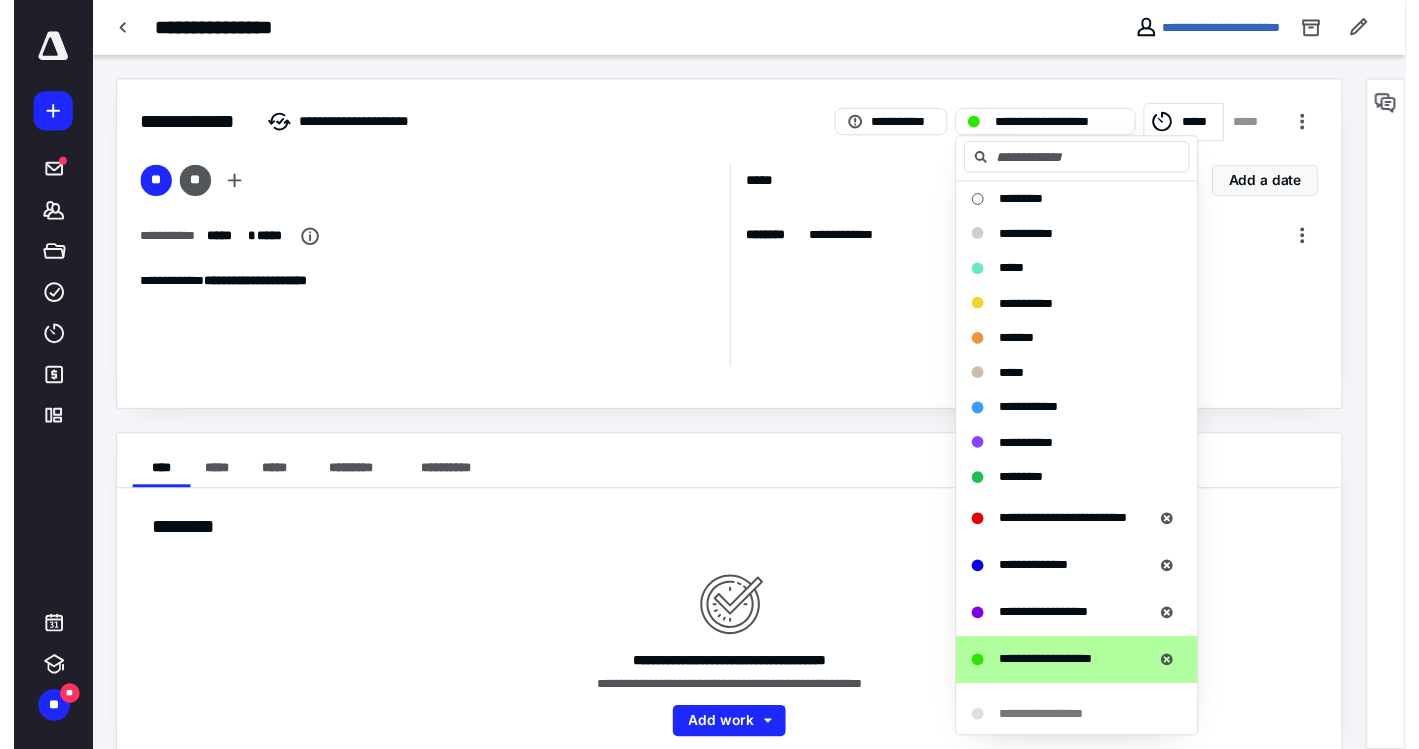 scroll, scrollTop: 0, scrollLeft: 0, axis: both 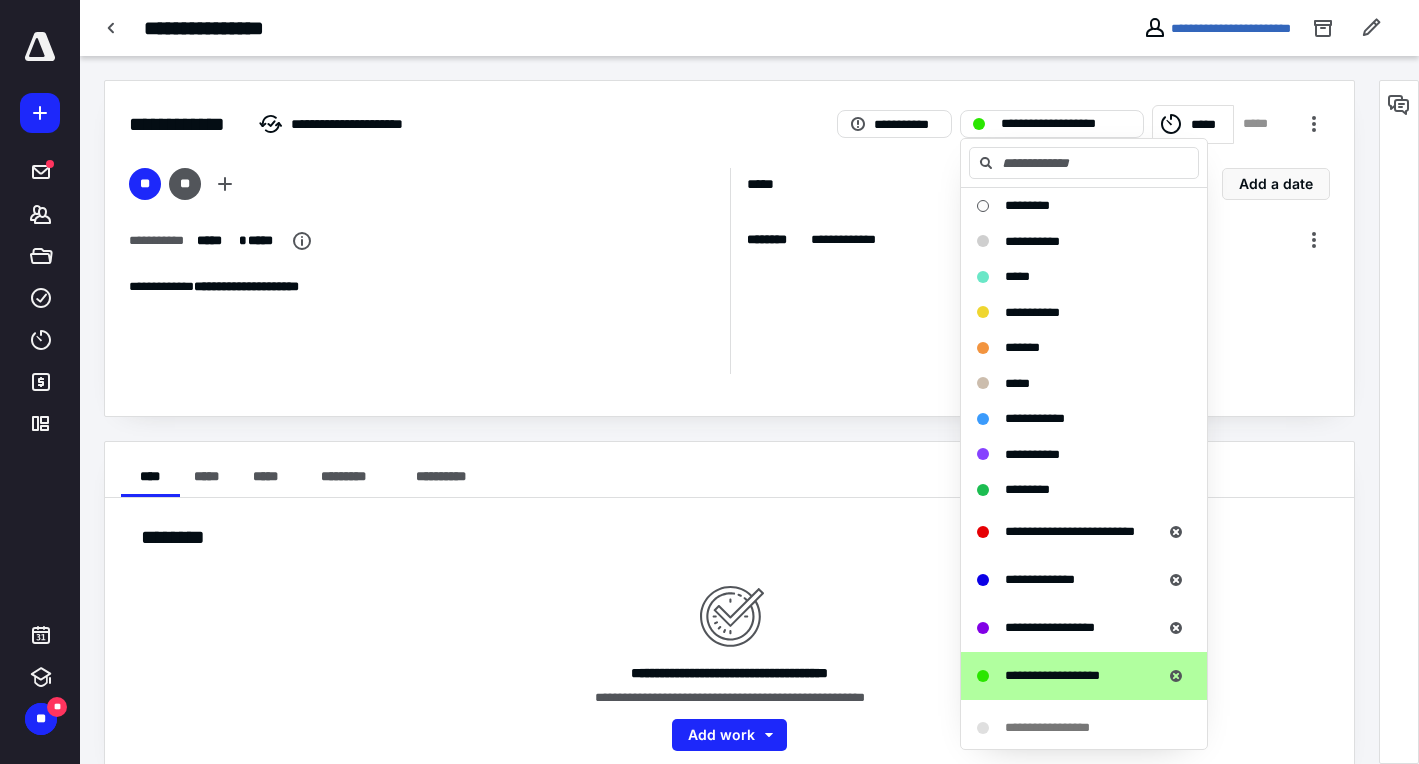 click on "**********" at bounding box center [429, 271] 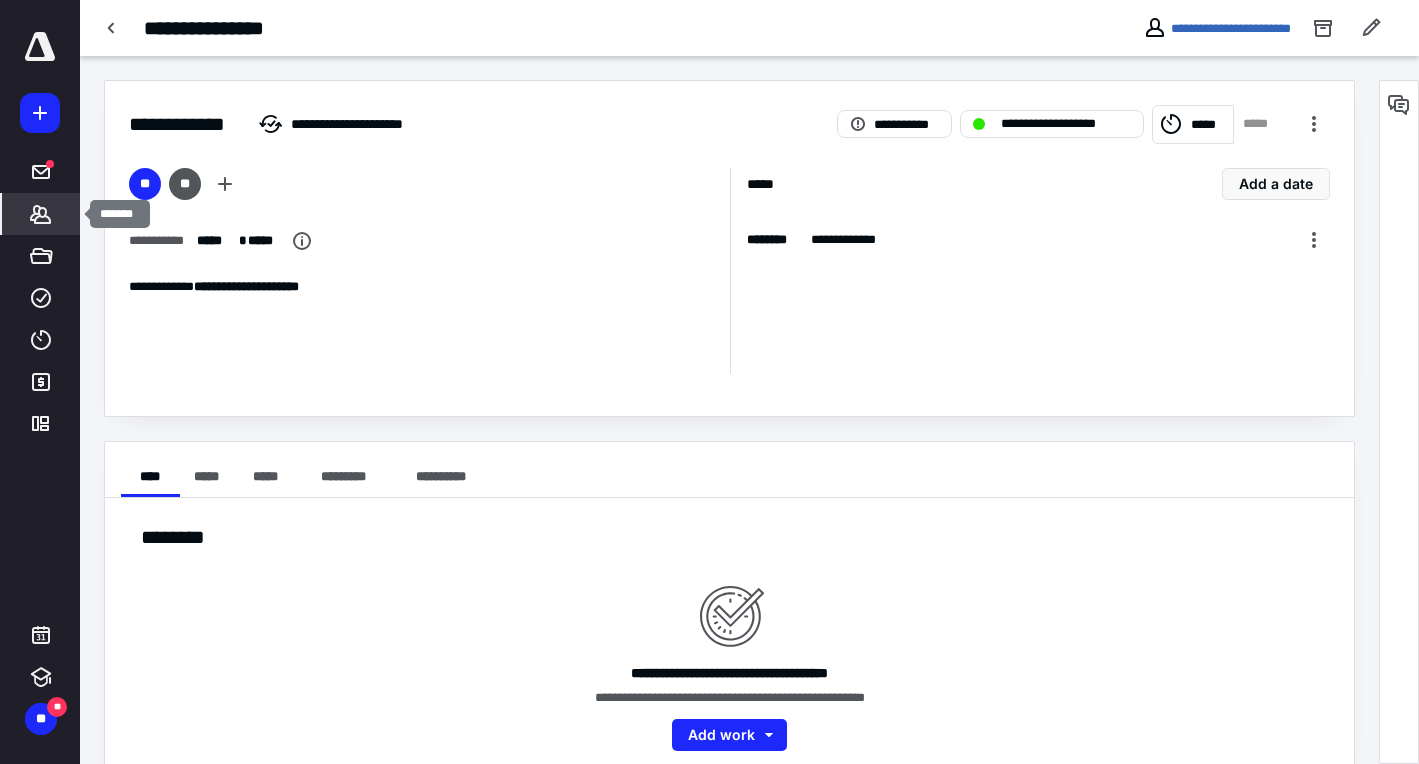 click 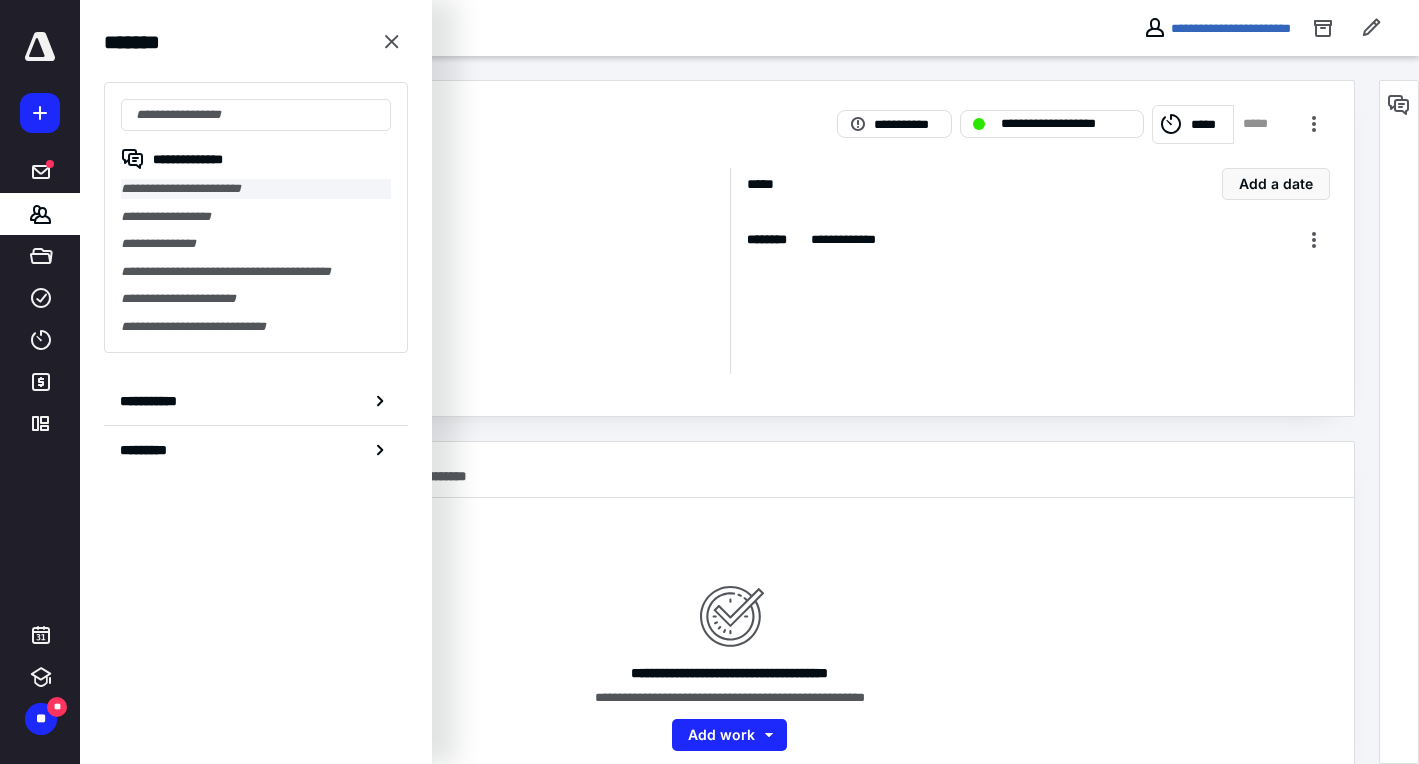 click on "**********" at bounding box center (256, 189) 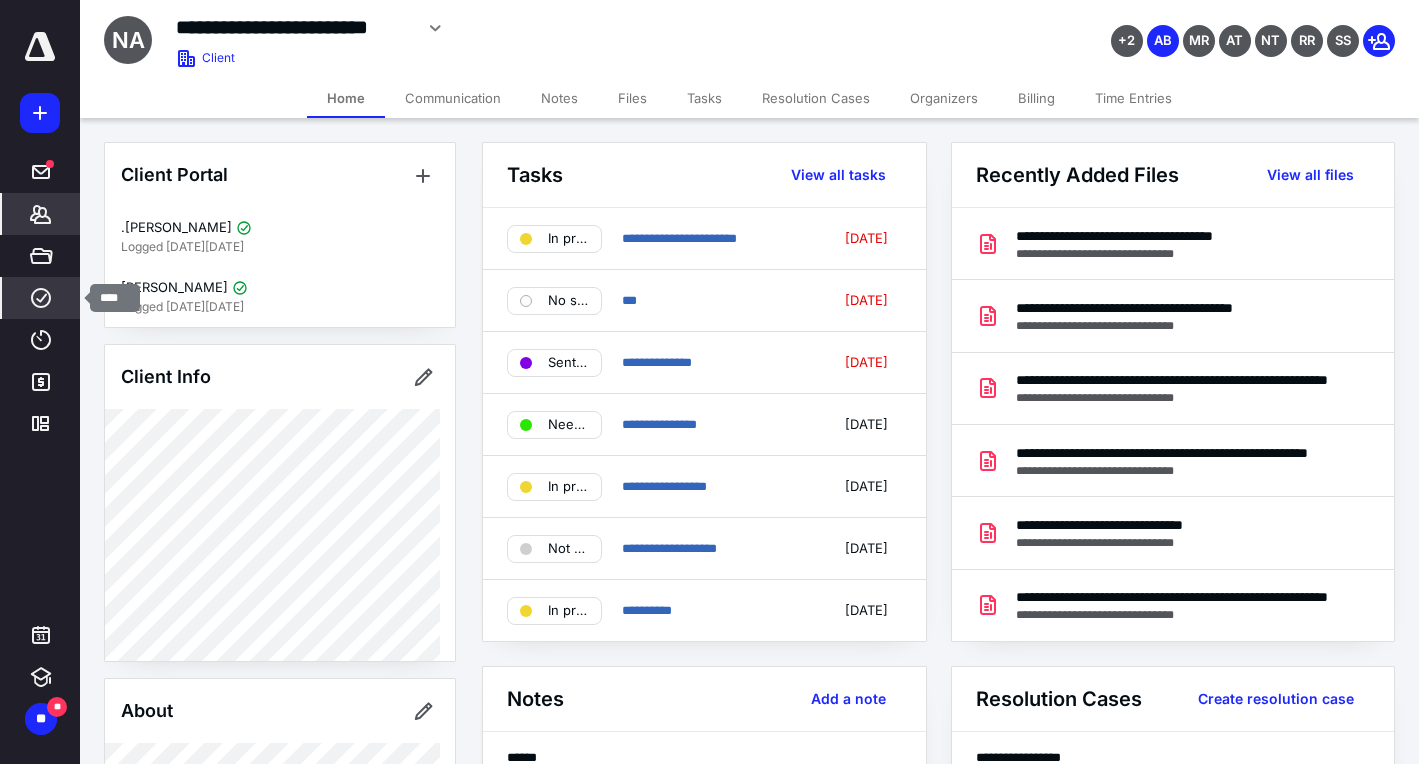 click 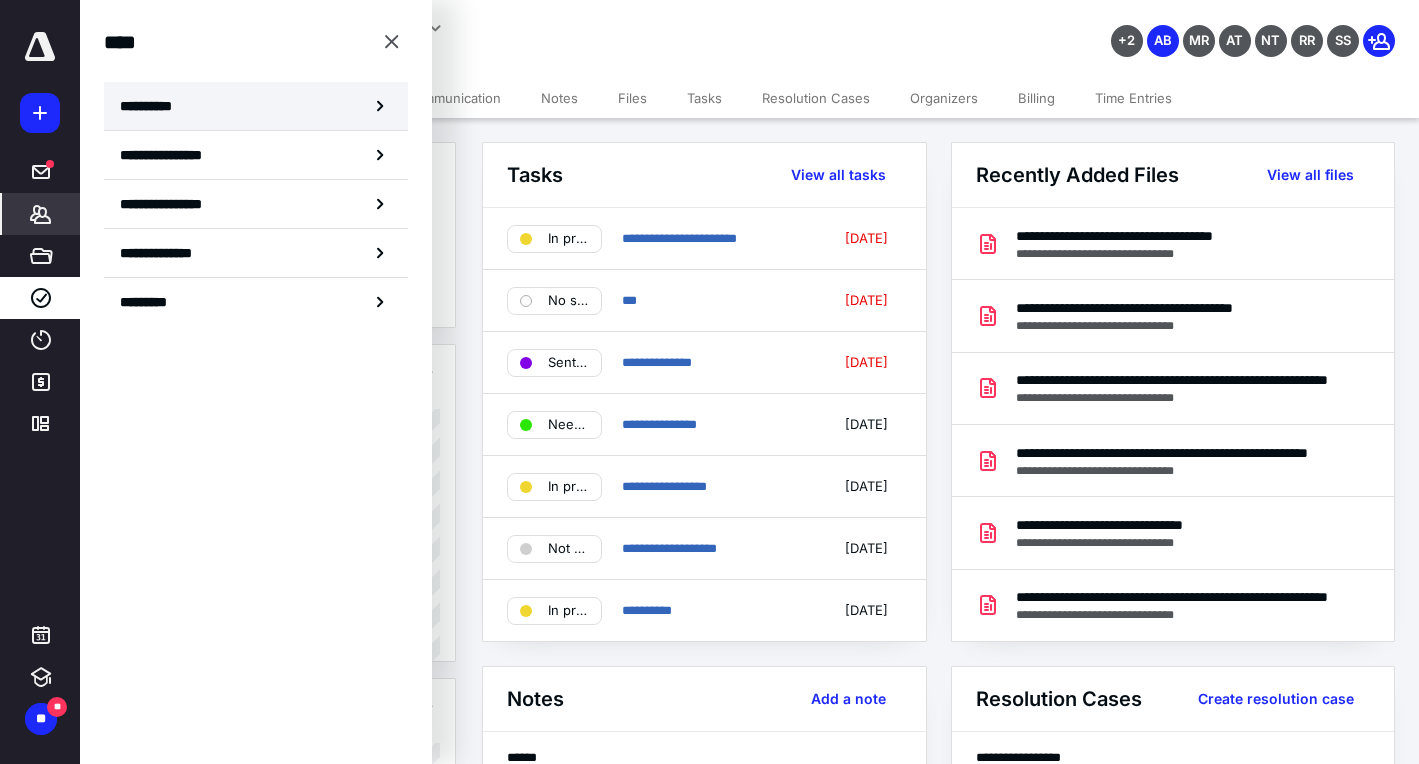 click on "**********" at bounding box center [153, 106] 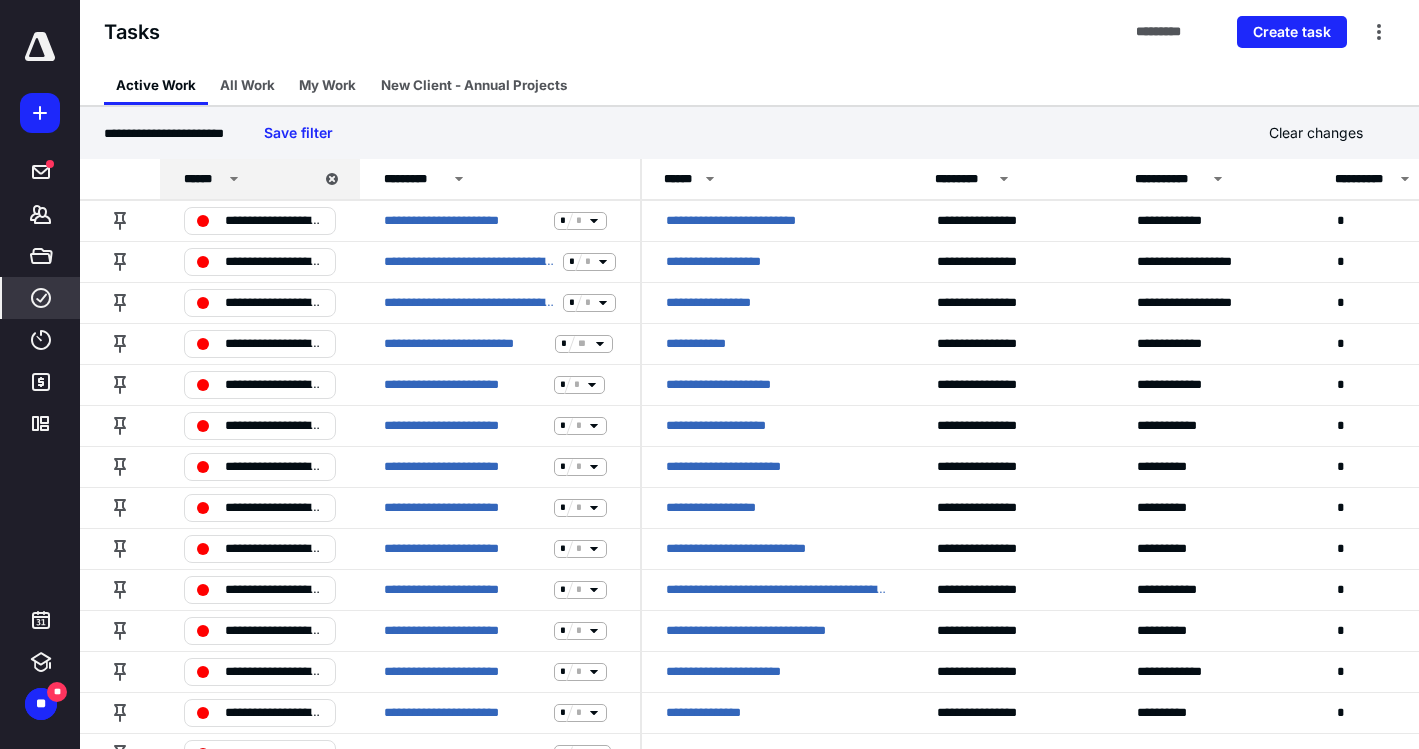 click on "Tasks ********* Create task" at bounding box center (749, 32) 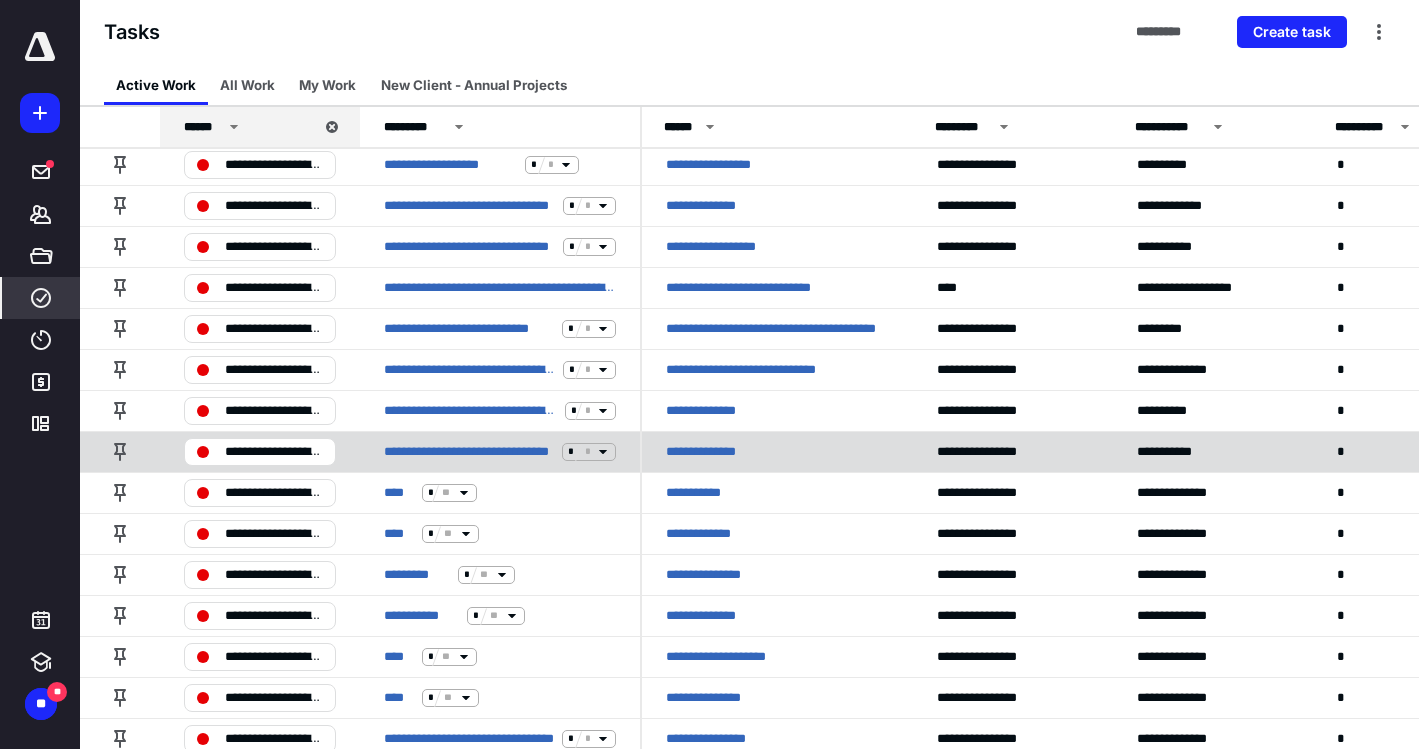 scroll, scrollTop: 3596, scrollLeft: 0, axis: vertical 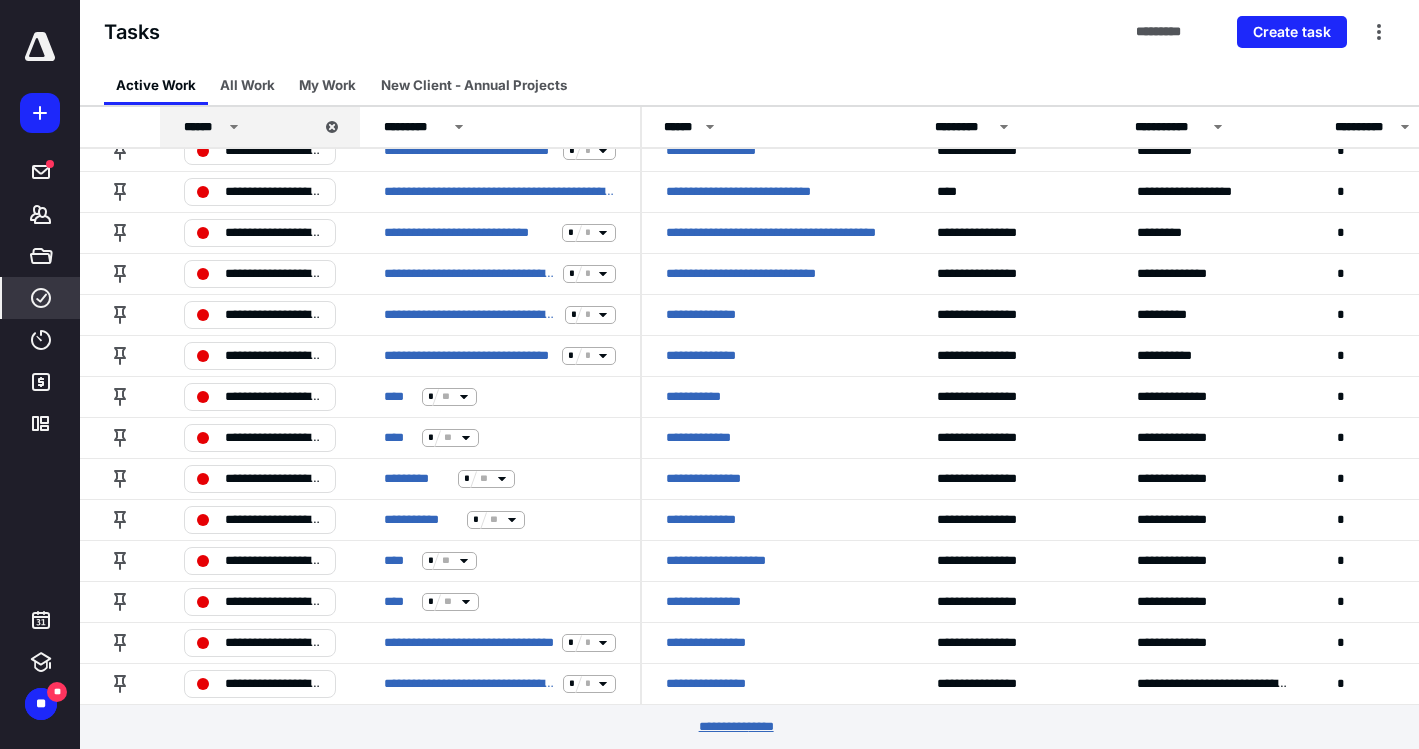 click on "********* *****" at bounding box center (750, 727) 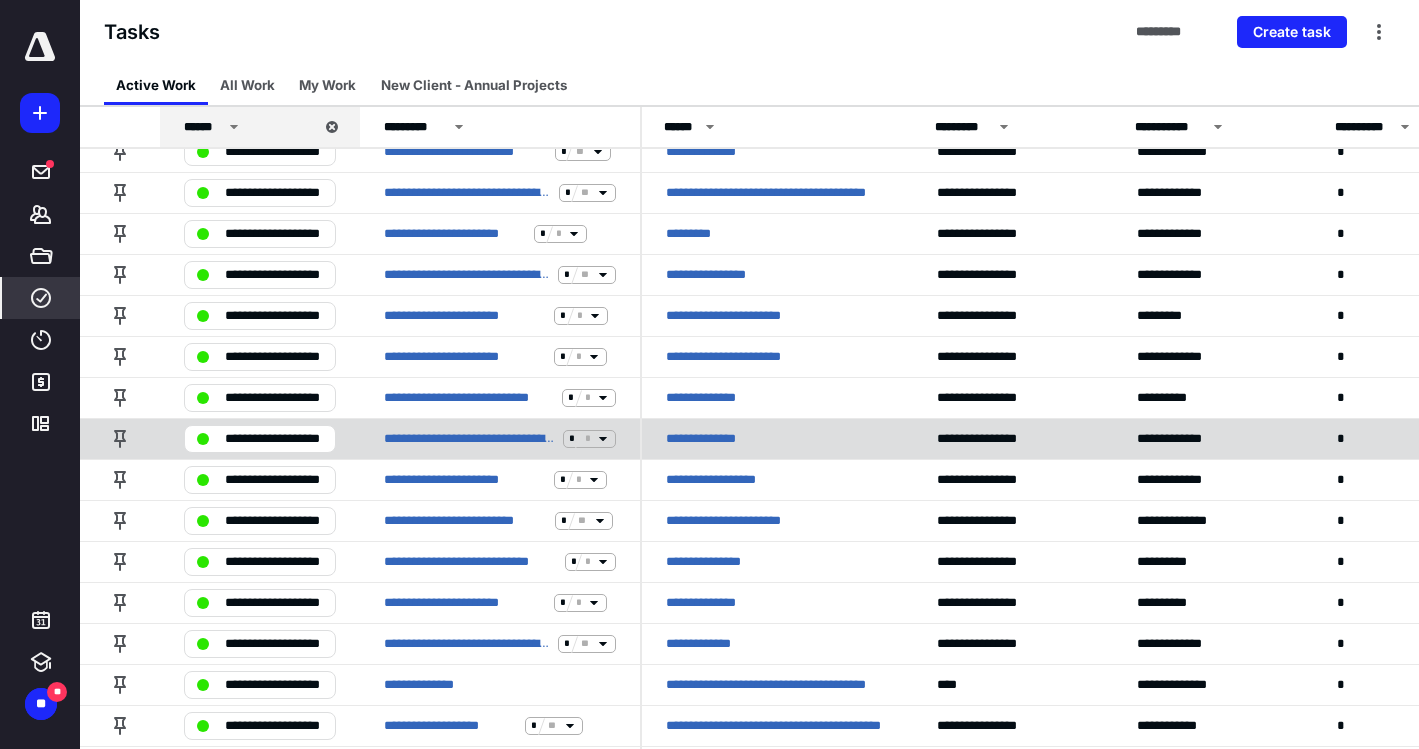 scroll, scrollTop: 6196, scrollLeft: 0, axis: vertical 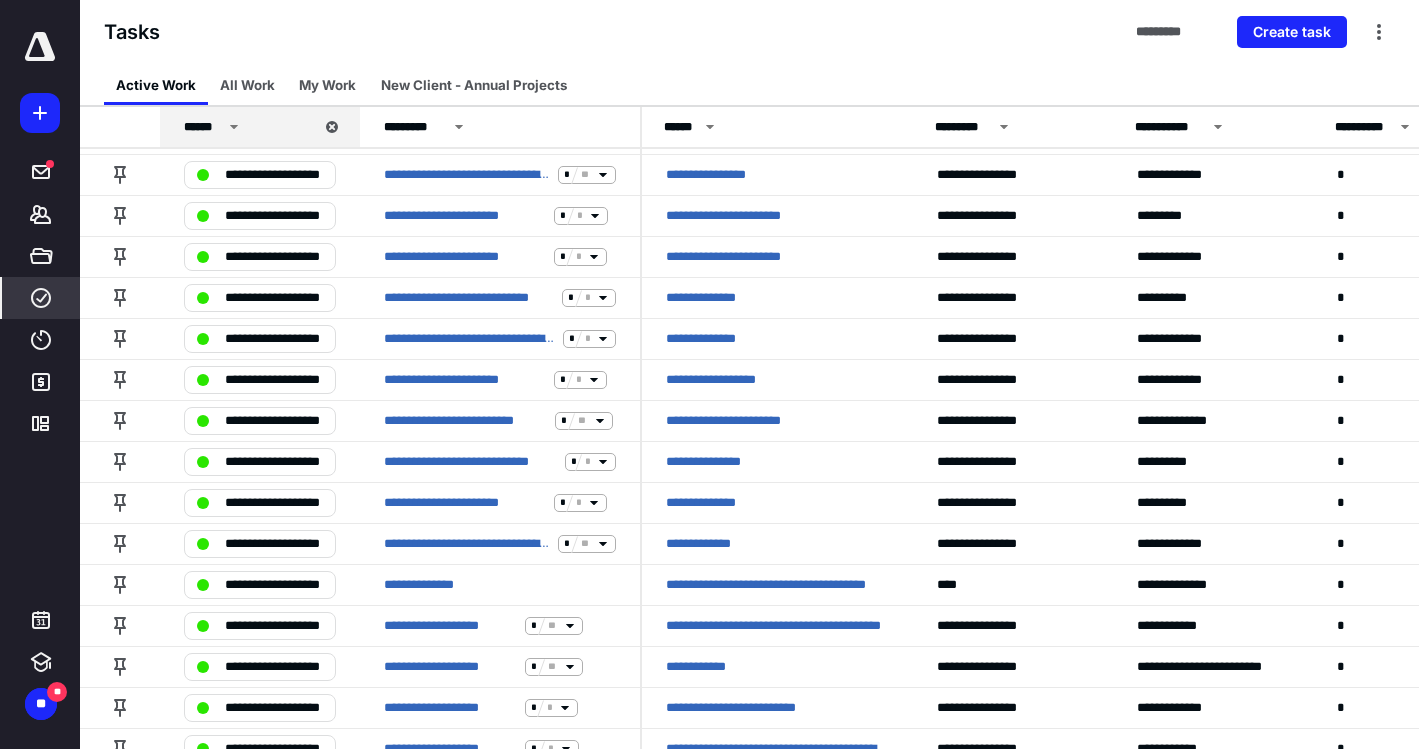 click on "Active Work All Work My Work New Client - Annual Projects" at bounding box center [749, 85] 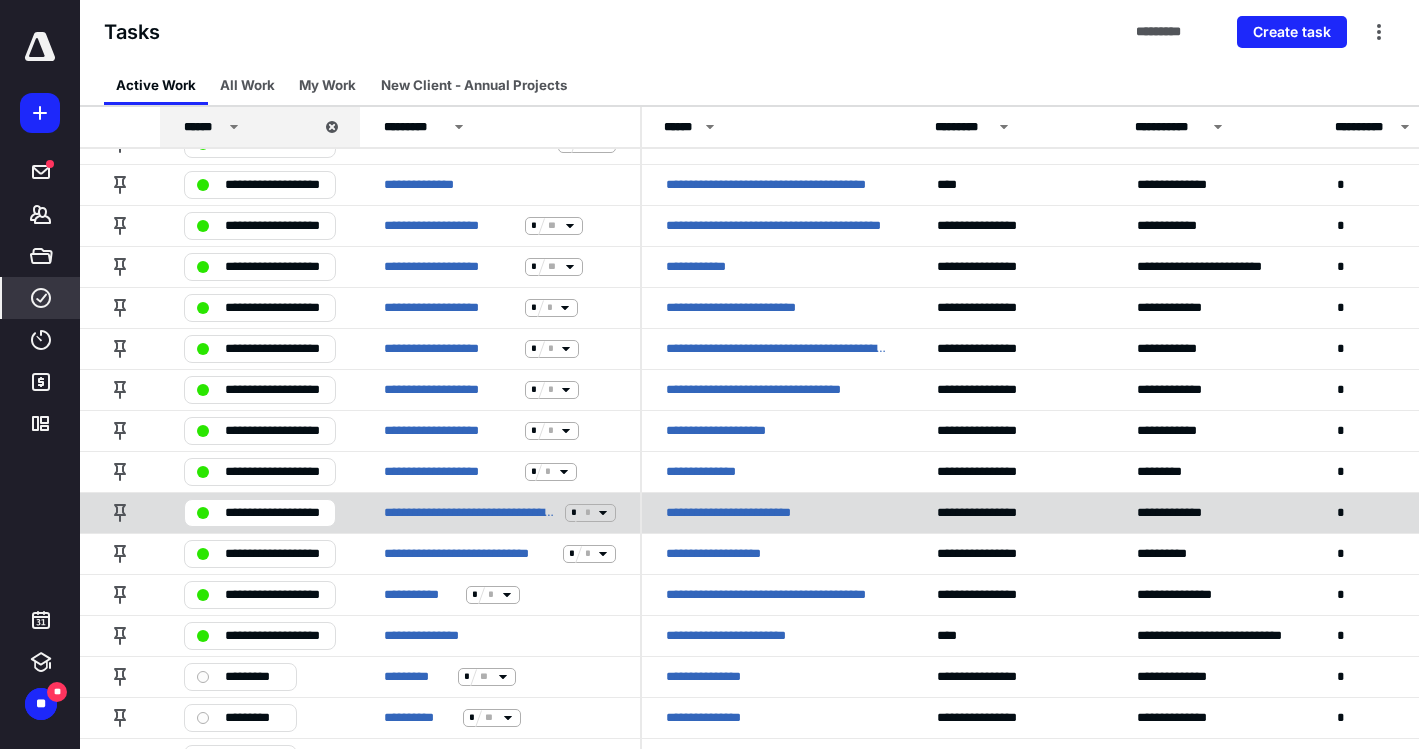 scroll, scrollTop: 6496, scrollLeft: 0, axis: vertical 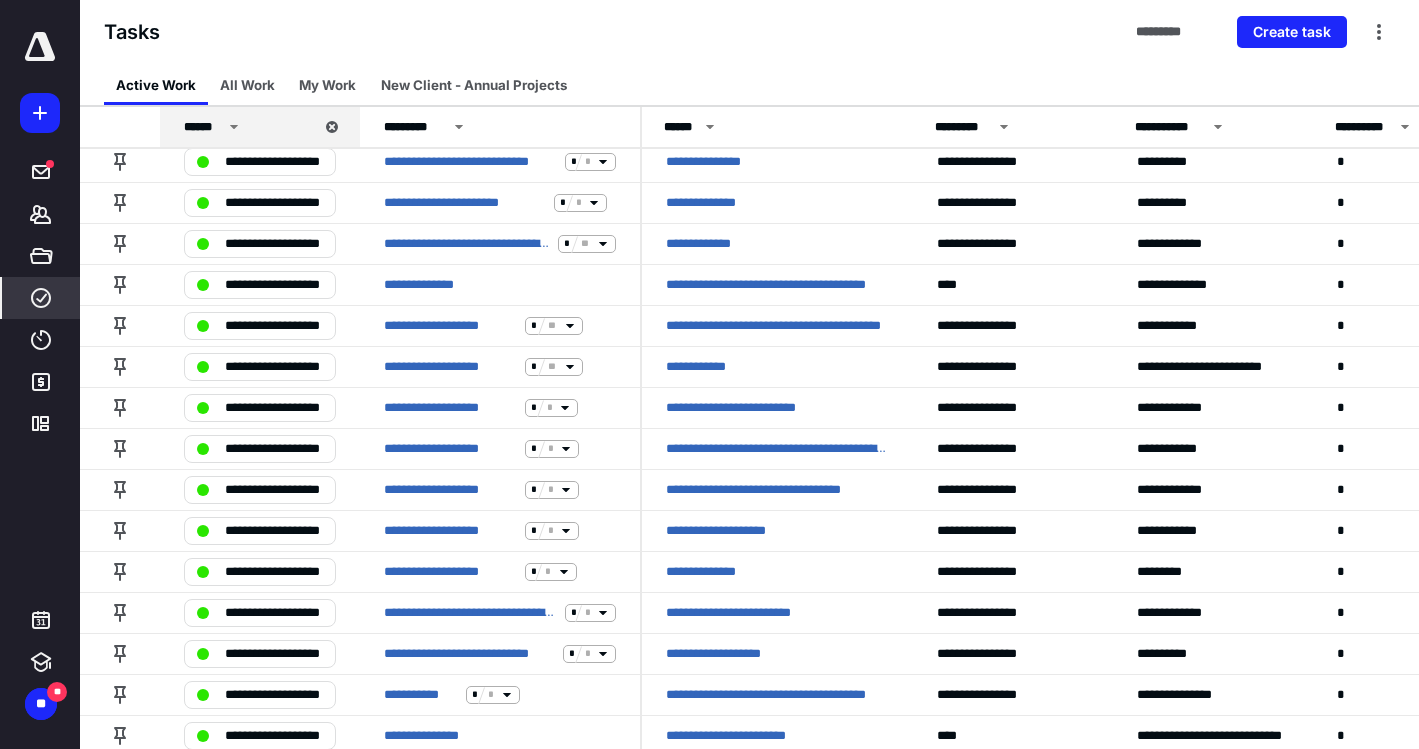 click on "Tasks ********* Create task" at bounding box center (749, 32) 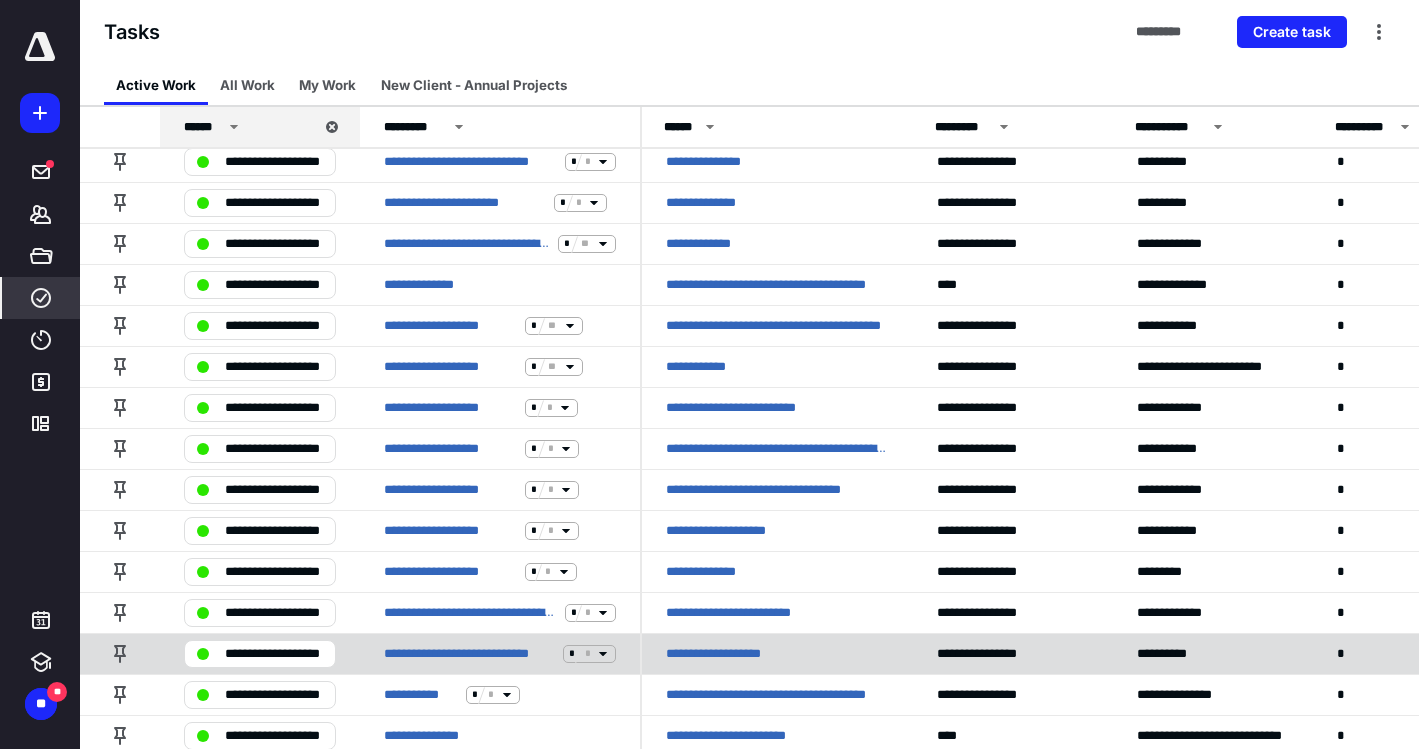 scroll, scrollTop: 6396, scrollLeft: 0, axis: vertical 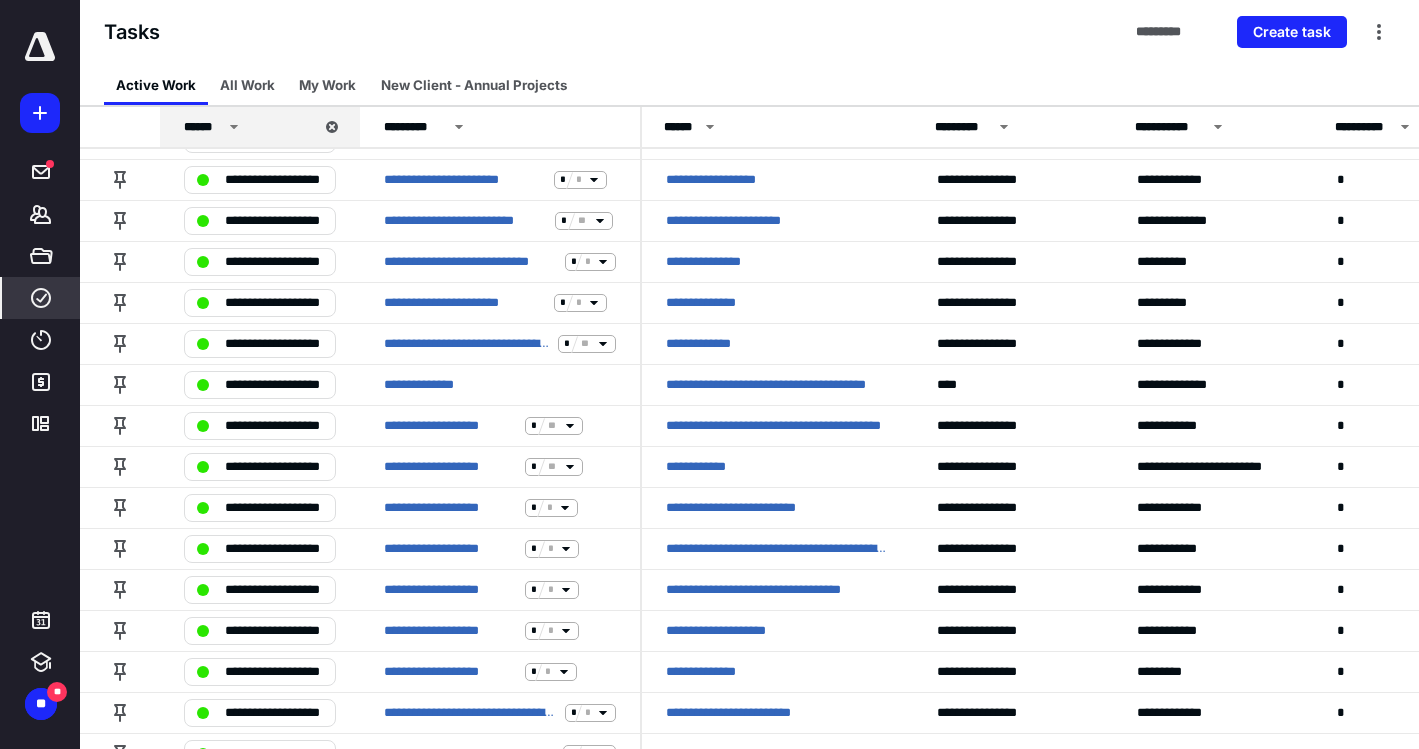 click on "Tasks ********* Create task" at bounding box center [749, 32] 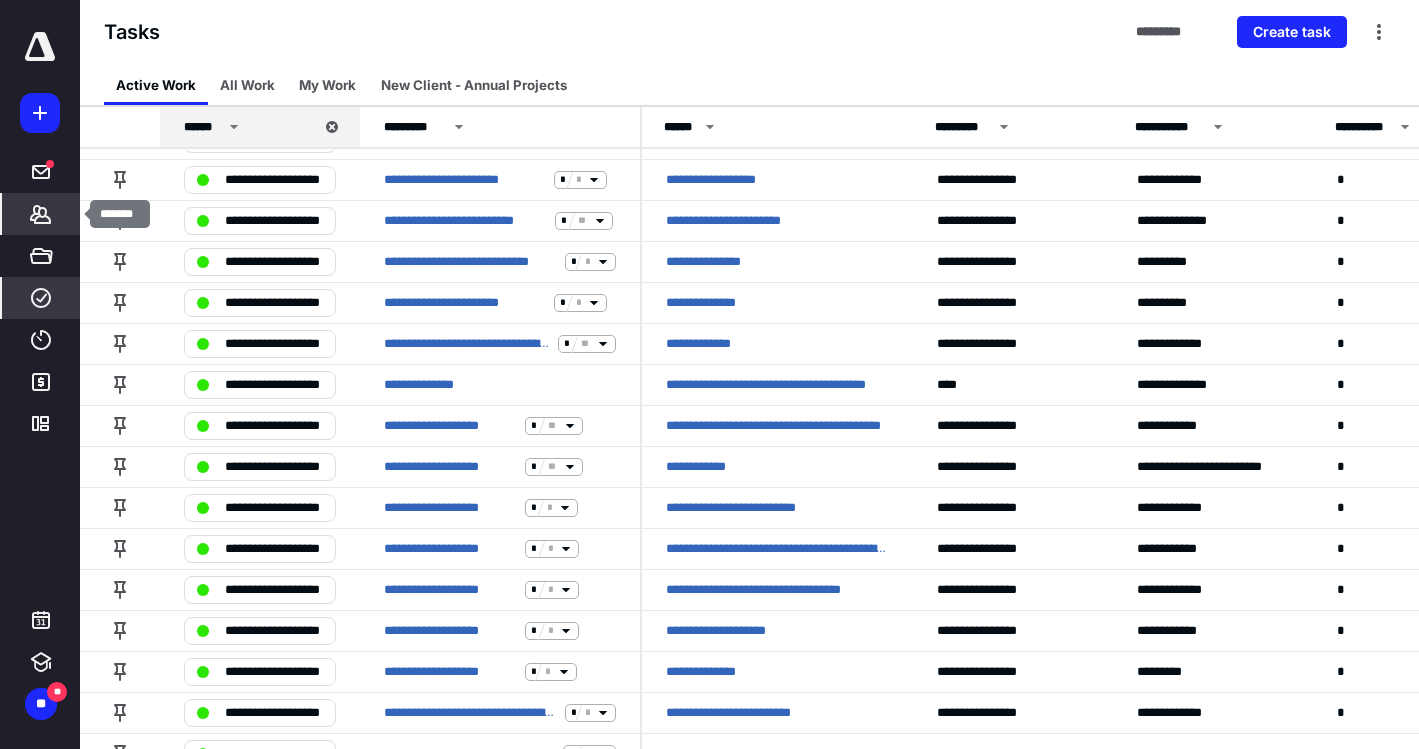 click 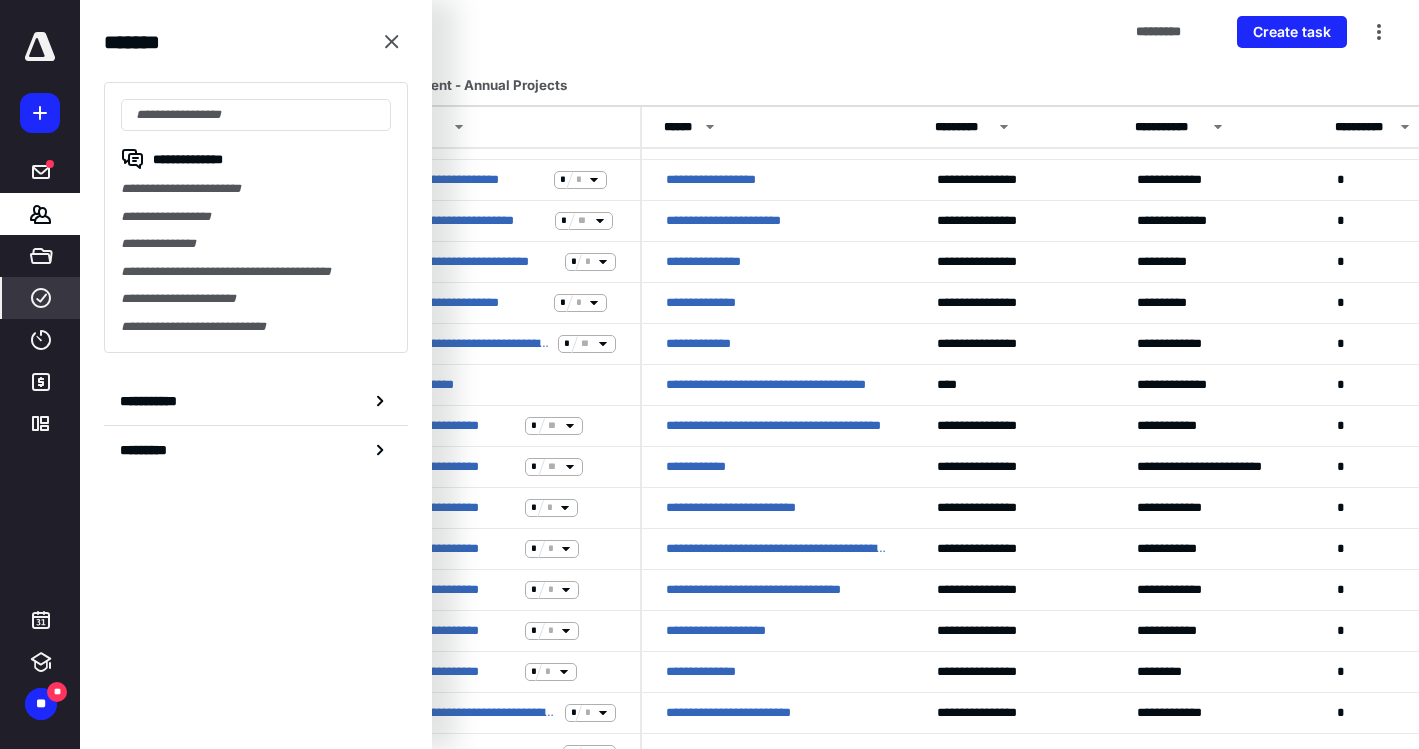 click on "**********" at bounding box center [256, 189] 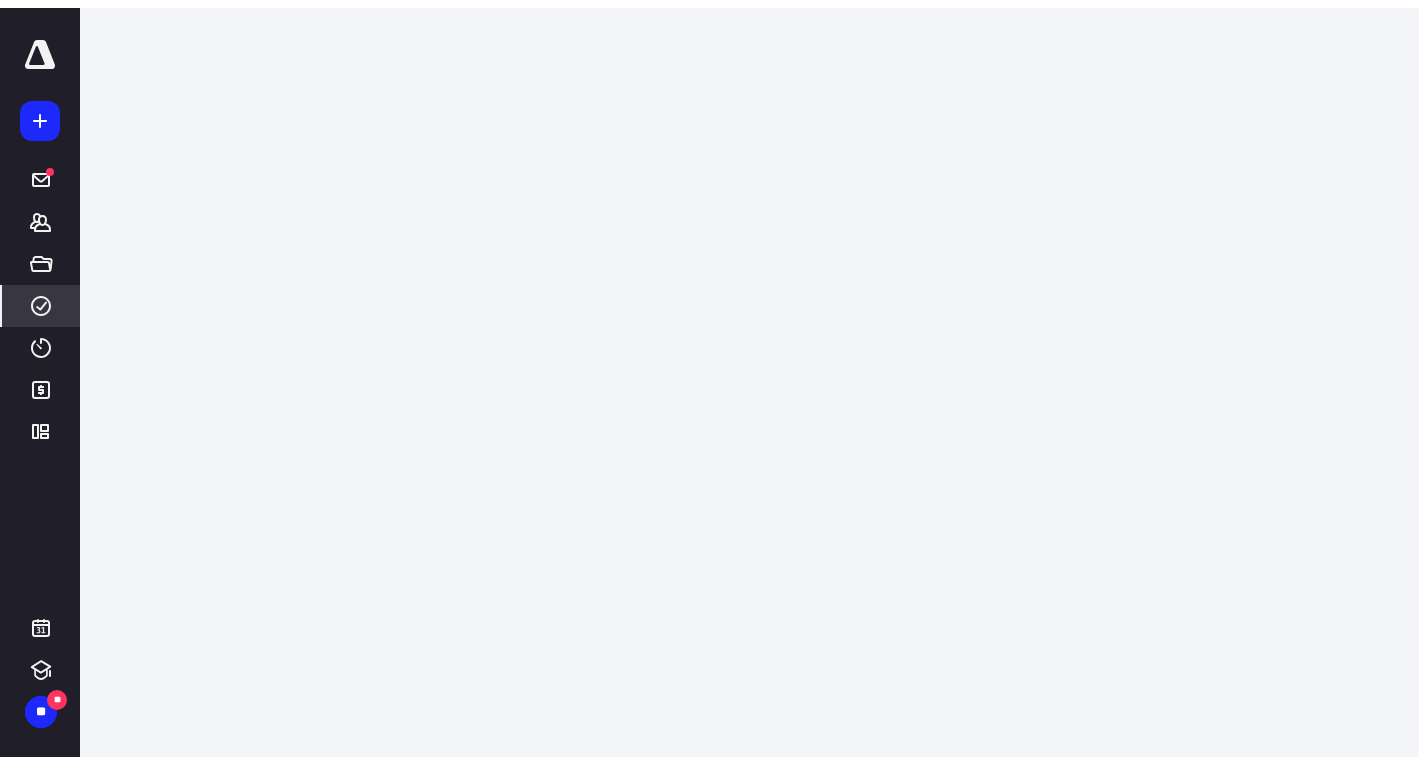 scroll, scrollTop: 0, scrollLeft: 0, axis: both 